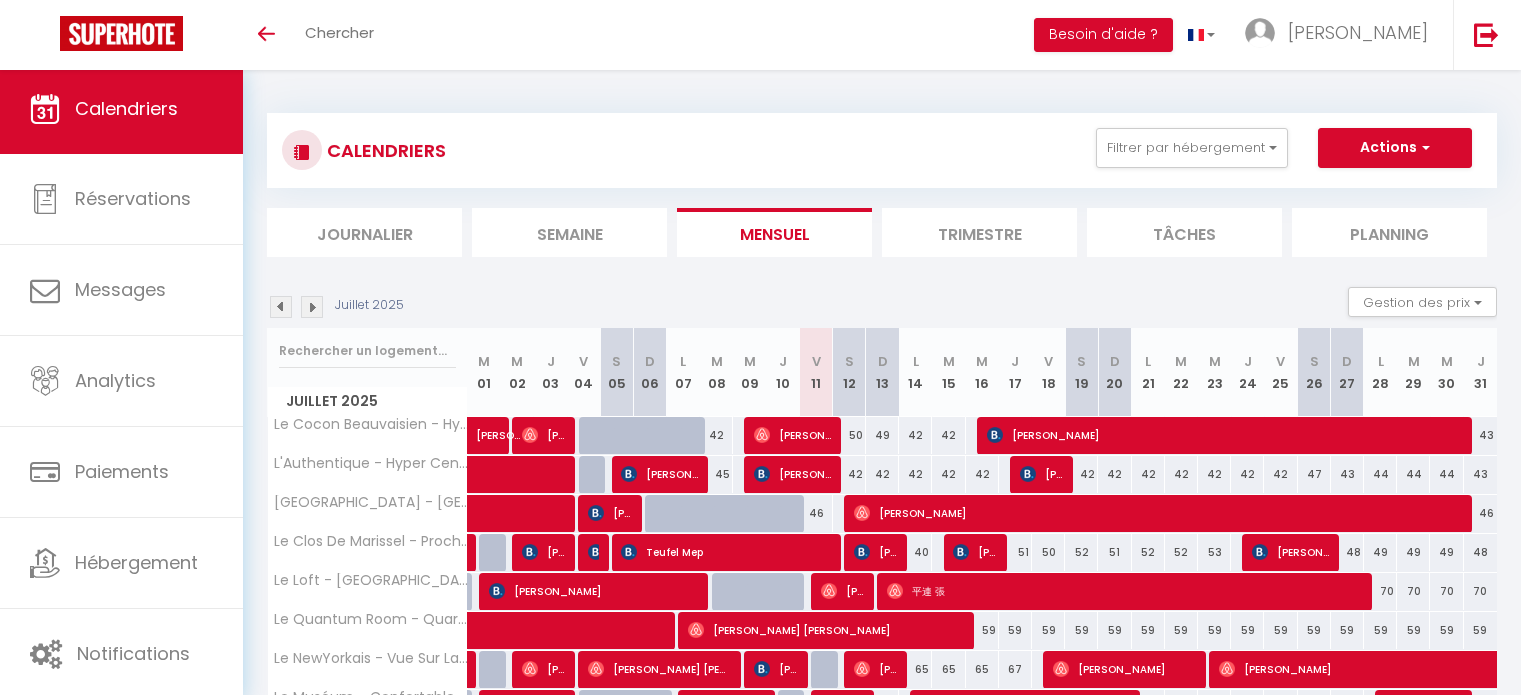 scroll, scrollTop: 240, scrollLeft: 0, axis: vertical 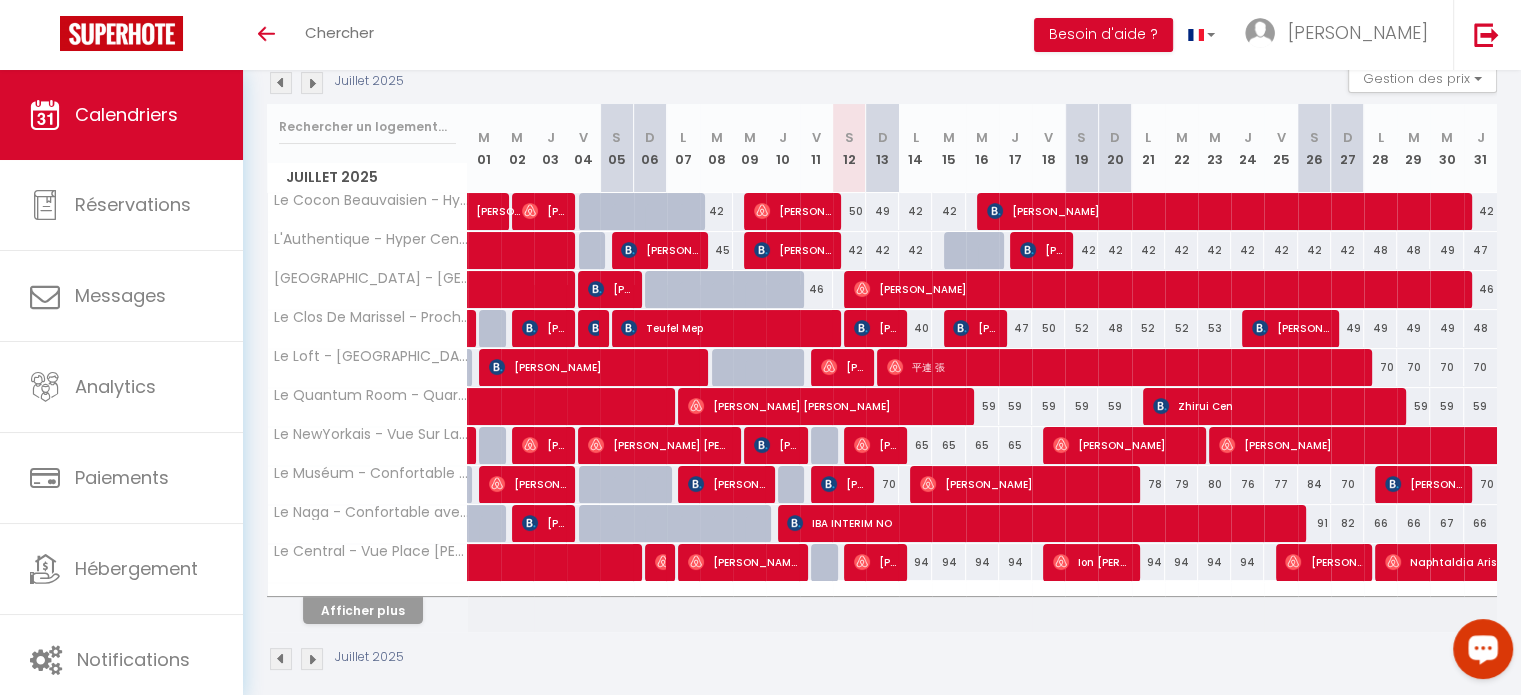 click at bounding box center [1483, 648] 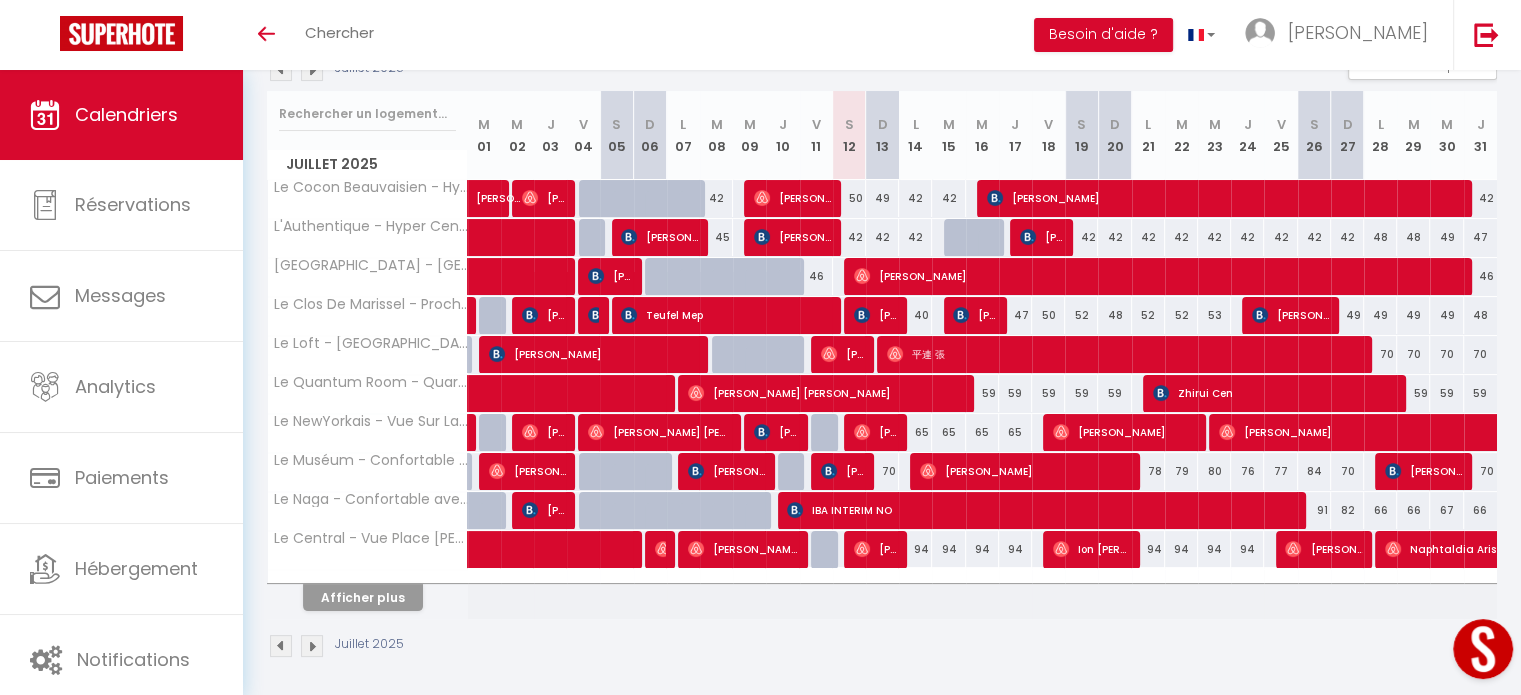 scroll, scrollTop: 240, scrollLeft: 0, axis: vertical 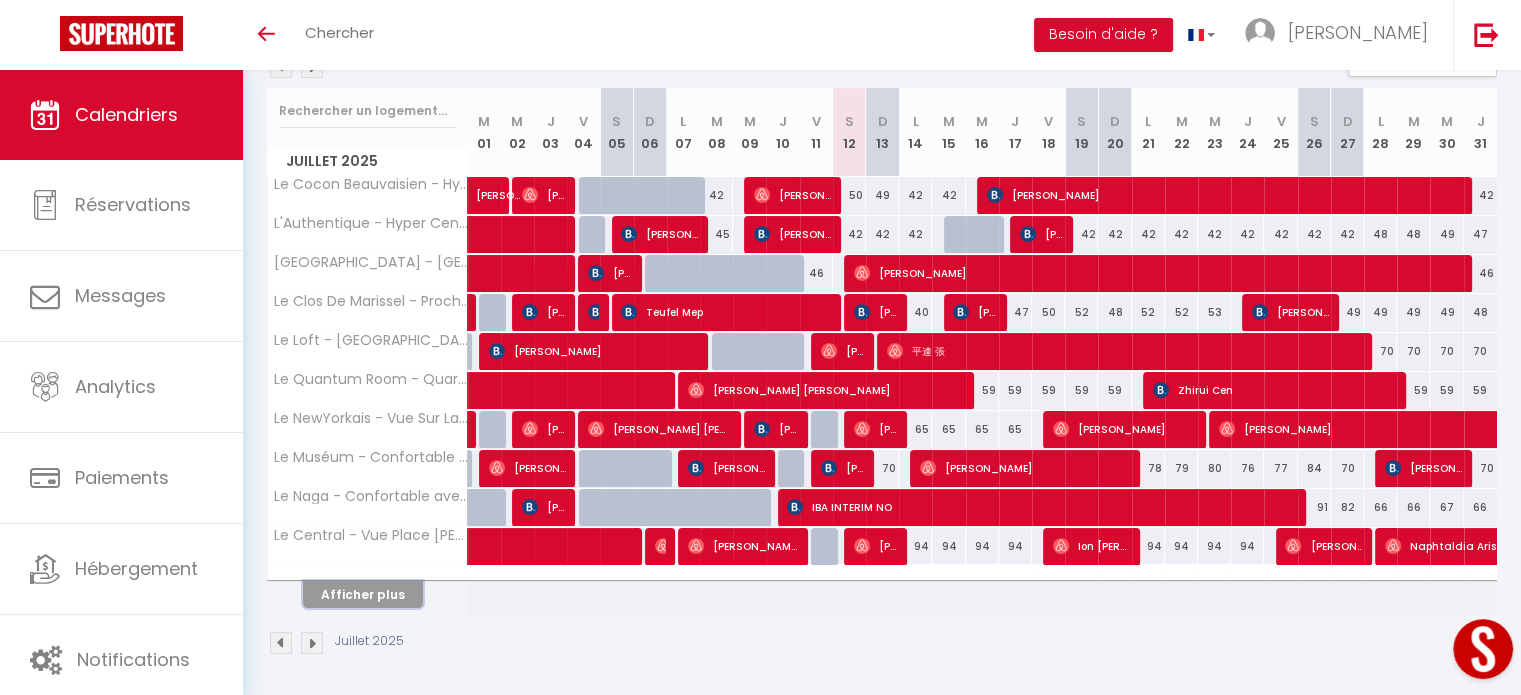 click on "Afficher plus" at bounding box center [363, 594] 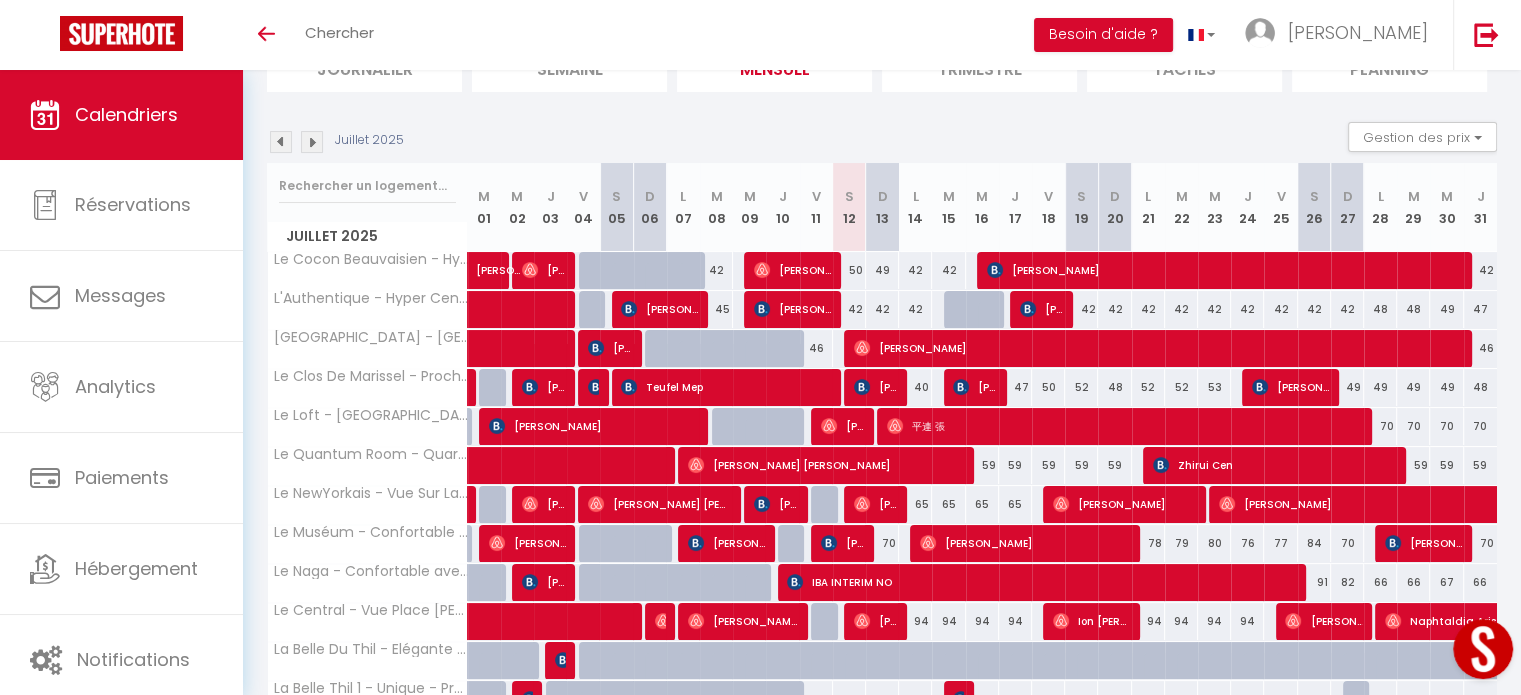 scroll, scrollTop: 0, scrollLeft: 0, axis: both 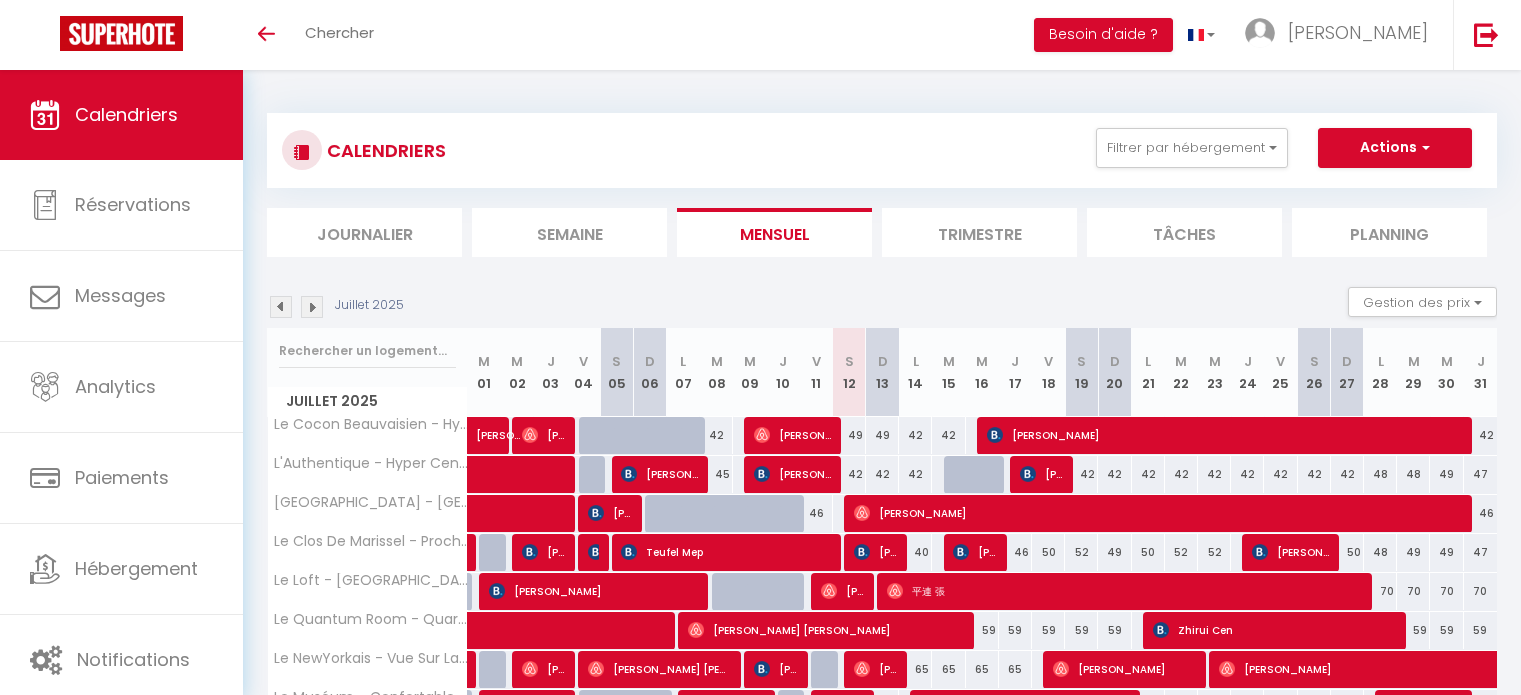 select 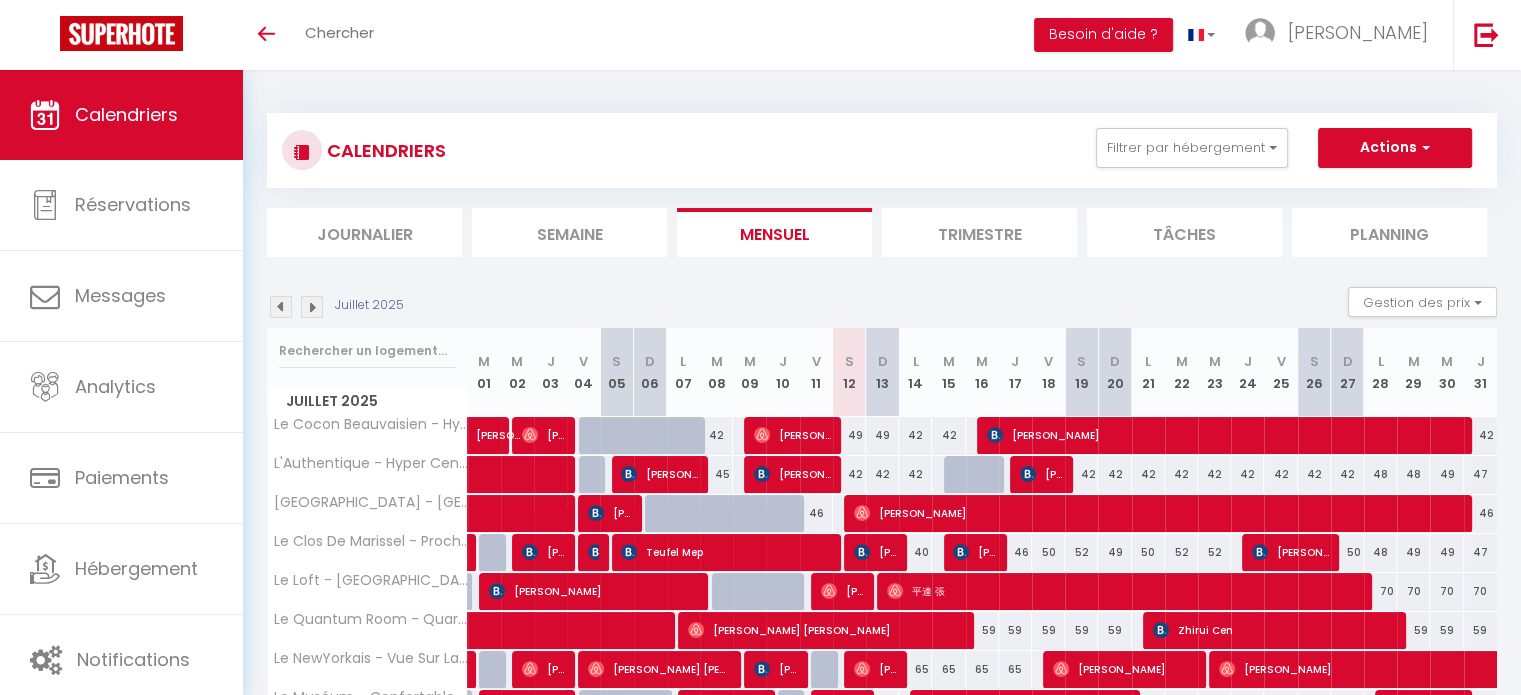 scroll, scrollTop: 240, scrollLeft: 0, axis: vertical 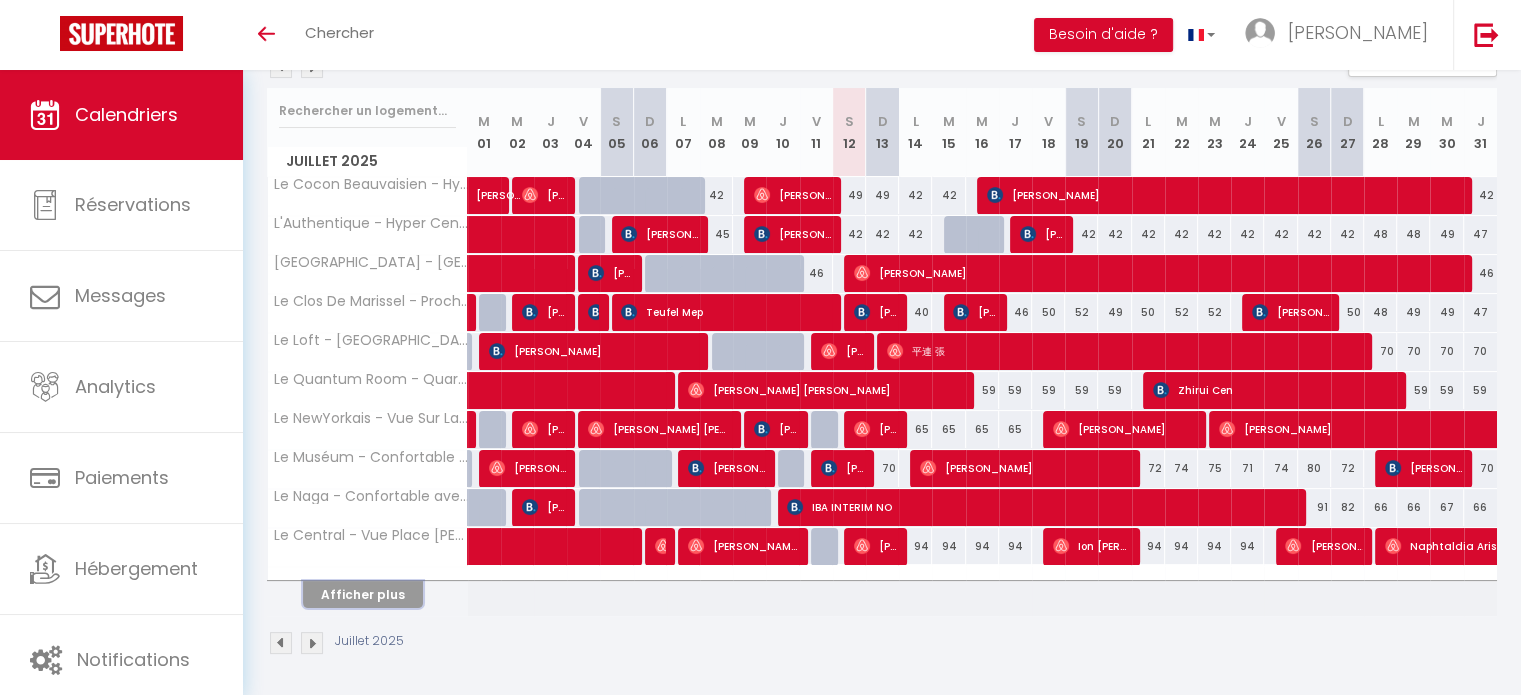 click on "Afficher plus" at bounding box center (363, 594) 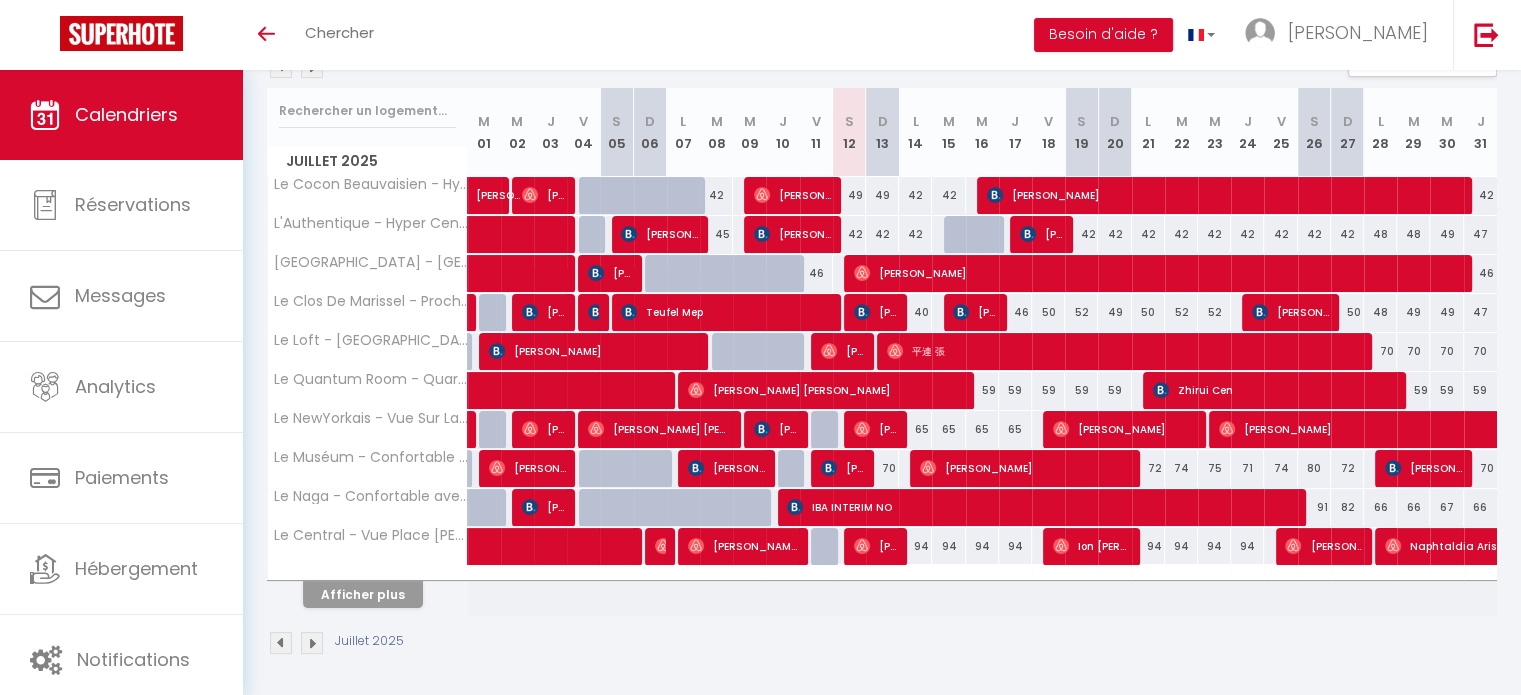 select 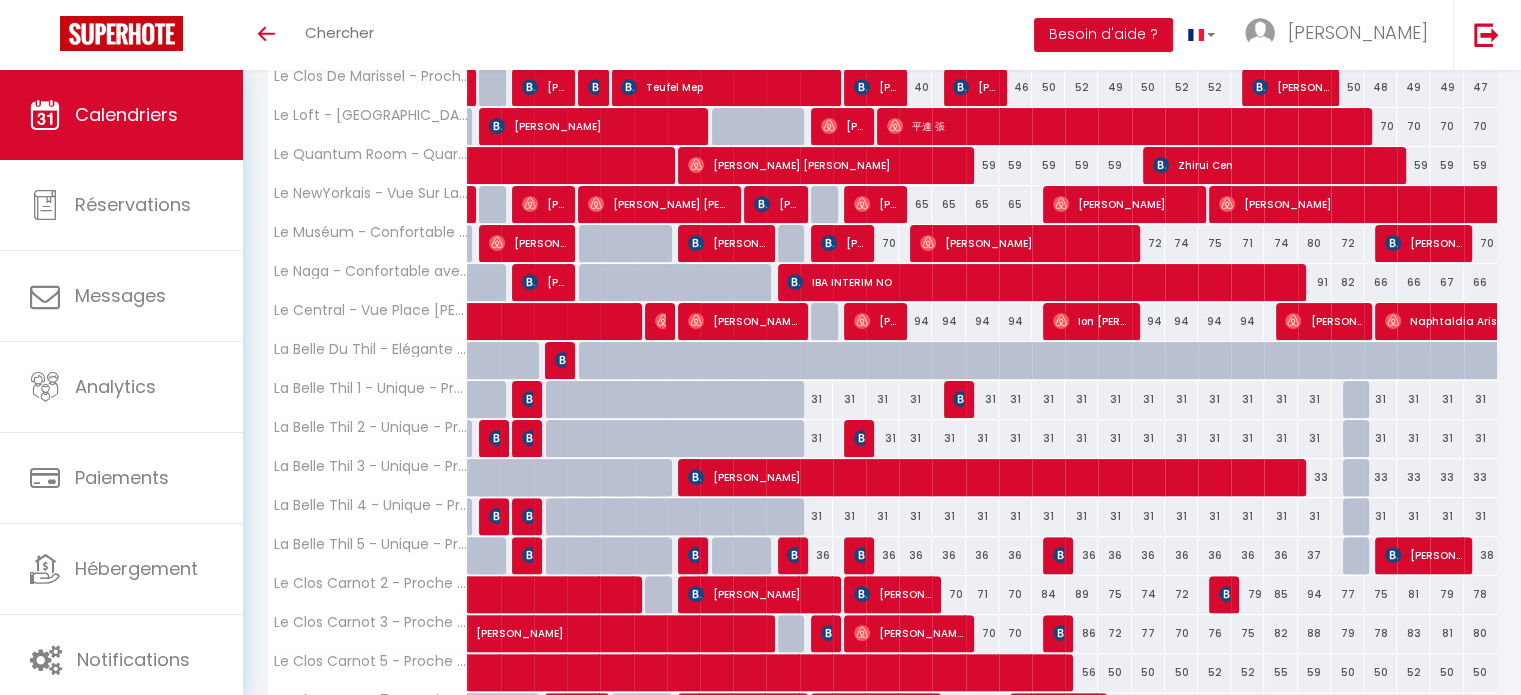 scroll, scrollTop: 479, scrollLeft: 0, axis: vertical 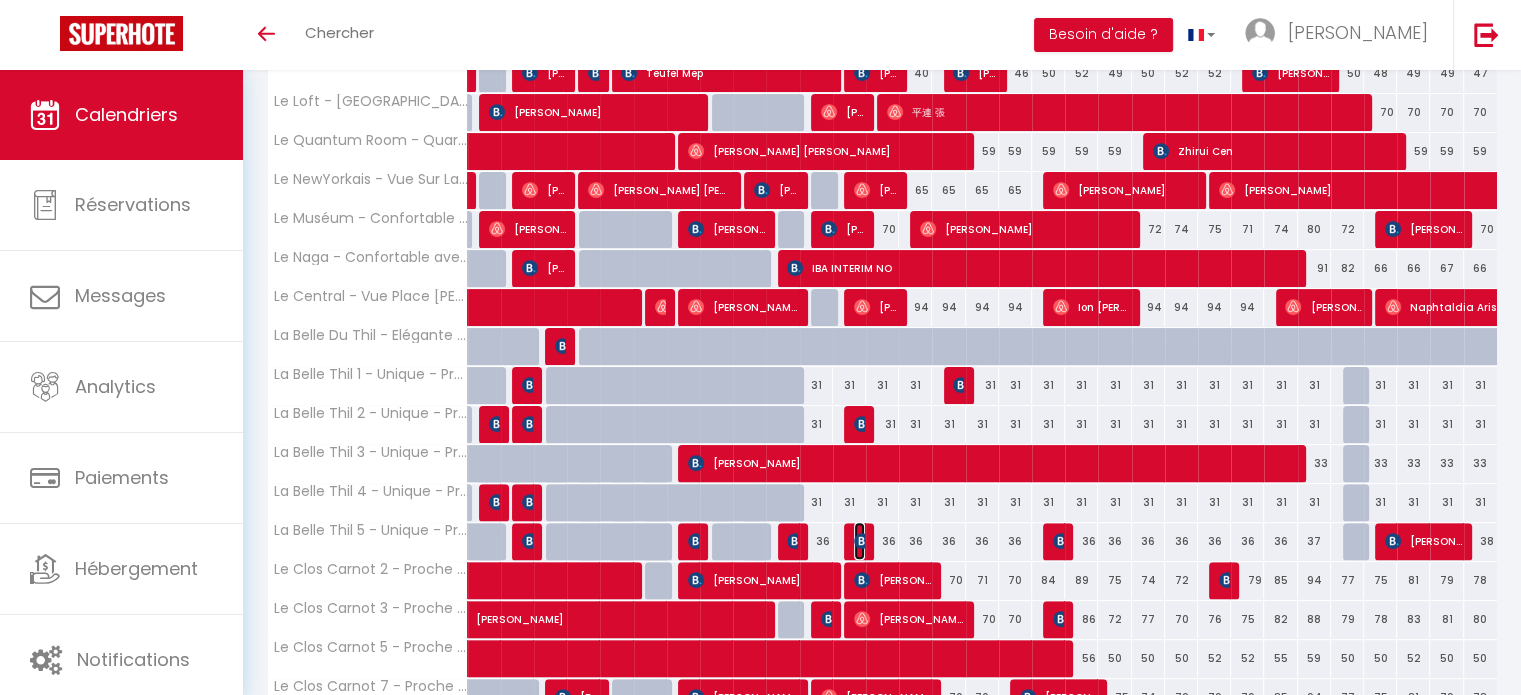 click at bounding box center (862, 541) 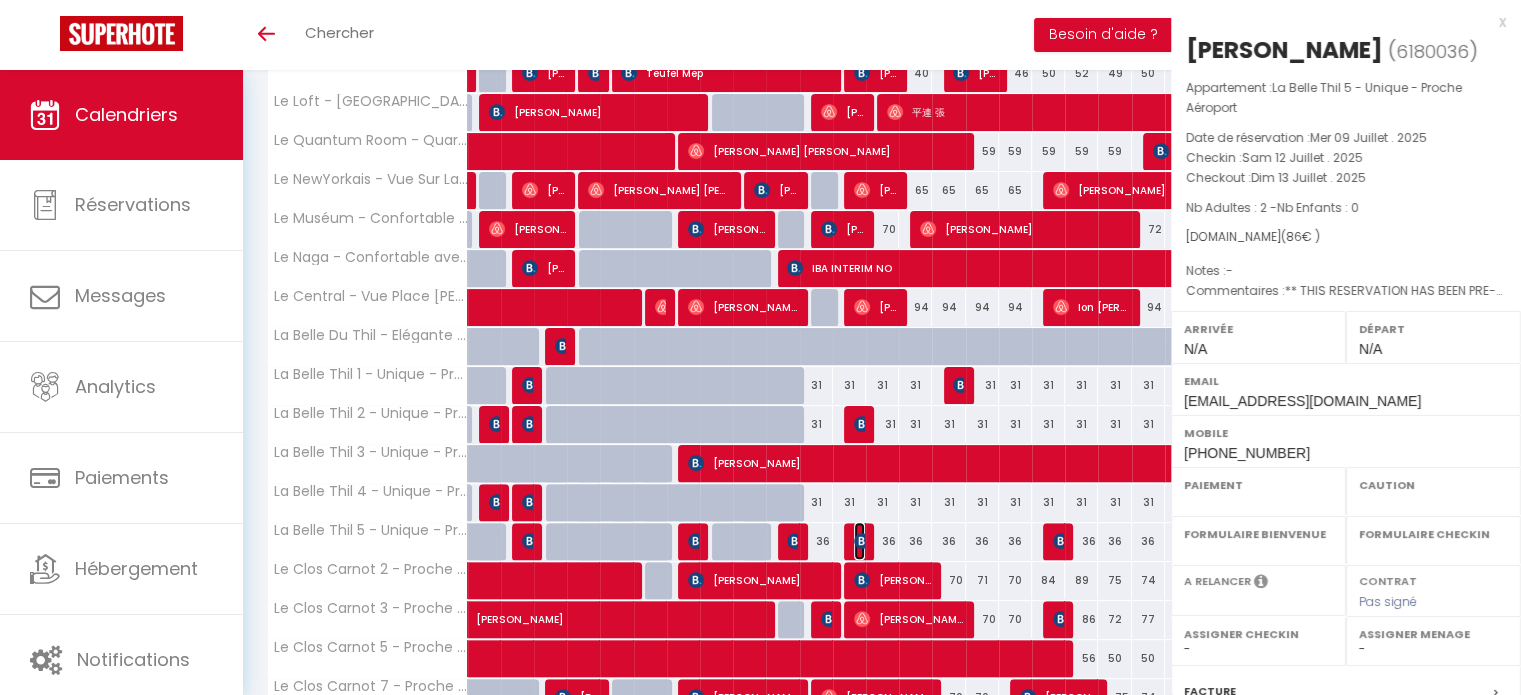 select on "OK" 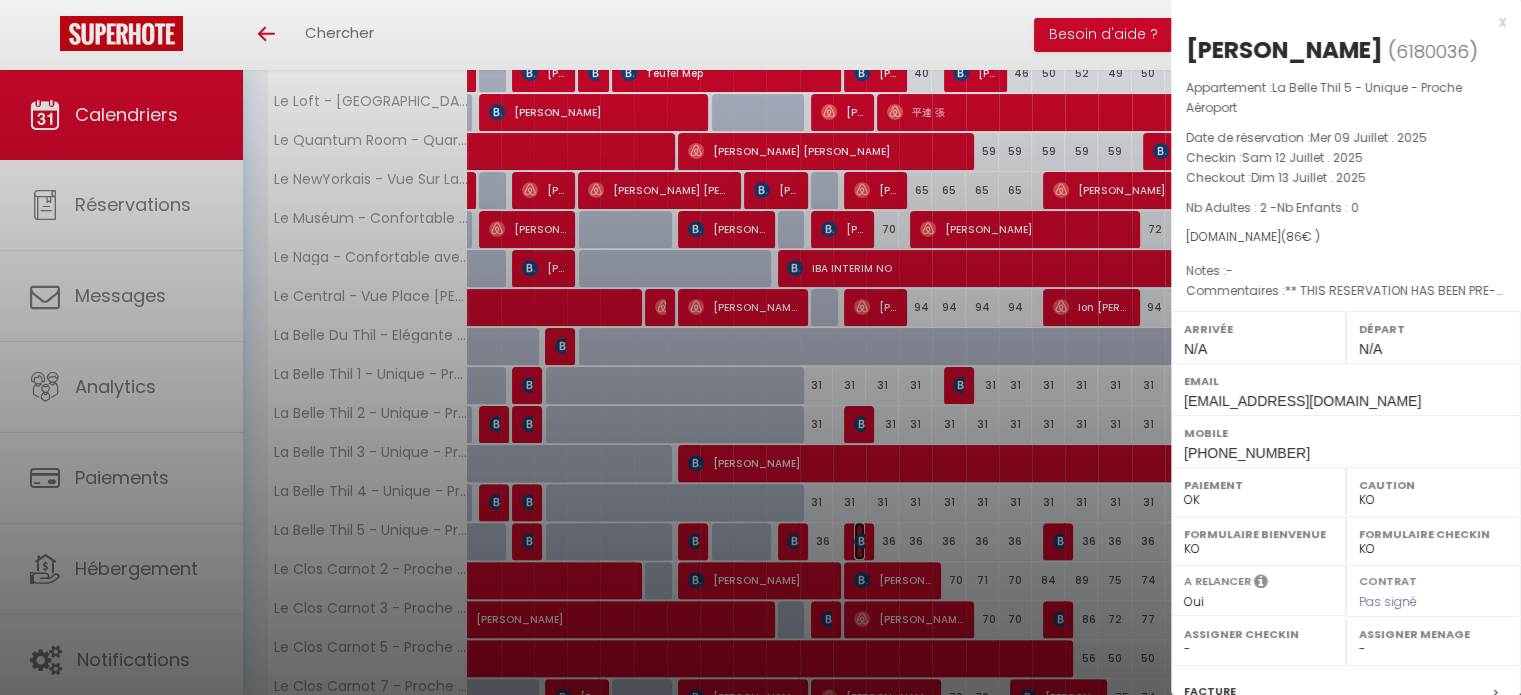 select on "32861" 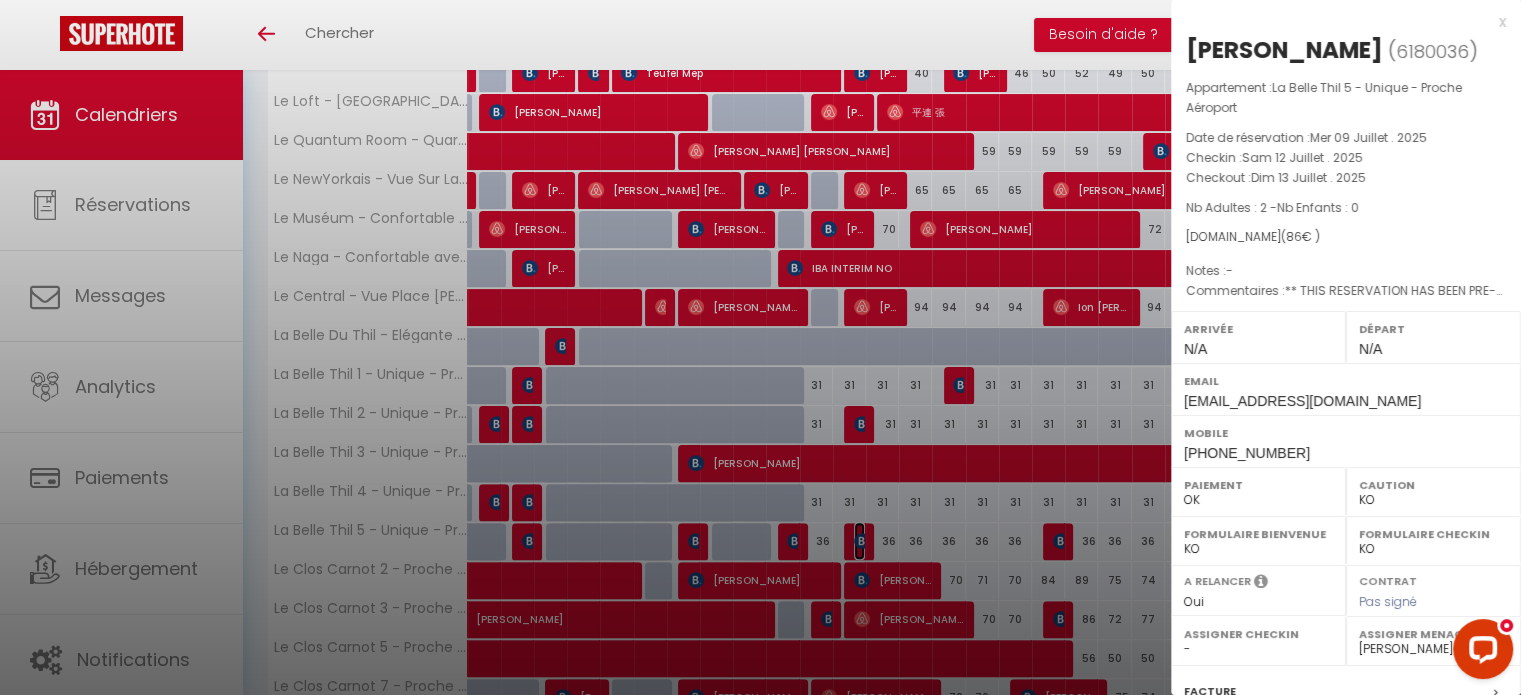 scroll, scrollTop: 0, scrollLeft: 0, axis: both 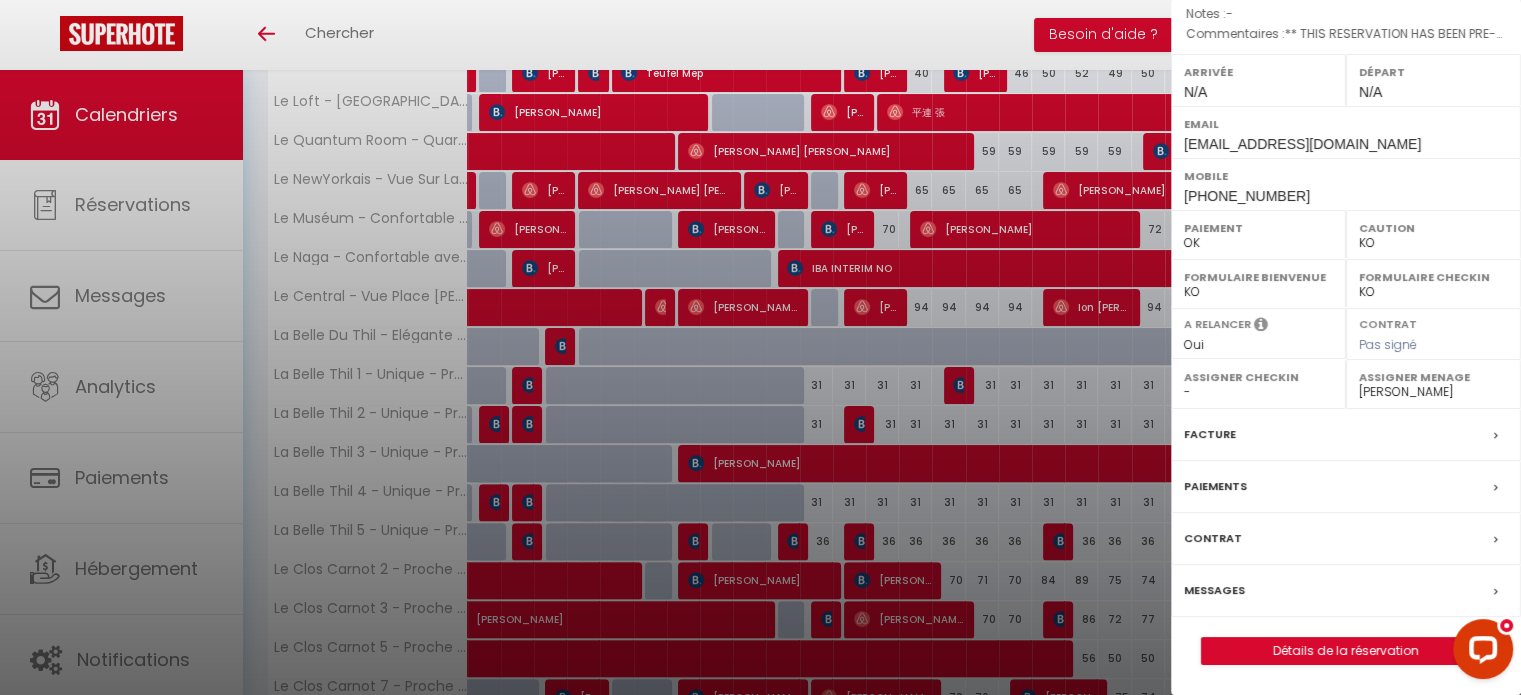 click on "Messages" at bounding box center (1214, 590) 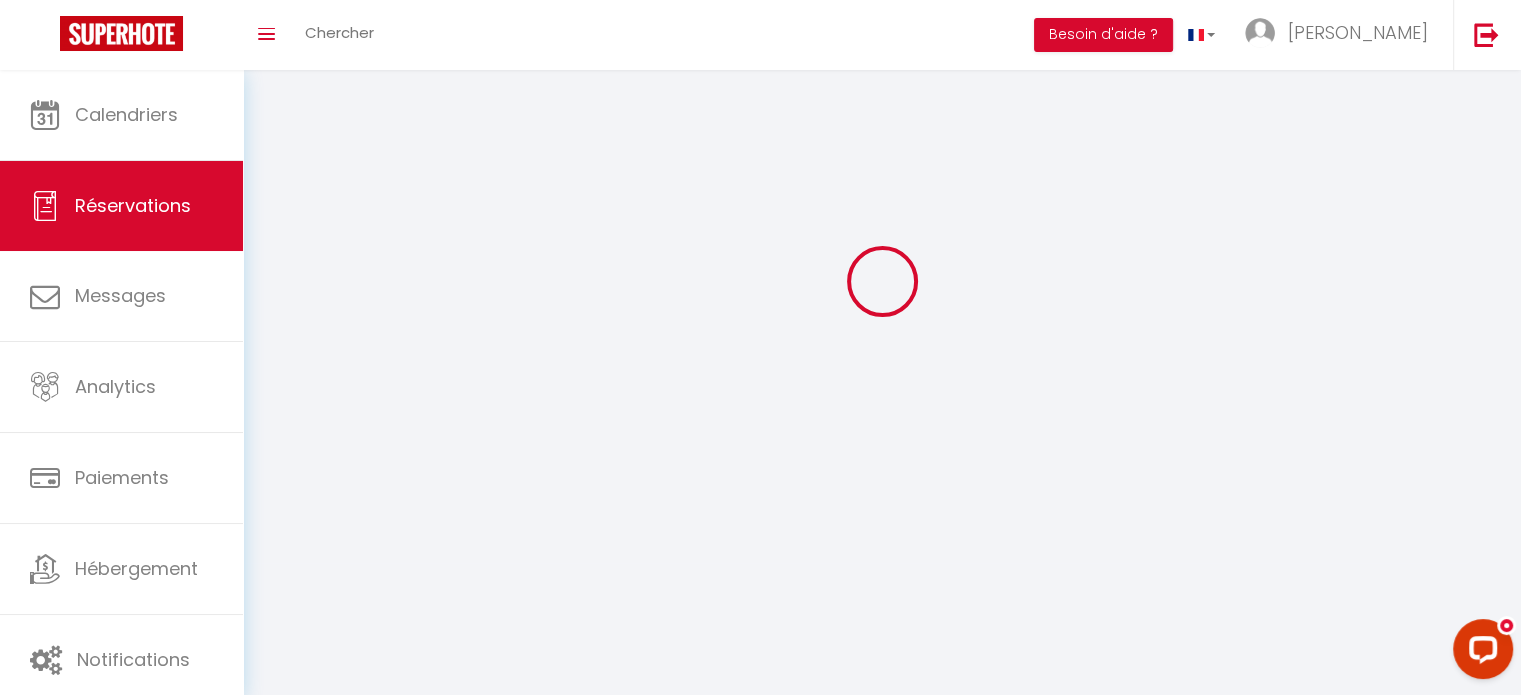 scroll, scrollTop: 0, scrollLeft: 0, axis: both 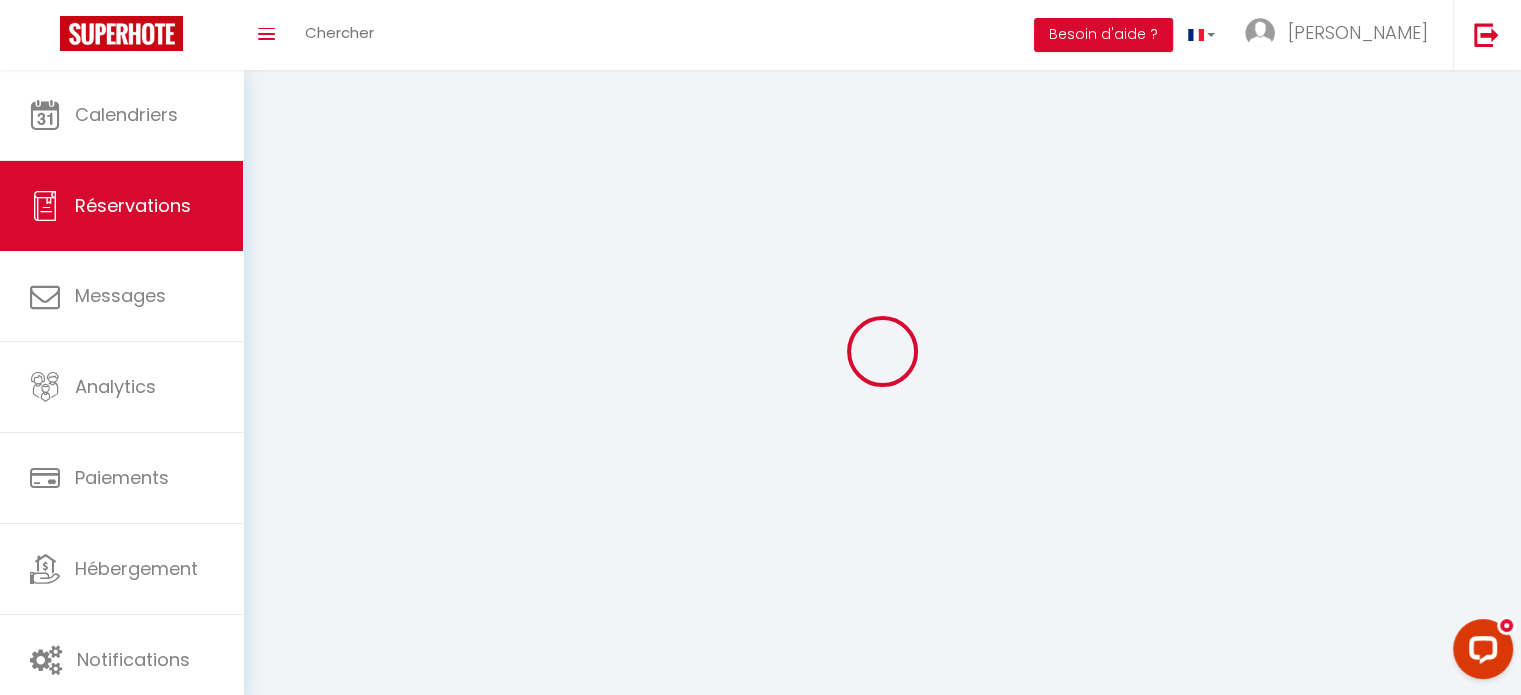 type on "Abdelsalam" 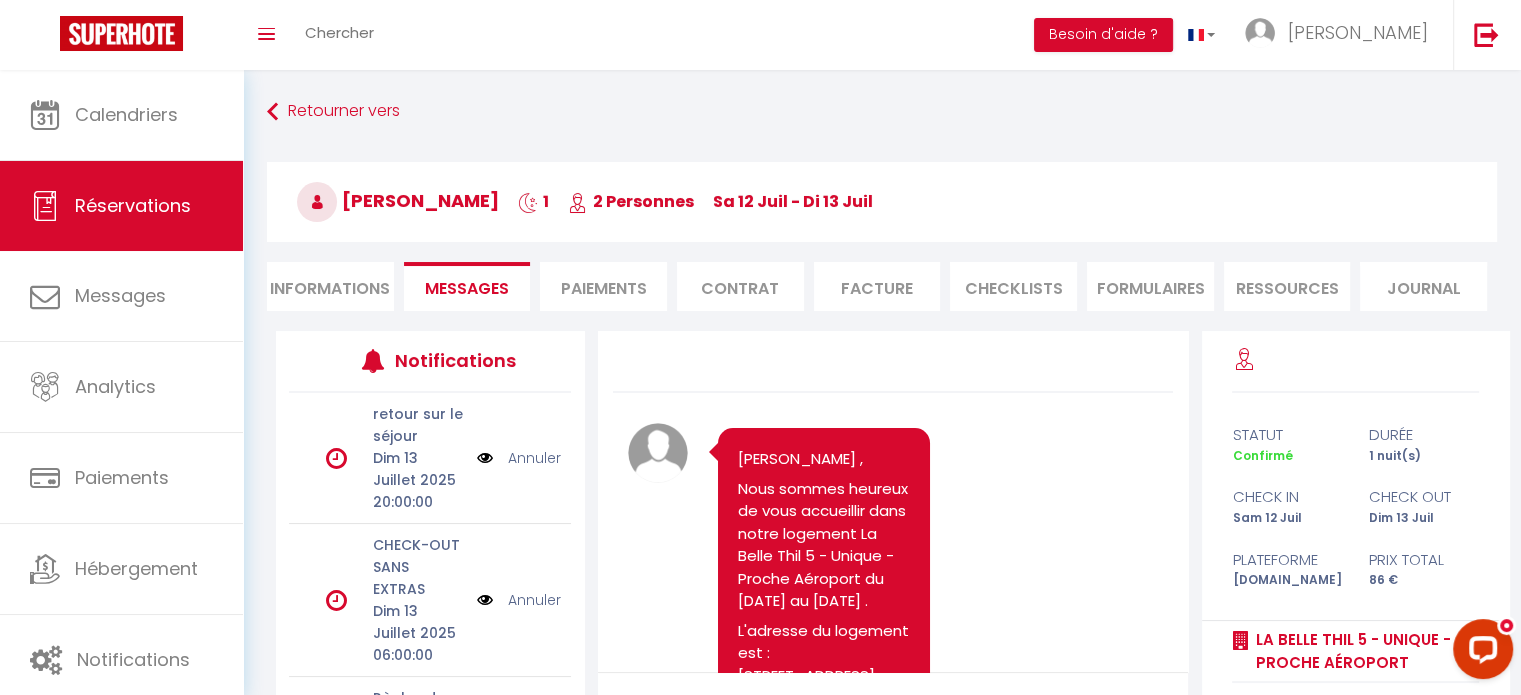 scroll, scrollTop: 1058, scrollLeft: 0, axis: vertical 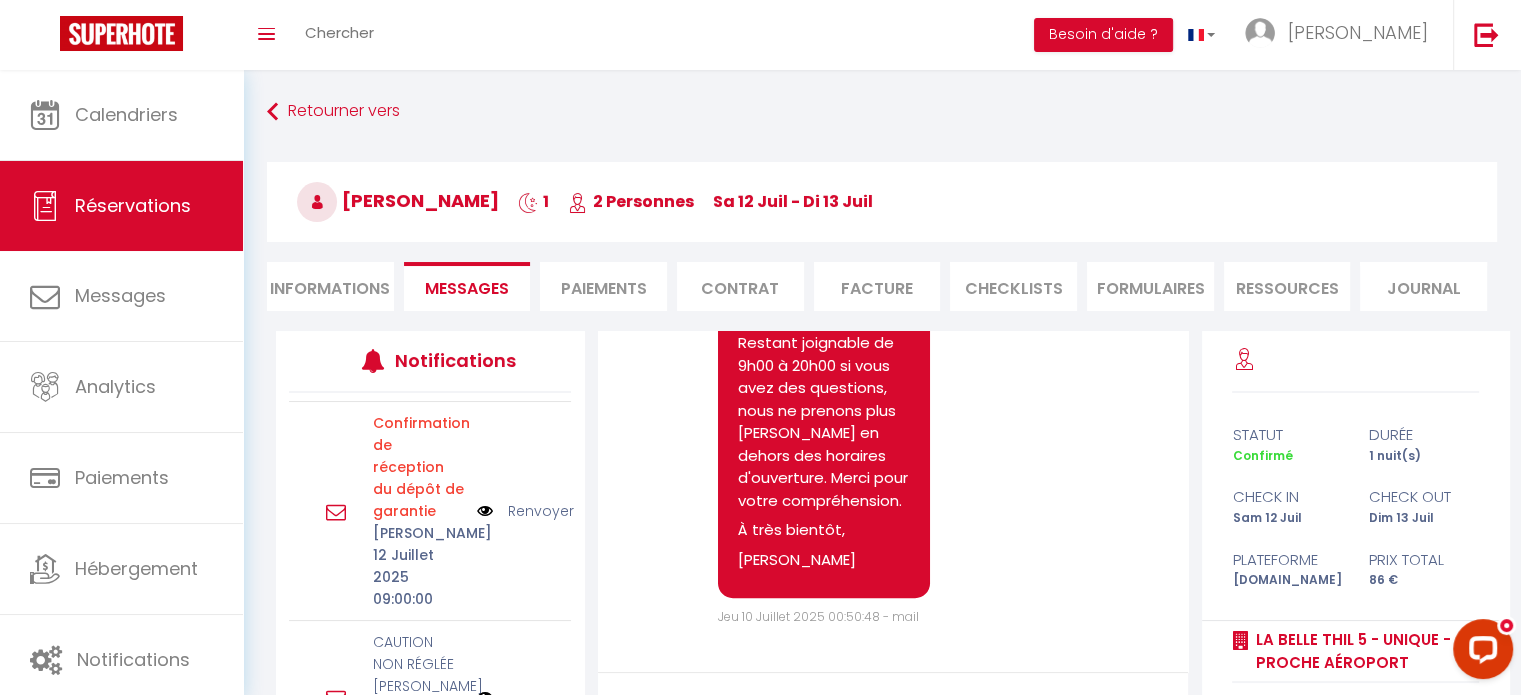 click at bounding box center [485, 697] 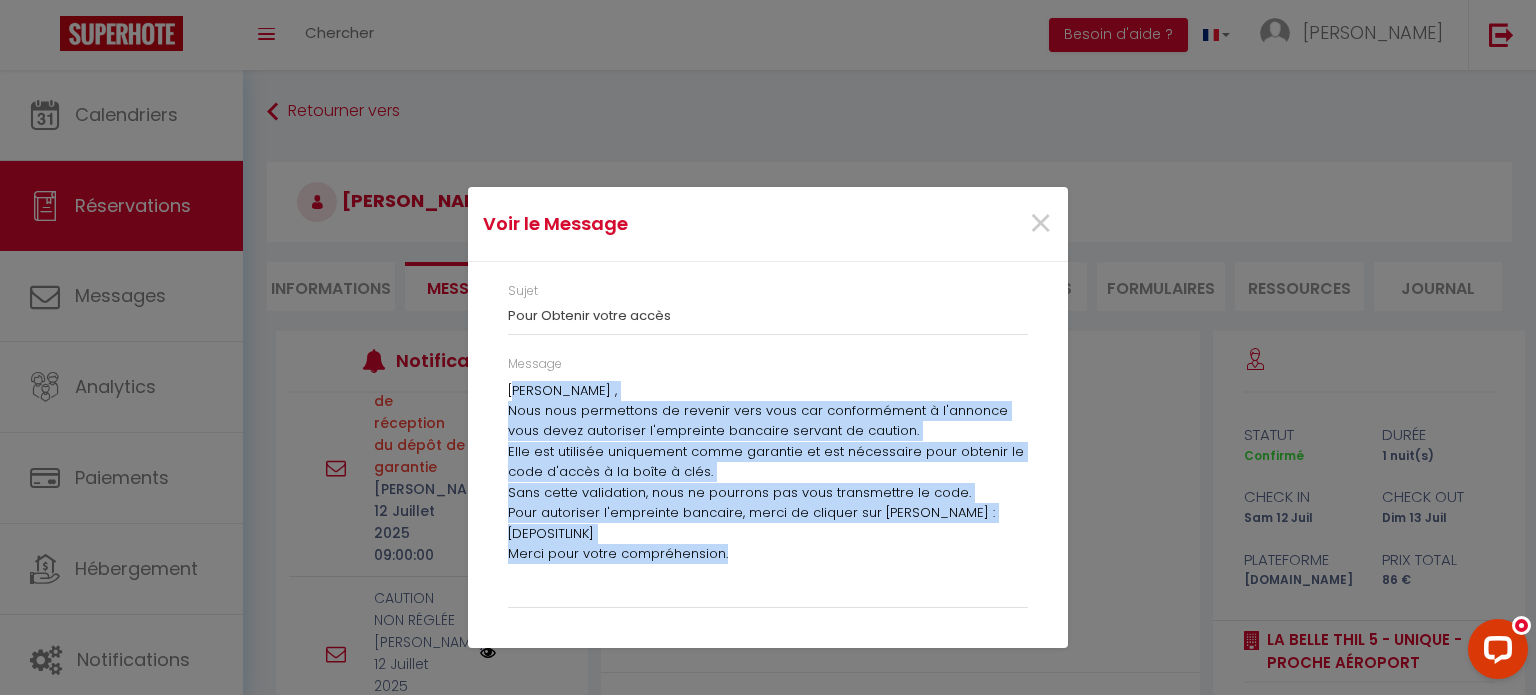 drag, startPoint x: 513, startPoint y: 393, endPoint x: 761, endPoint y: 565, distance: 301.8079 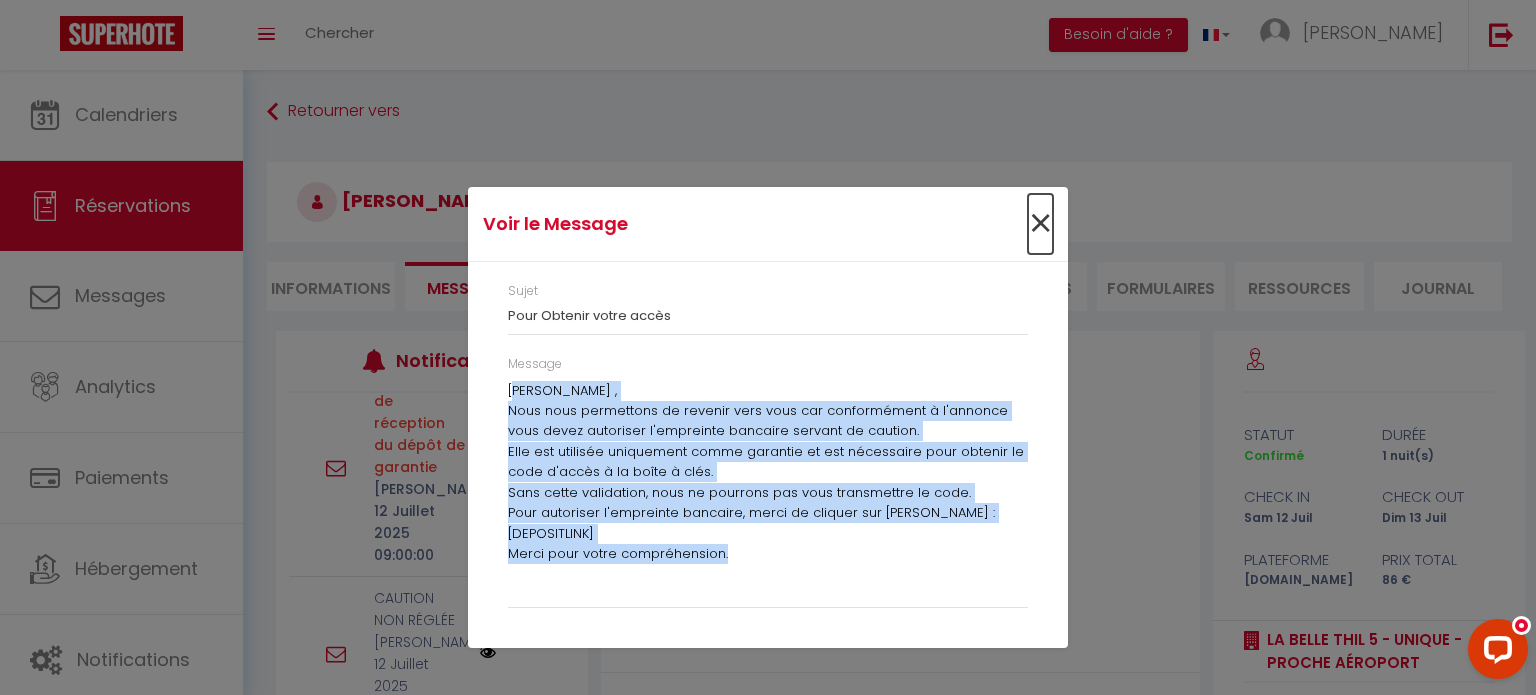 click on "×" at bounding box center (1040, 224) 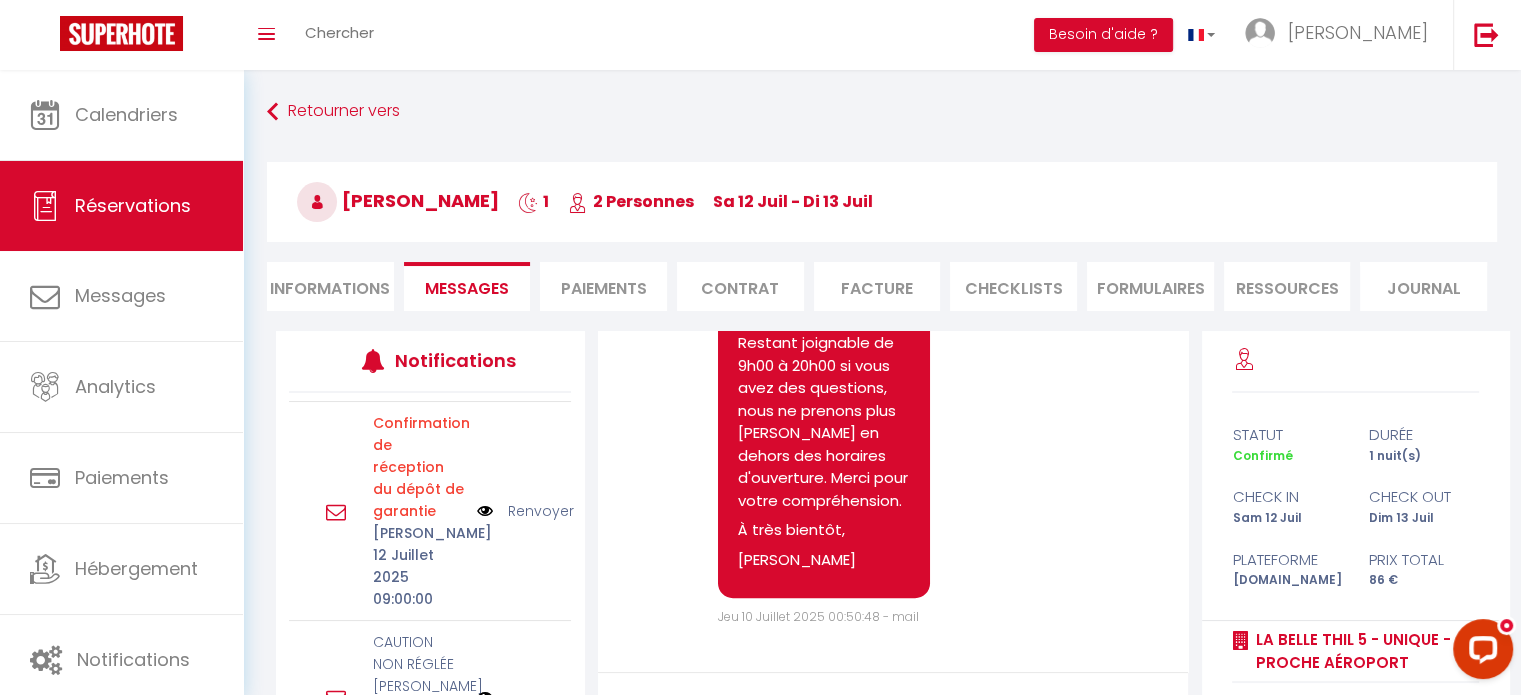 scroll, scrollTop: 1057, scrollLeft: 0, axis: vertical 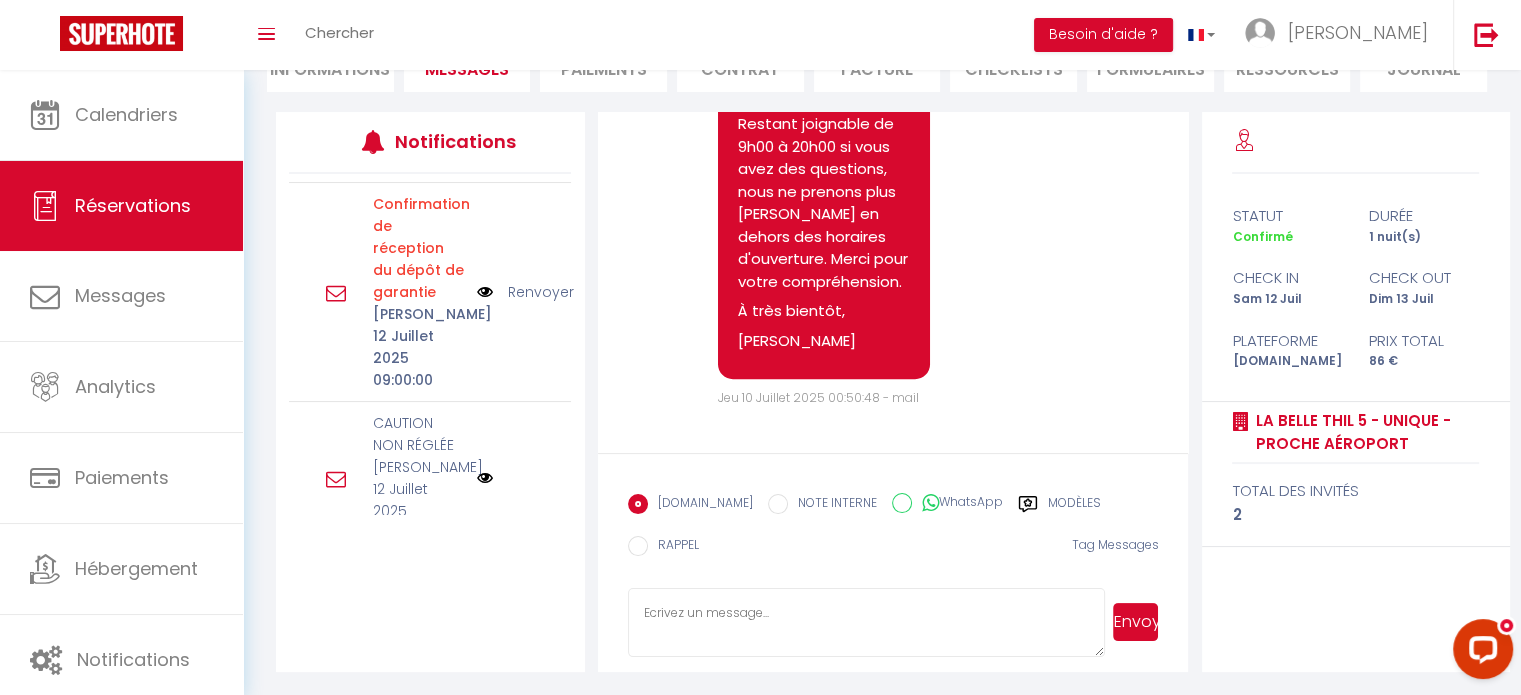 click at bounding box center (867, 623) 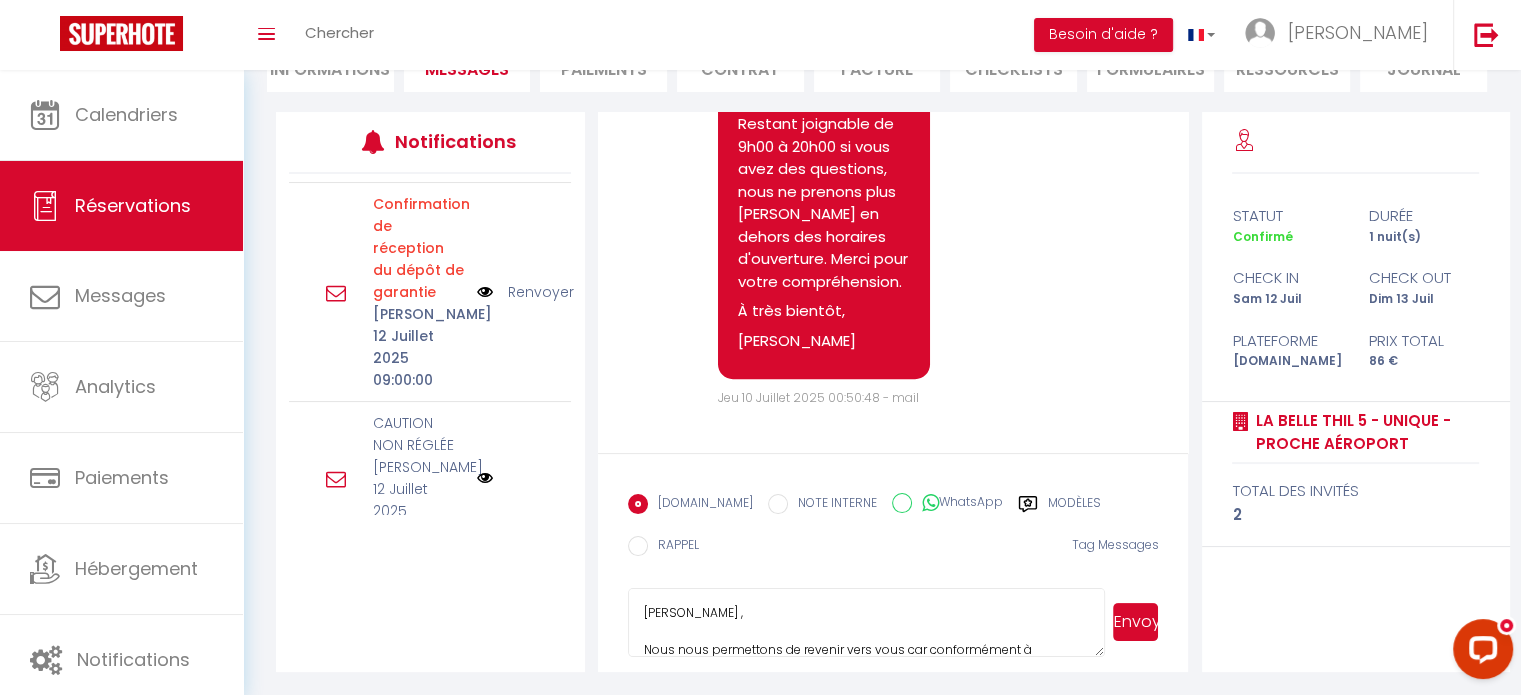 scroll, scrollTop: 228, scrollLeft: 0, axis: vertical 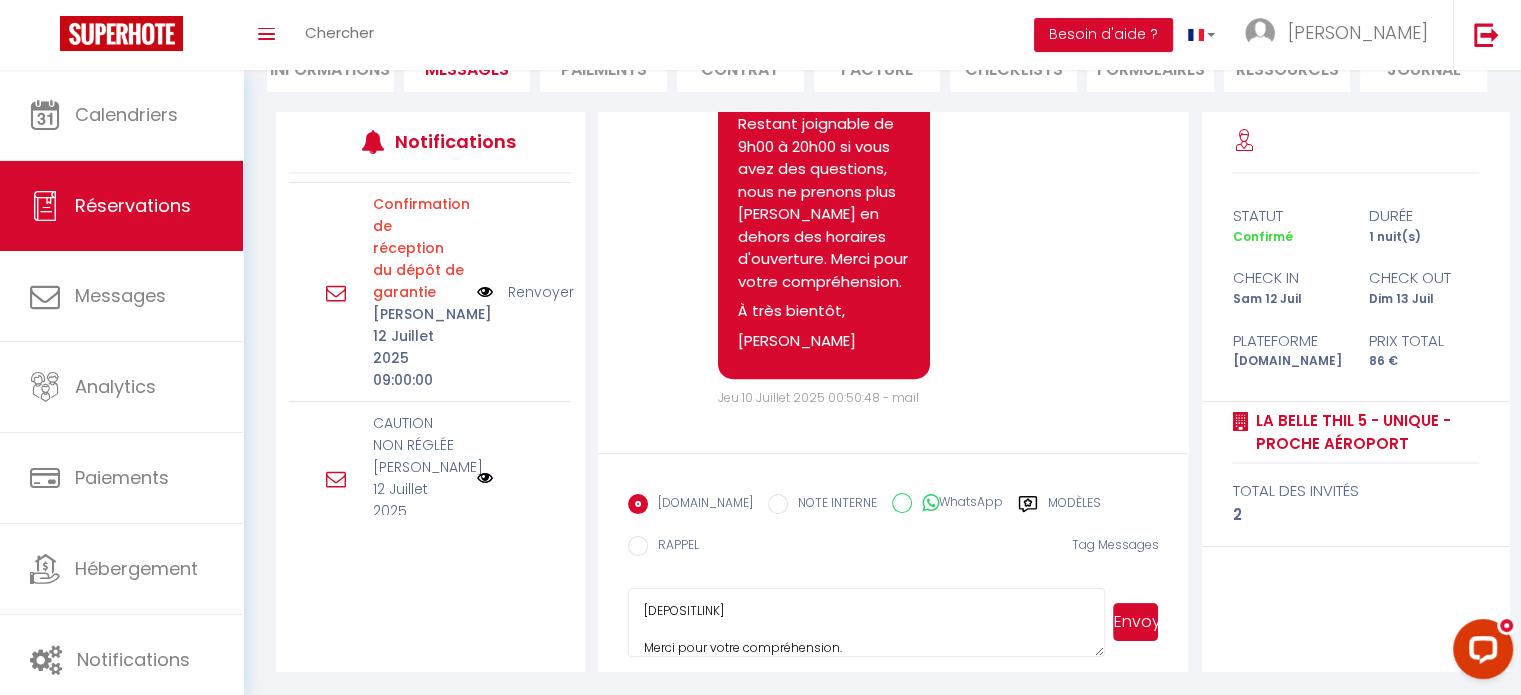 type on "Bonjour Abdelsalam ,
Nous nous permettons de revenir vers vous car conformément à l'annonce vous devez autoriser l'empreinte bancaire servant de caution.
Elle est utilisée uniquement comme garantie et est nécessaire pour obtenir le code d'accès à la boîte à clés.
Sans cette validation, nous ne pourrons pas vous transmettre le code.
Pour autoriser l'empreinte bancaire, merci de cliquer sur ce lien :
[DEPOSITLINK]
Merci pour votre compréhension." 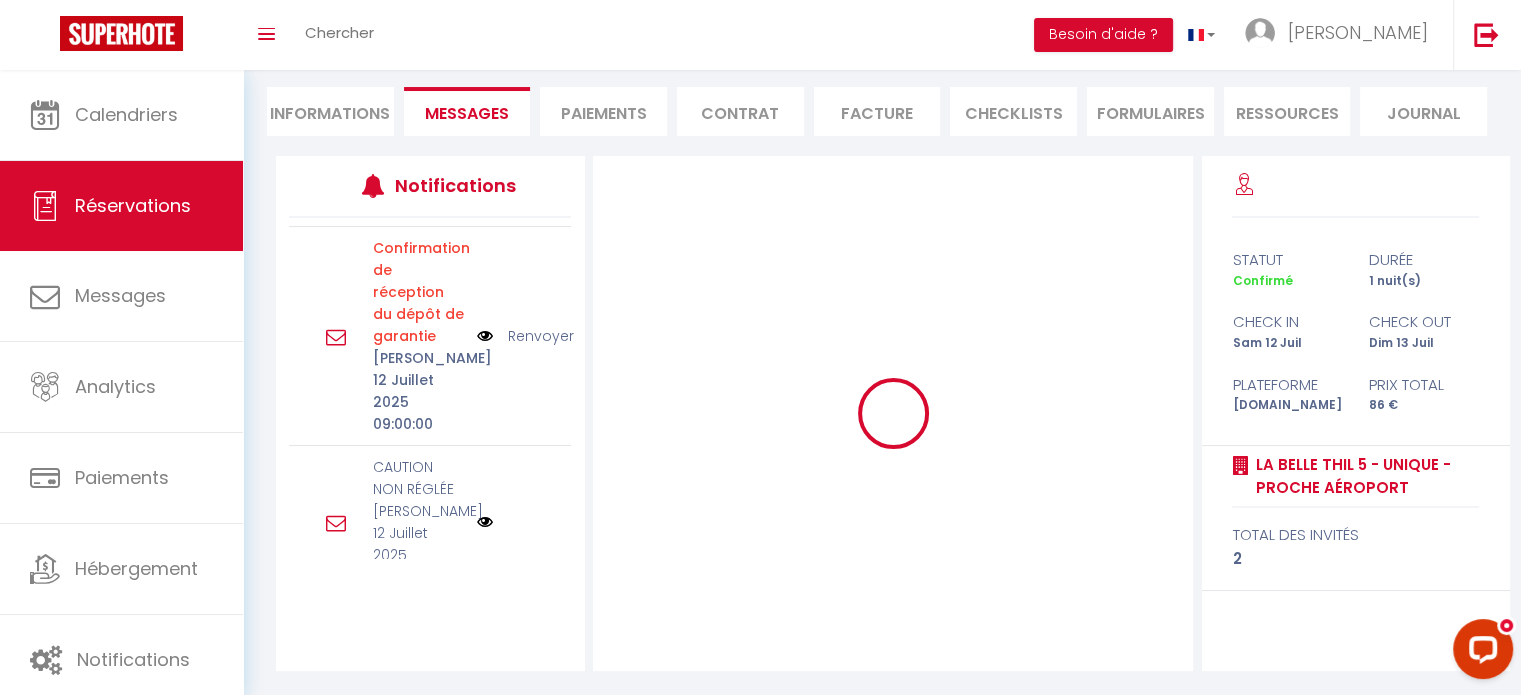 scroll, scrollTop: 175, scrollLeft: 0, axis: vertical 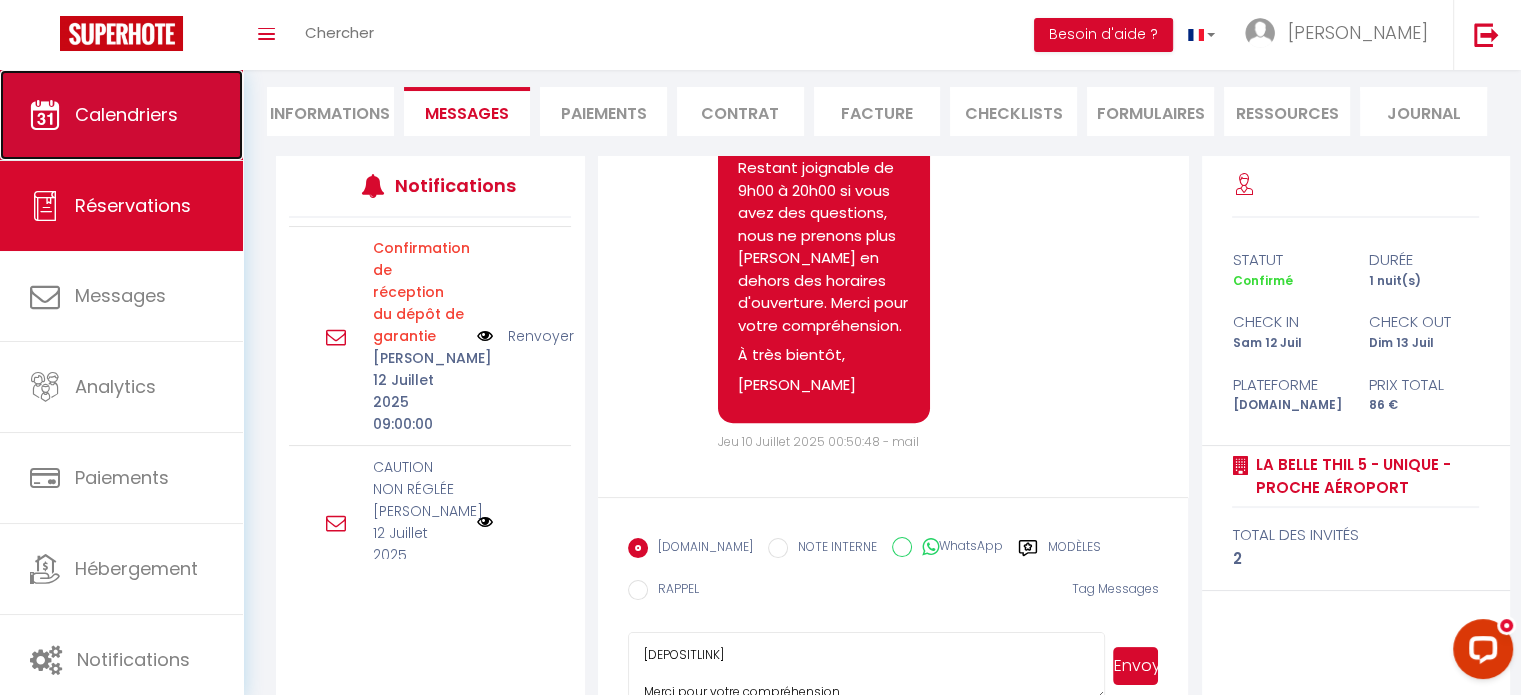 click on "Calendriers" at bounding box center (126, 114) 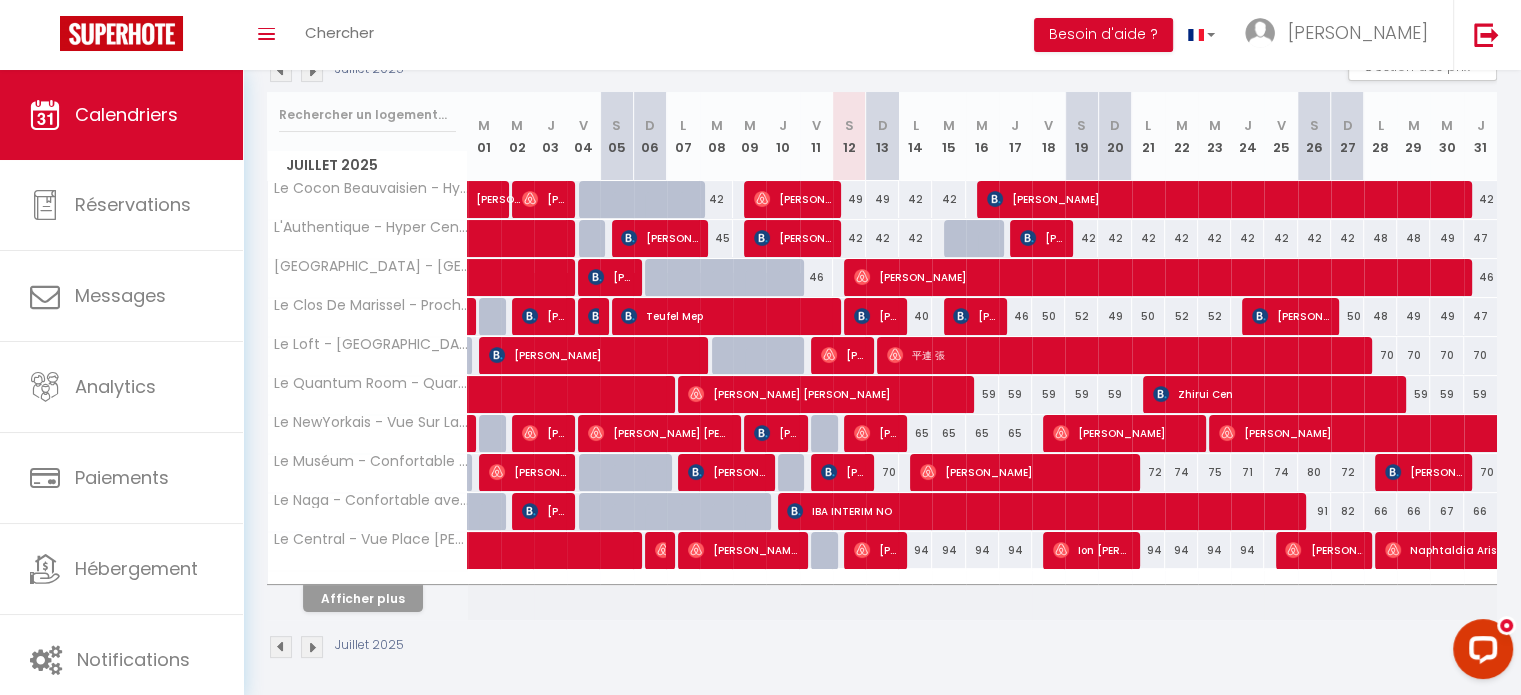 scroll, scrollTop: 240, scrollLeft: 0, axis: vertical 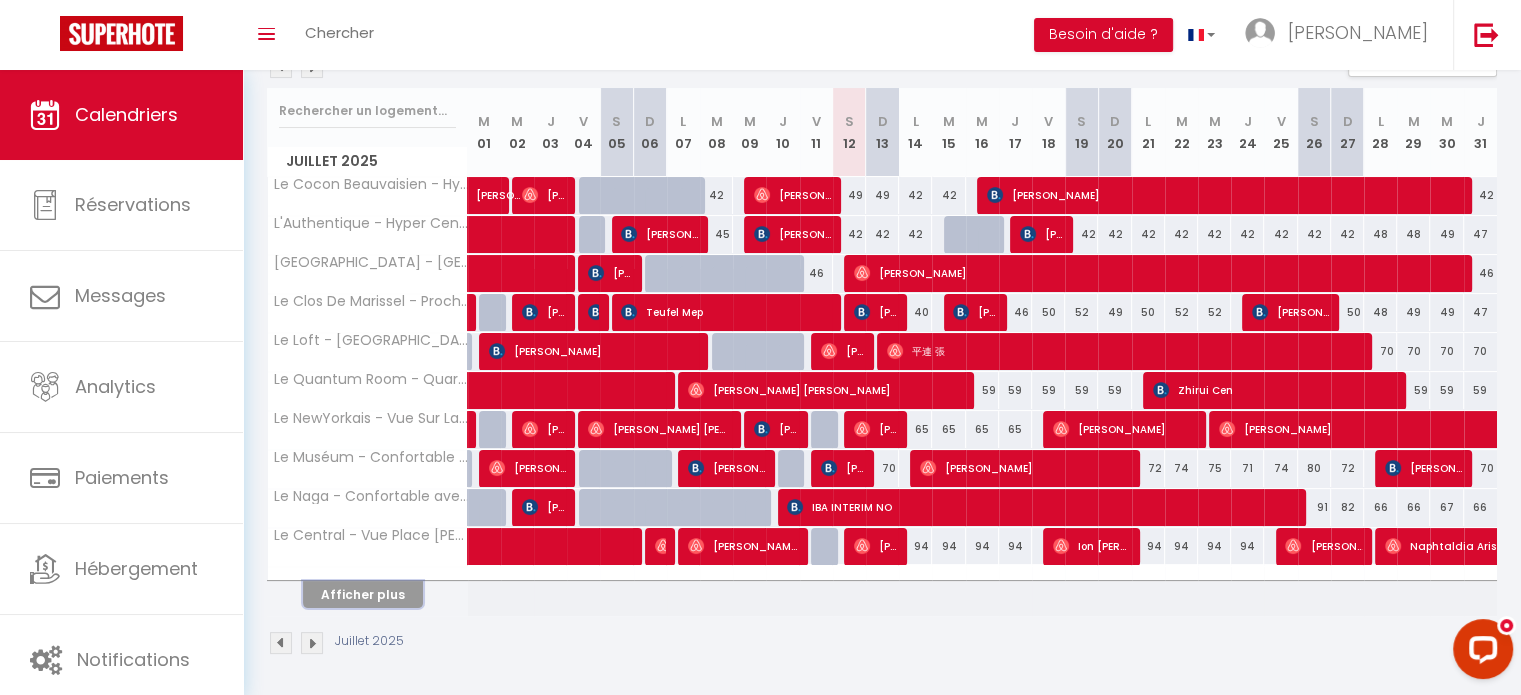 click on "Afficher plus" at bounding box center (363, 594) 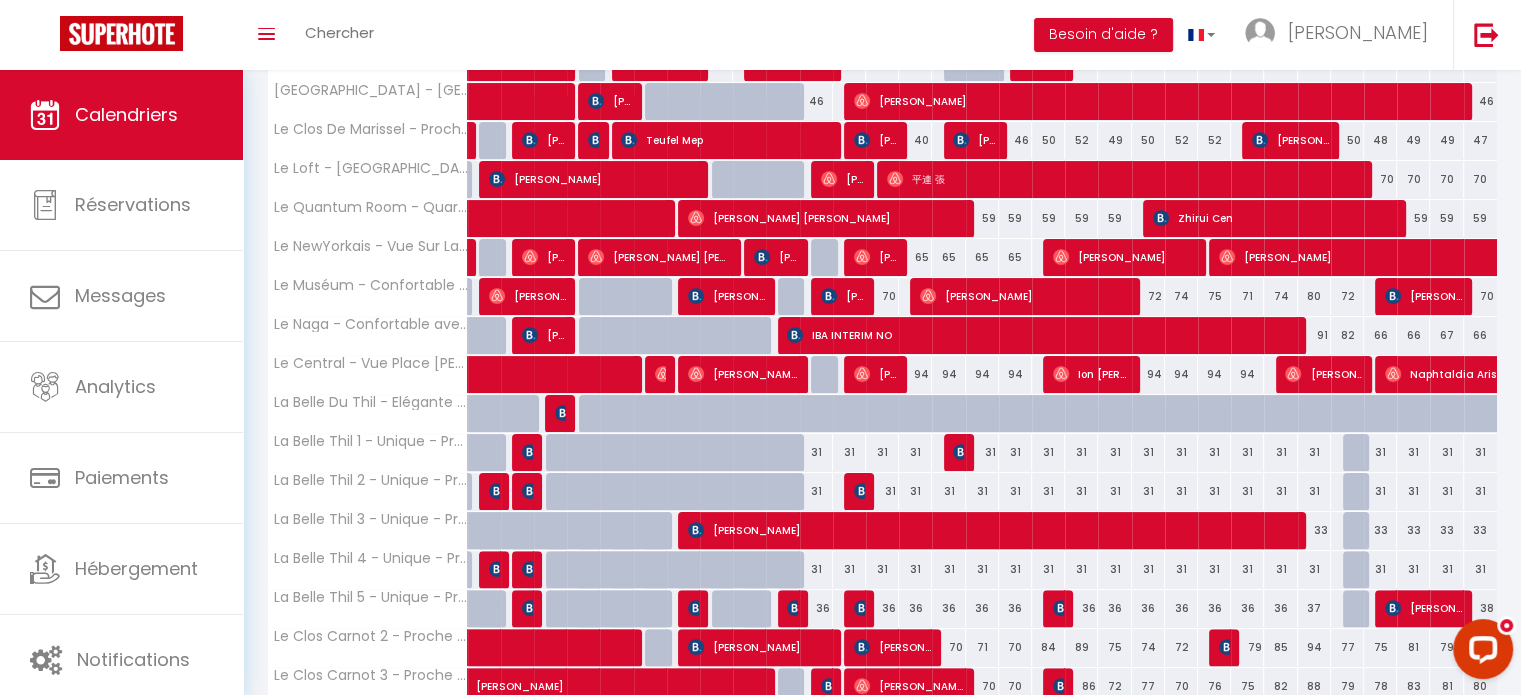 scroll, scrollTop: 440, scrollLeft: 0, axis: vertical 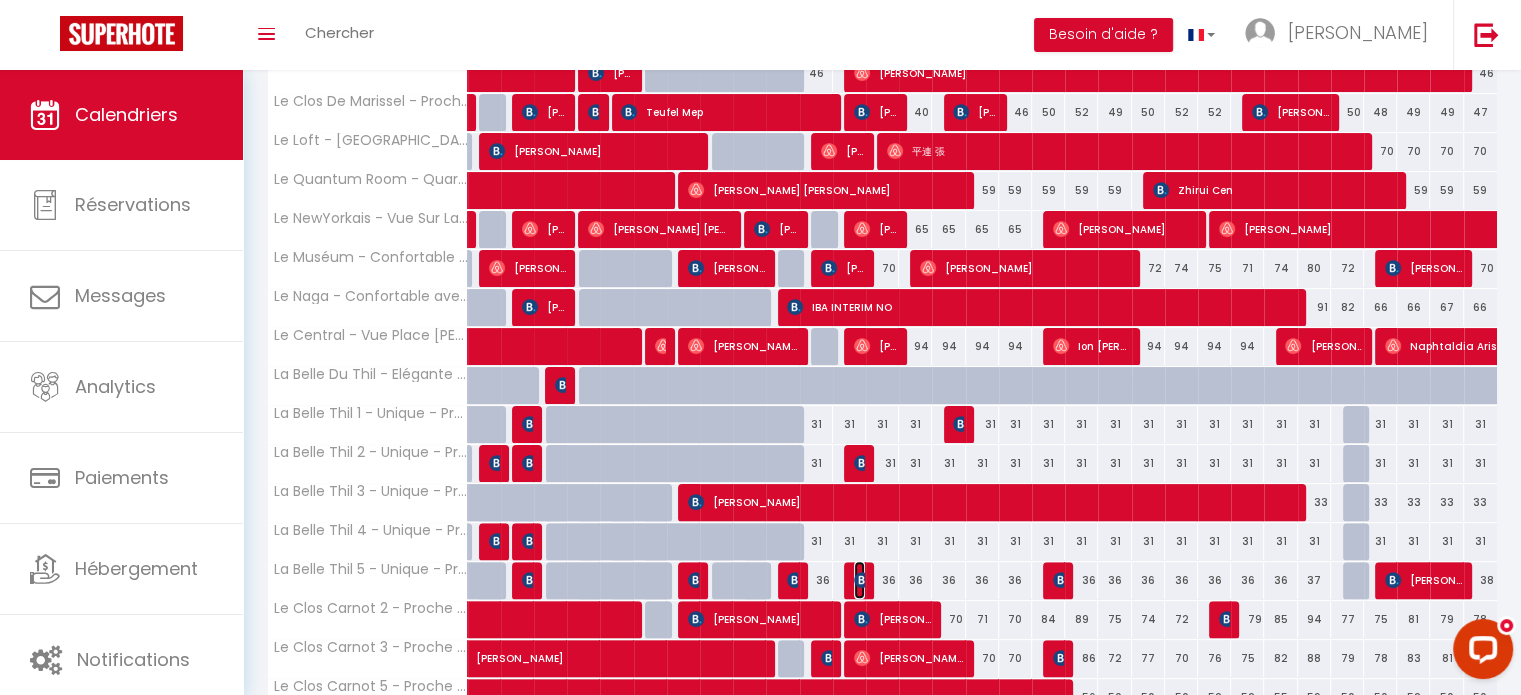 click at bounding box center [862, 580] 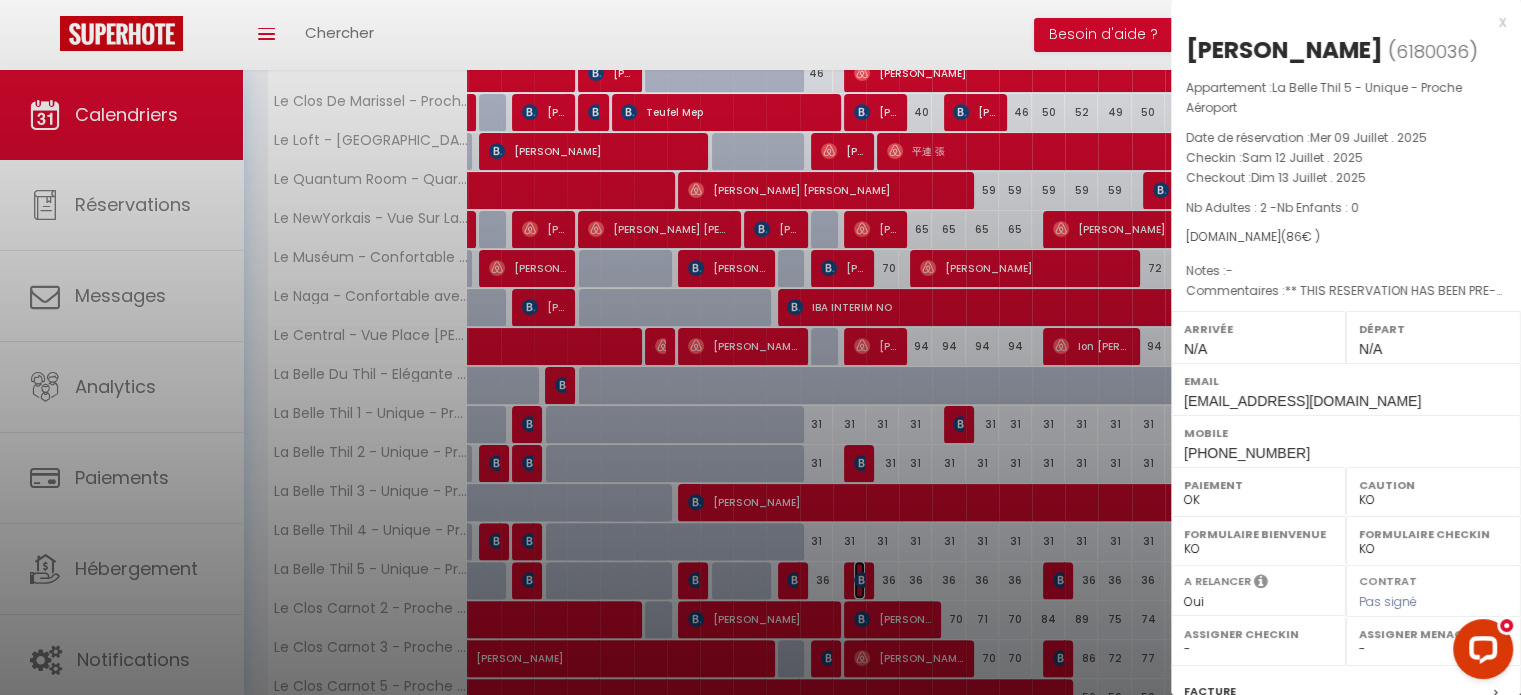 select on "32861" 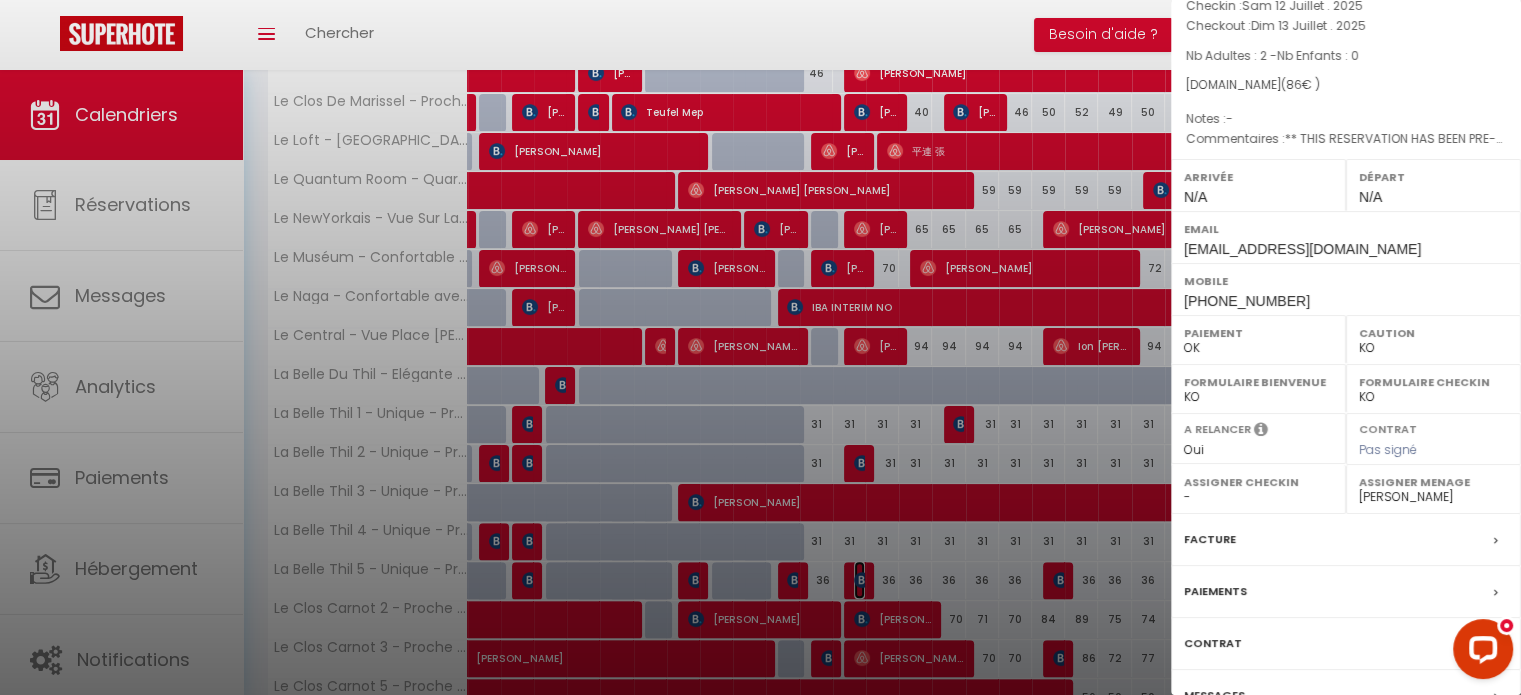 scroll, scrollTop: 285, scrollLeft: 0, axis: vertical 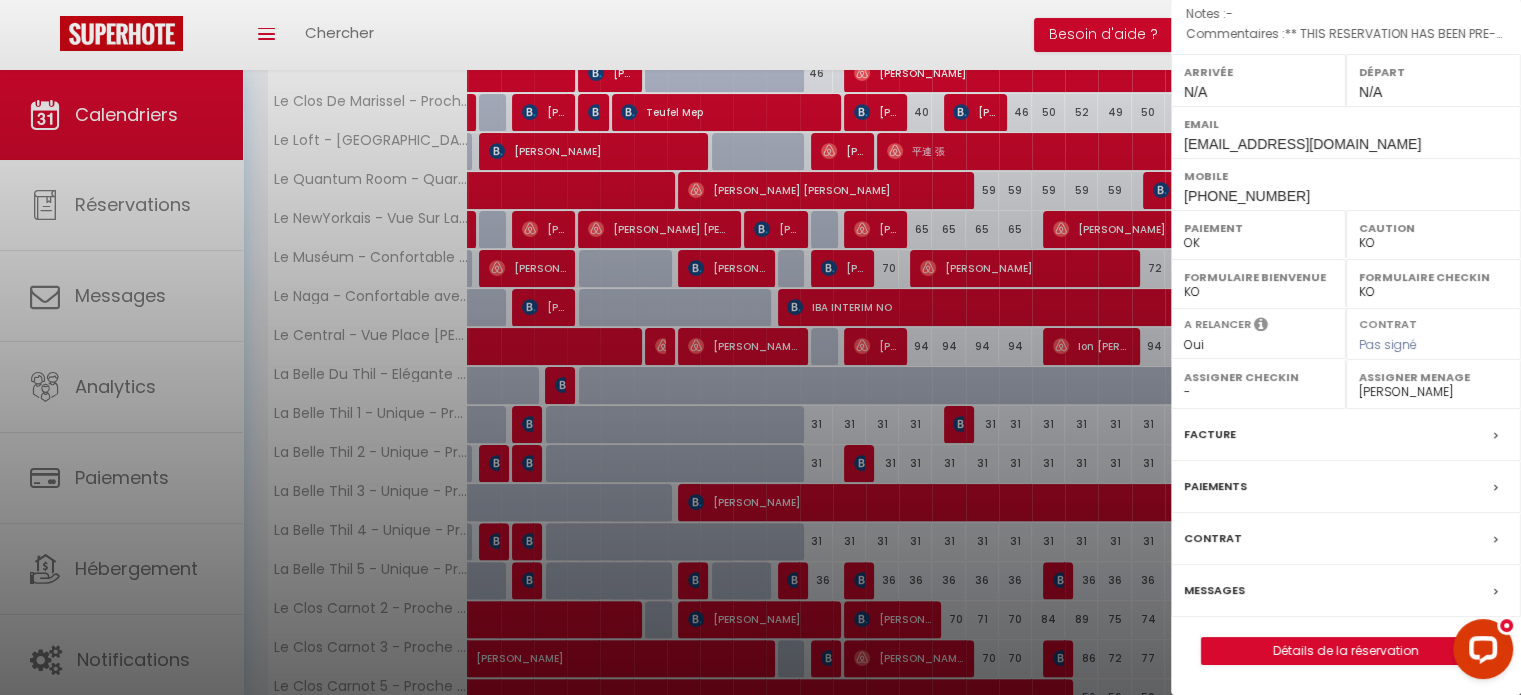 click on "Messages" at bounding box center [1214, 590] 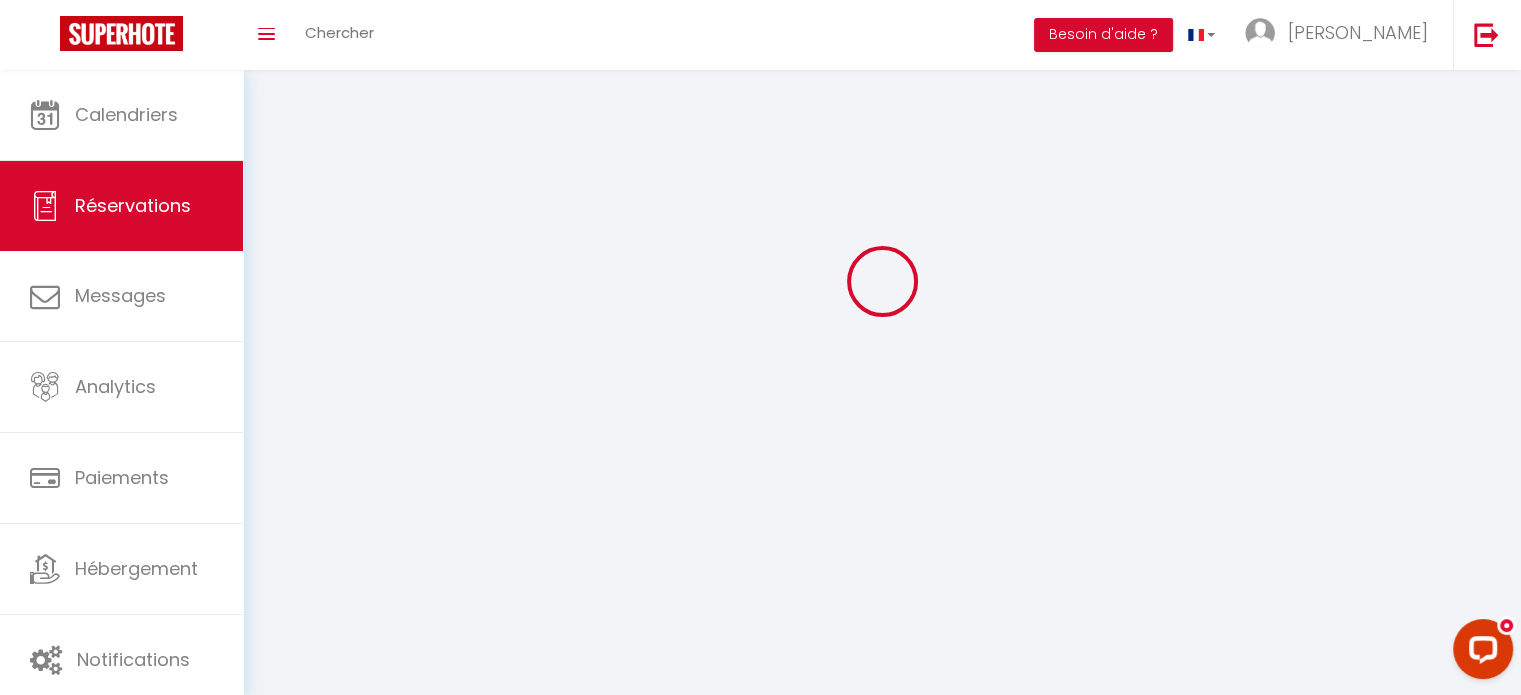 scroll, scrollTop: 0, scrollLeft: 0, axis: both 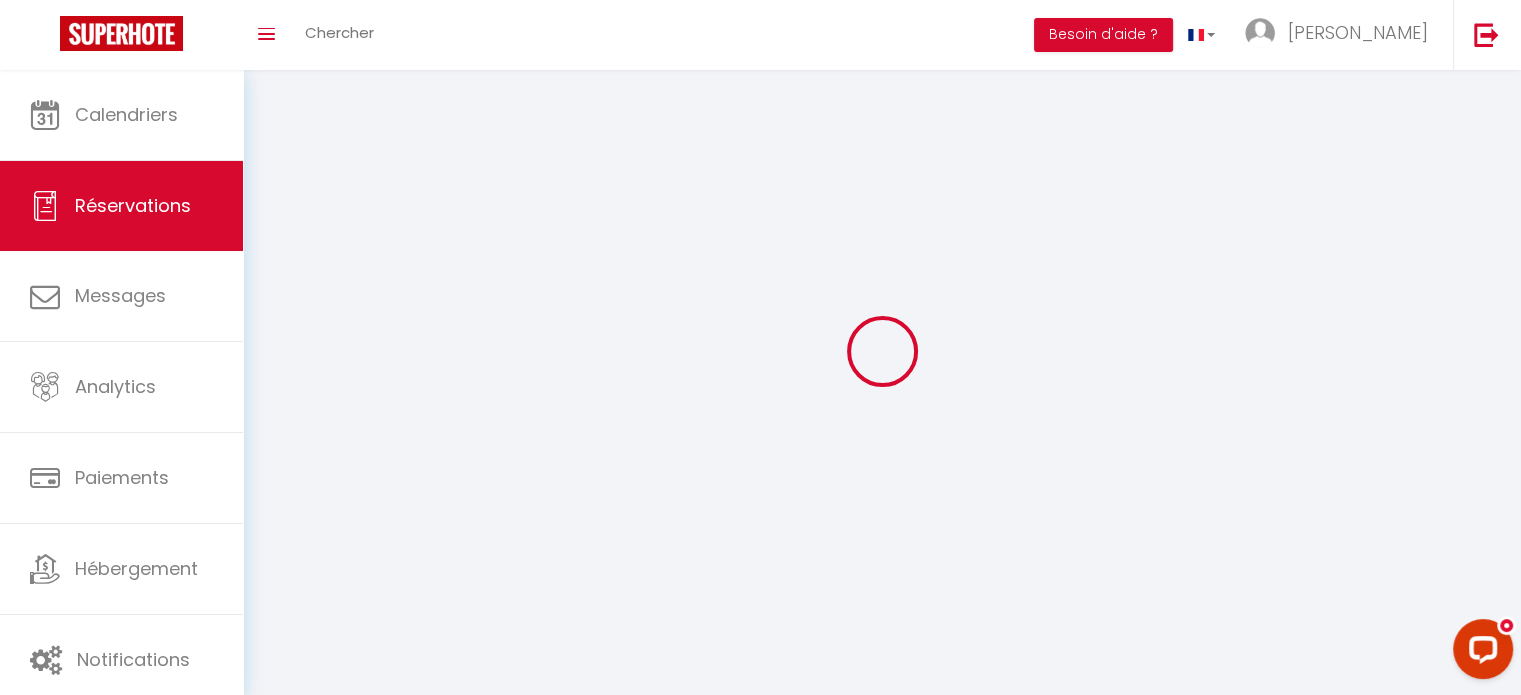 select 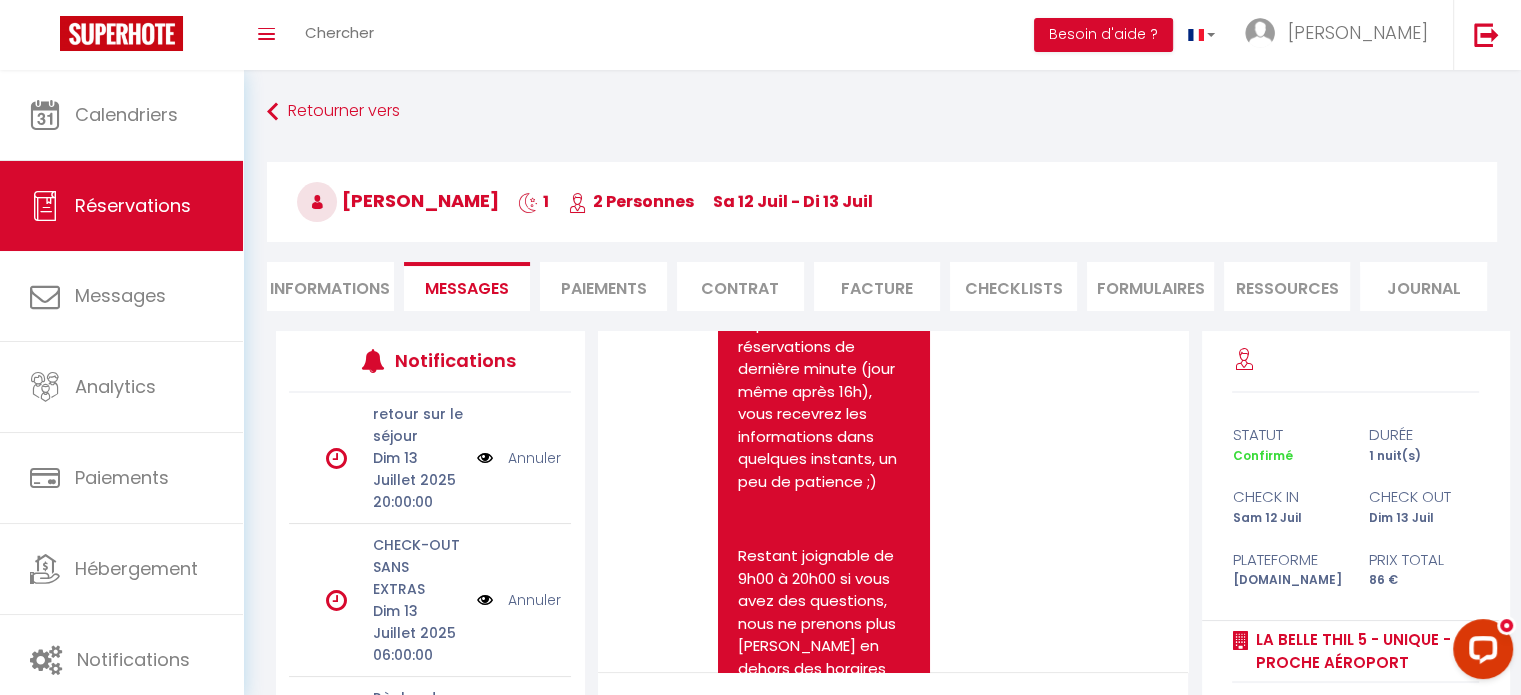 scroll, scrollTop: 1057, scrollLeft: 0, axis: vertical 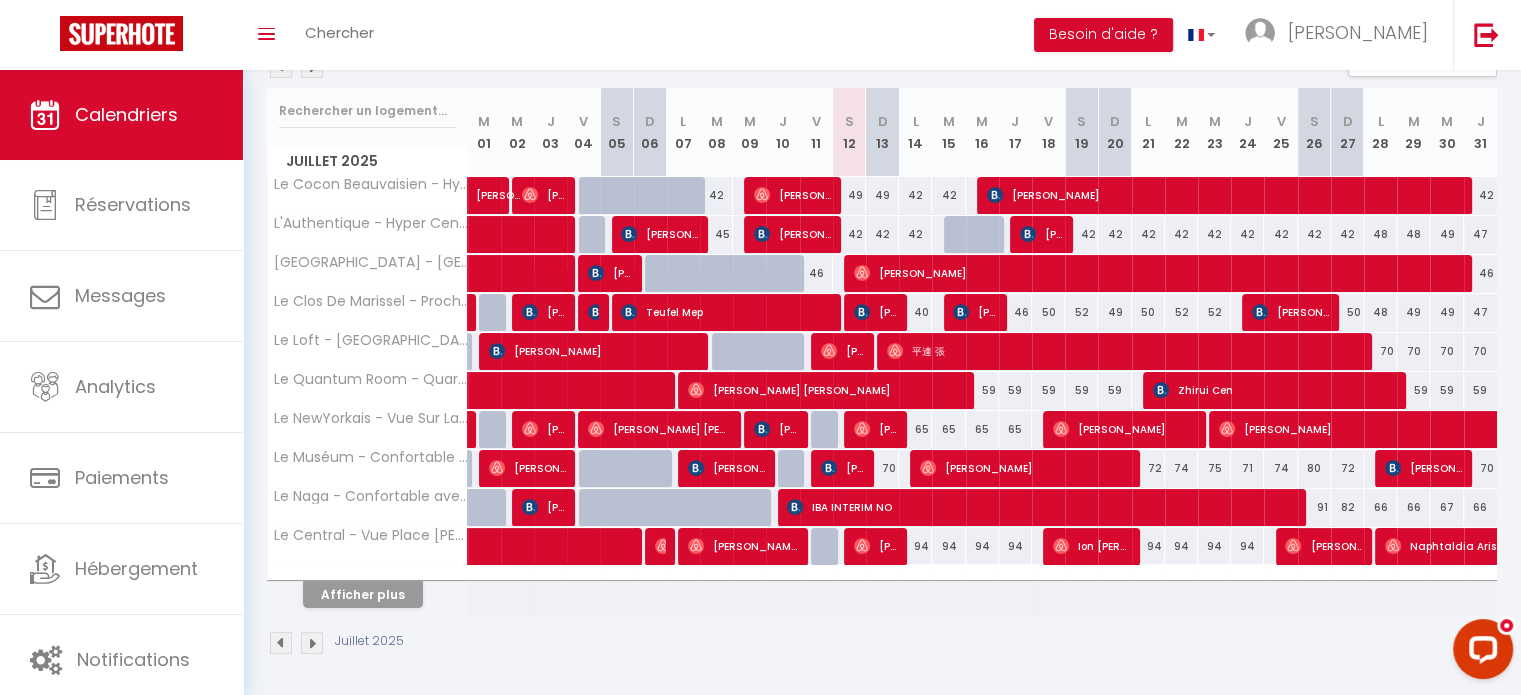 drag, startPoint x: 367, startPoint y: 608, endPoint x: 371, endPoint y: 598, distance: 10.770329 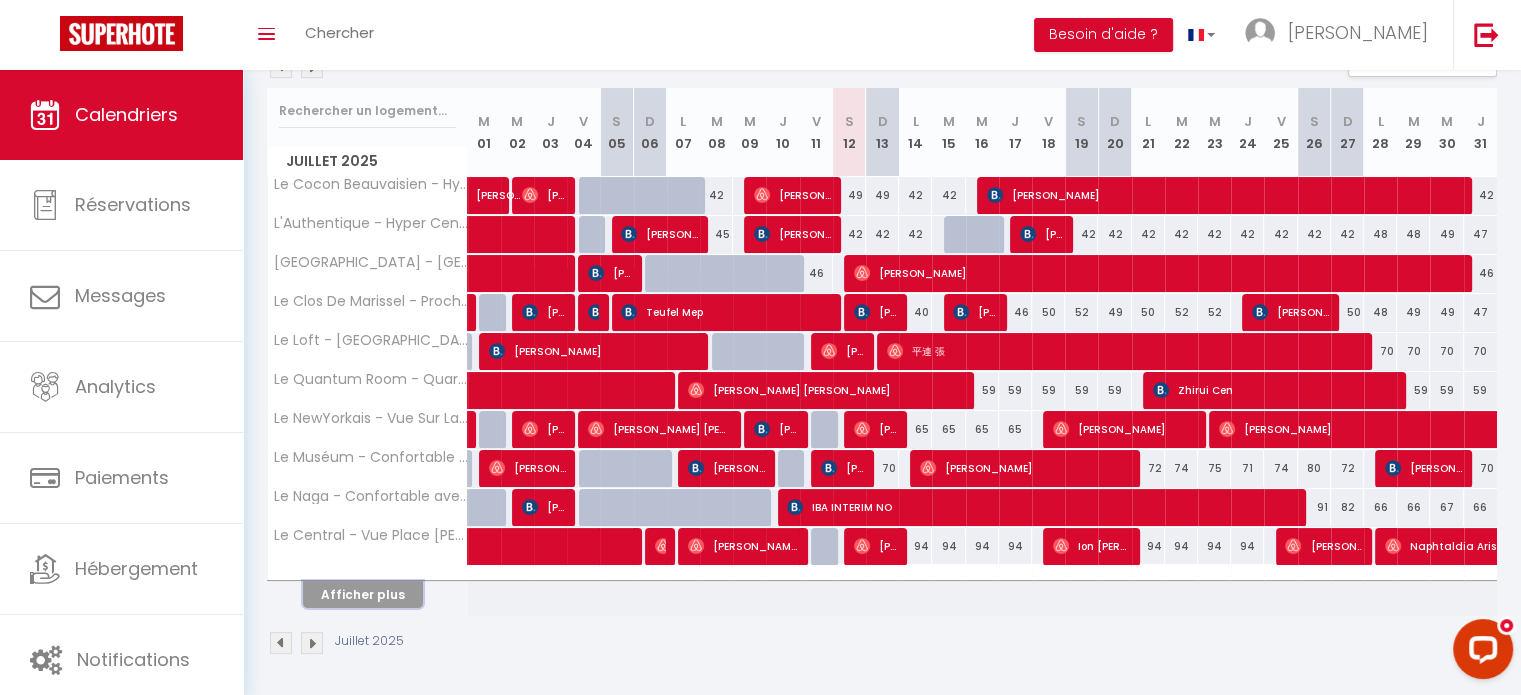 click on "Afficher plus" at bounding box center (363, 594) 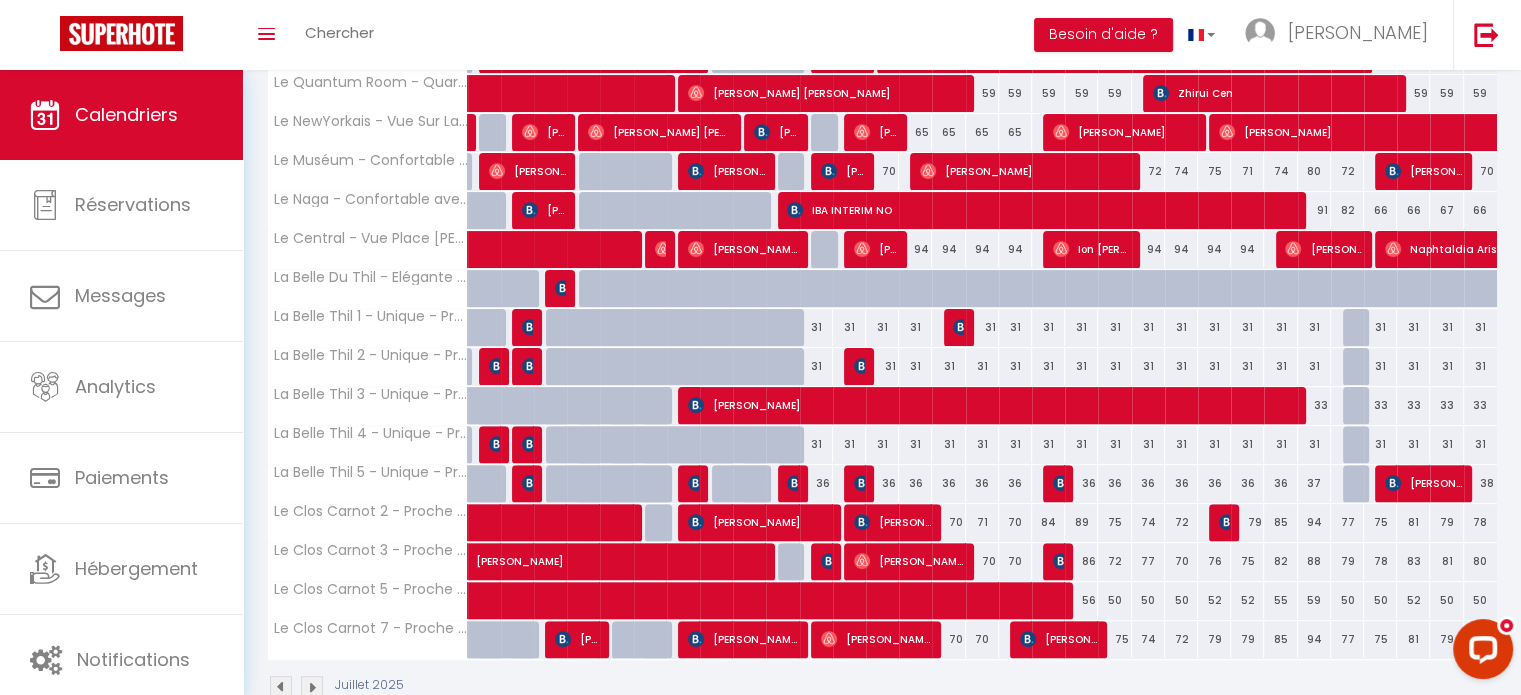 scroll, scrollTop: 579, scrollLeft: 0, axis: vertical 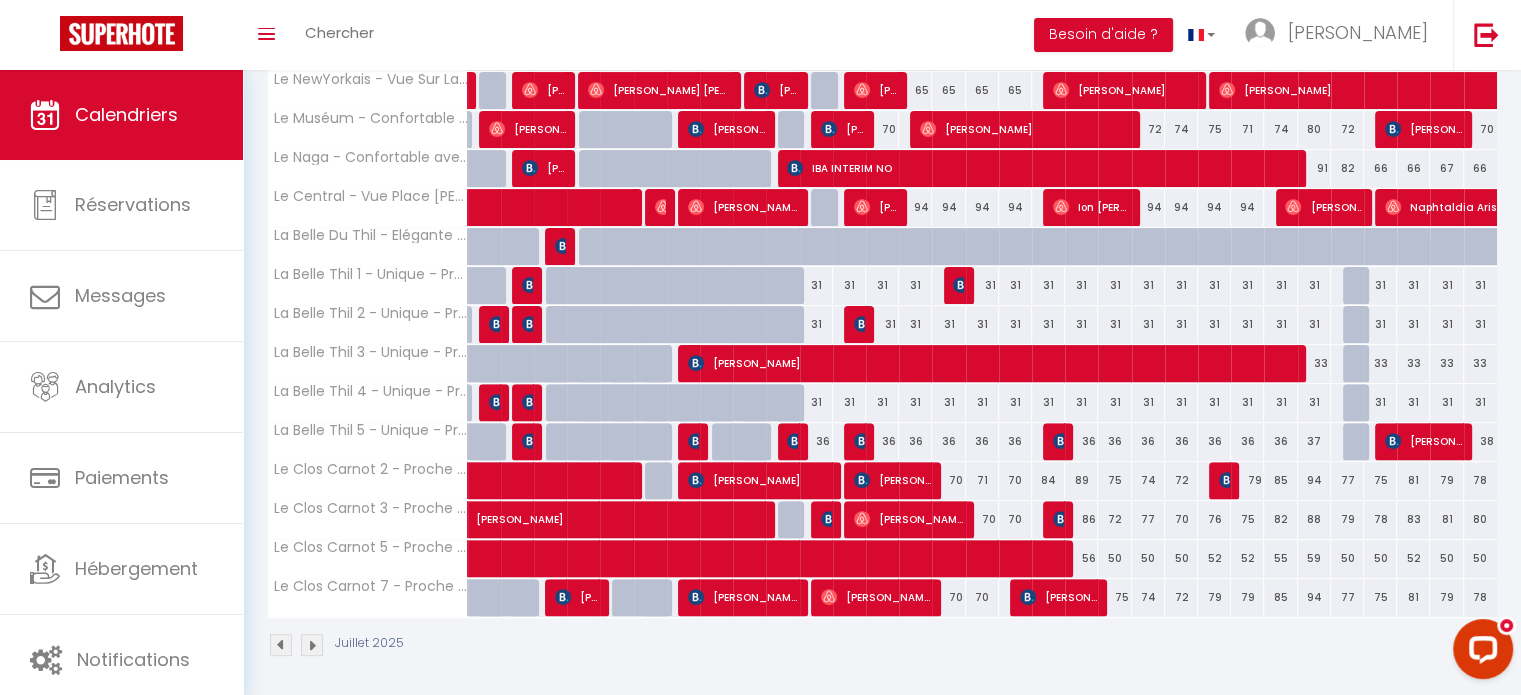 click on "31" at bounding box center [882, 324] 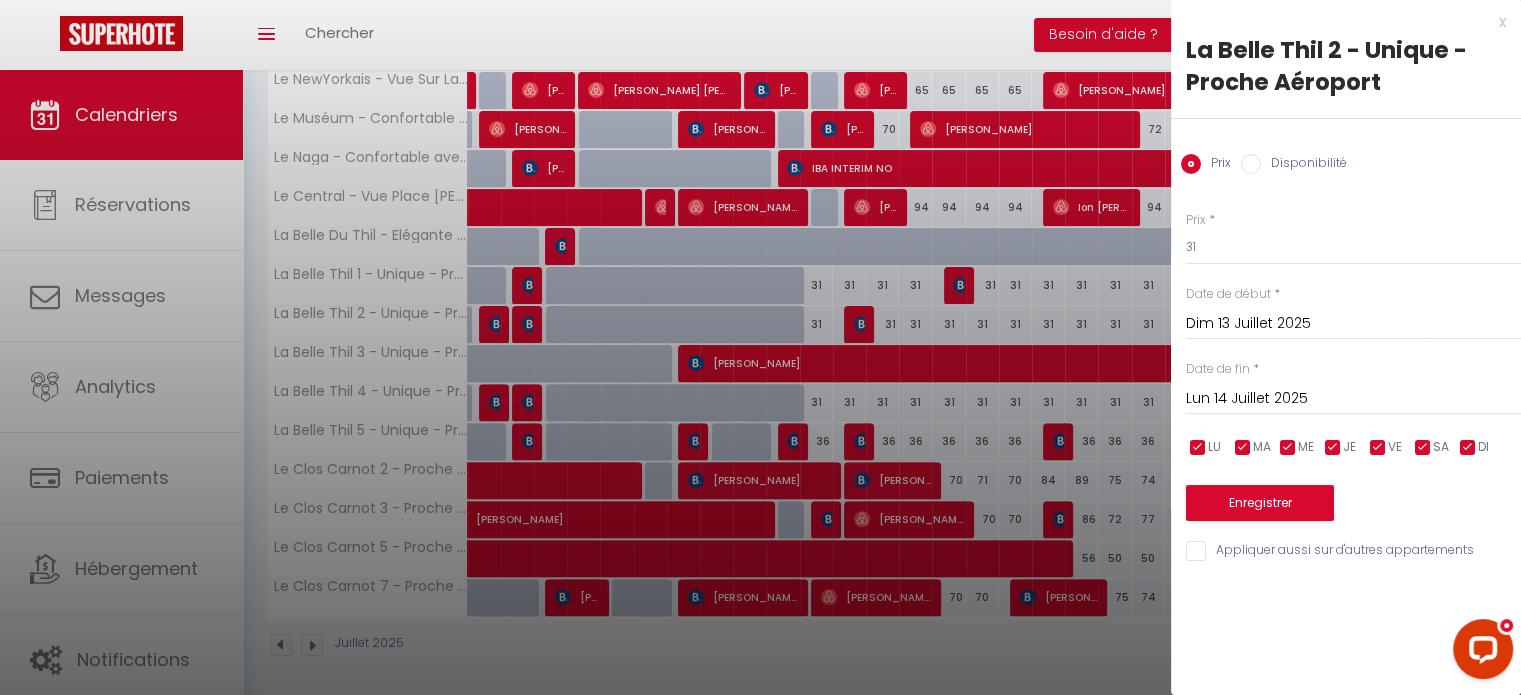 click at bounding box center (760, 347) 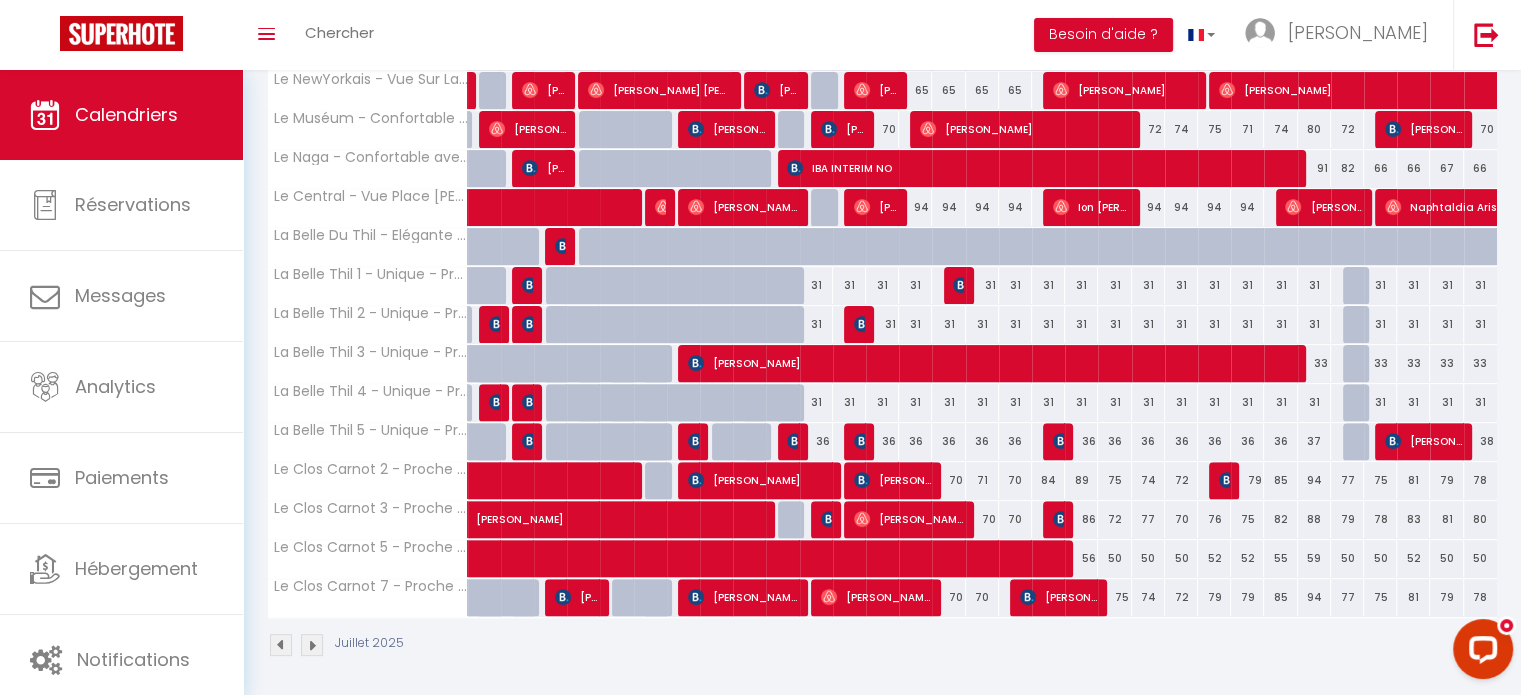 click at bounding box center (860, 325) 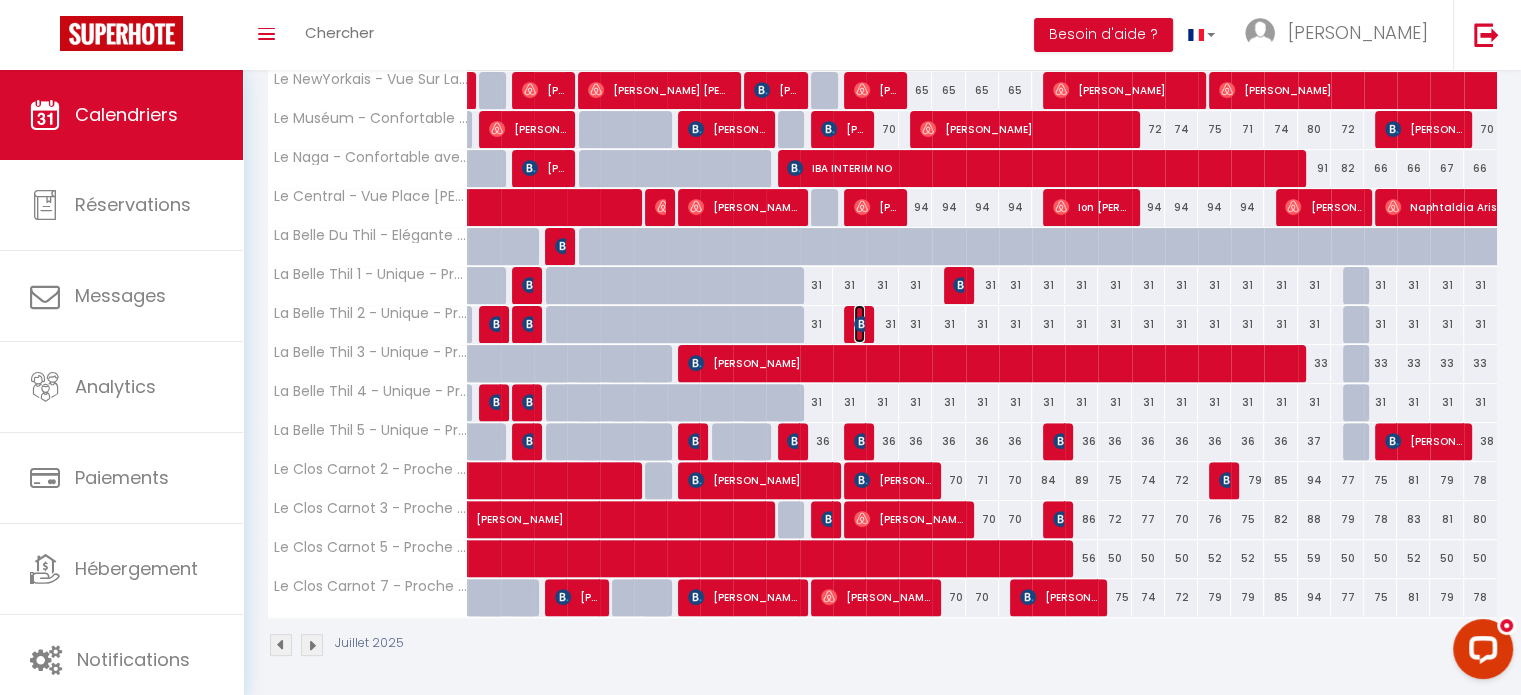 click at bounding box center [862, 324] 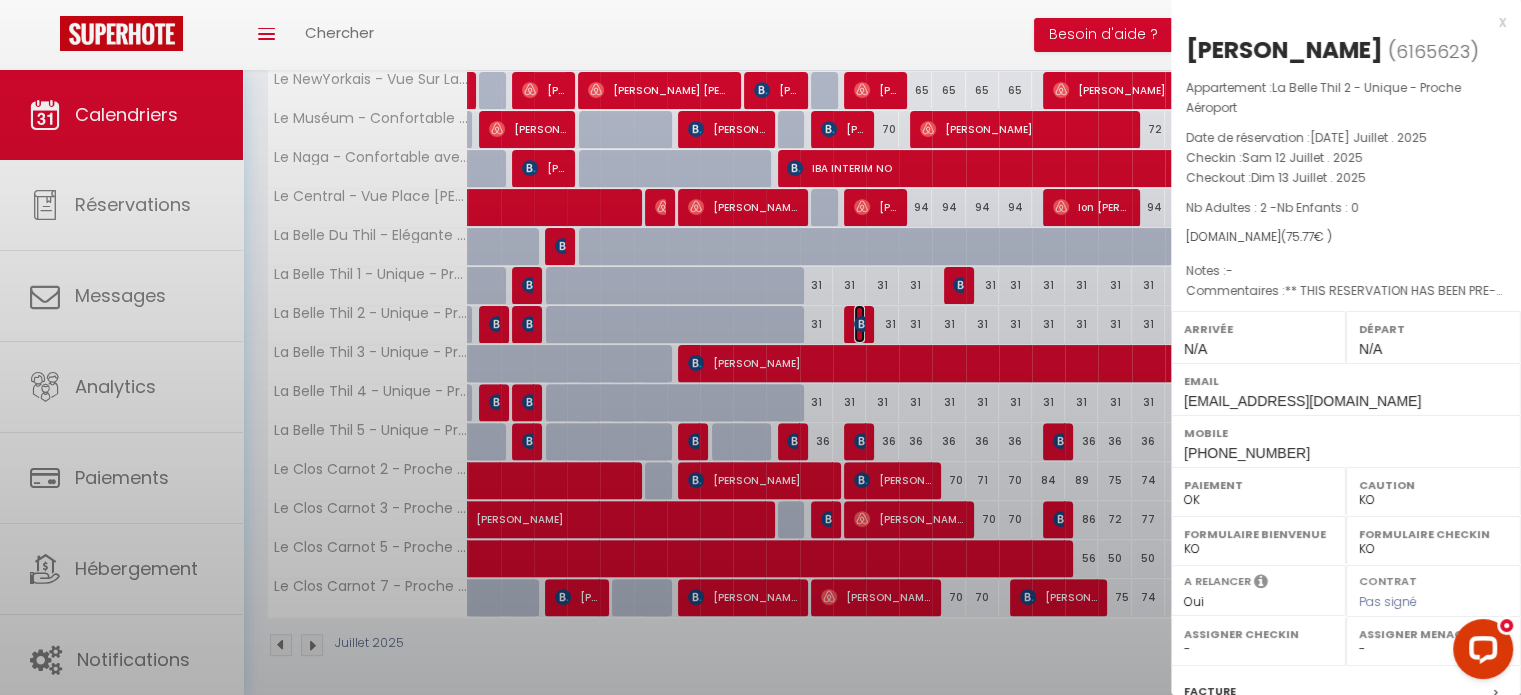 select on "32861" 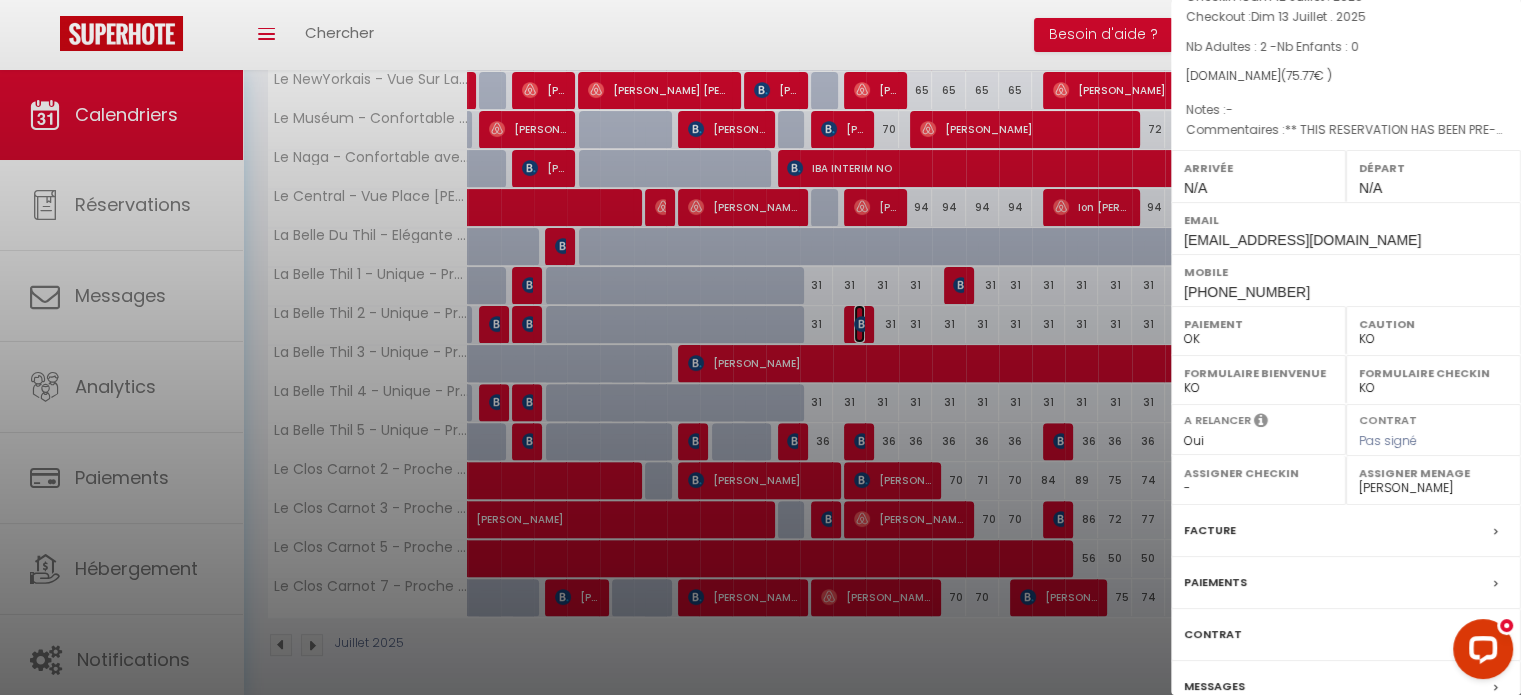 scroll, scrollTop: 253, scrollLeft: 0, axis: vertical 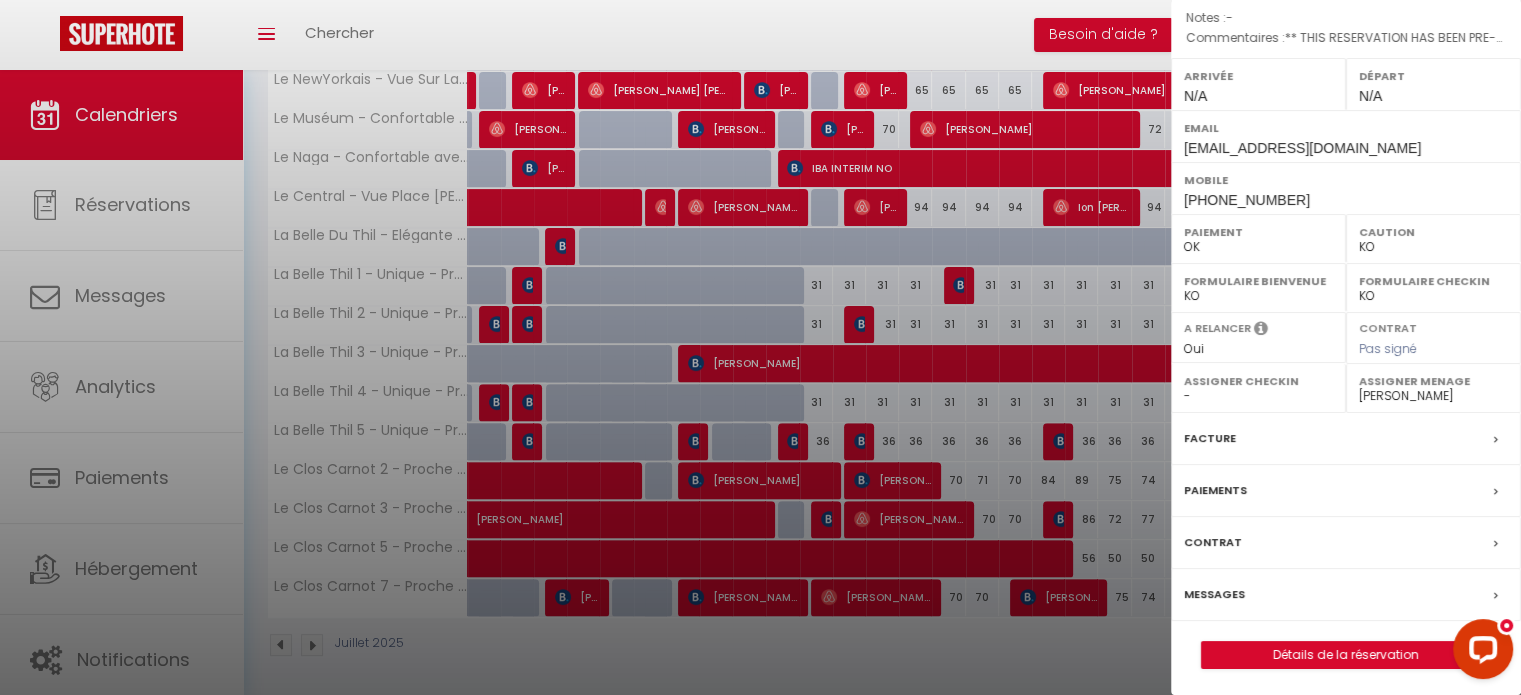 click on "Messages" at bounding box center (1214, 594) 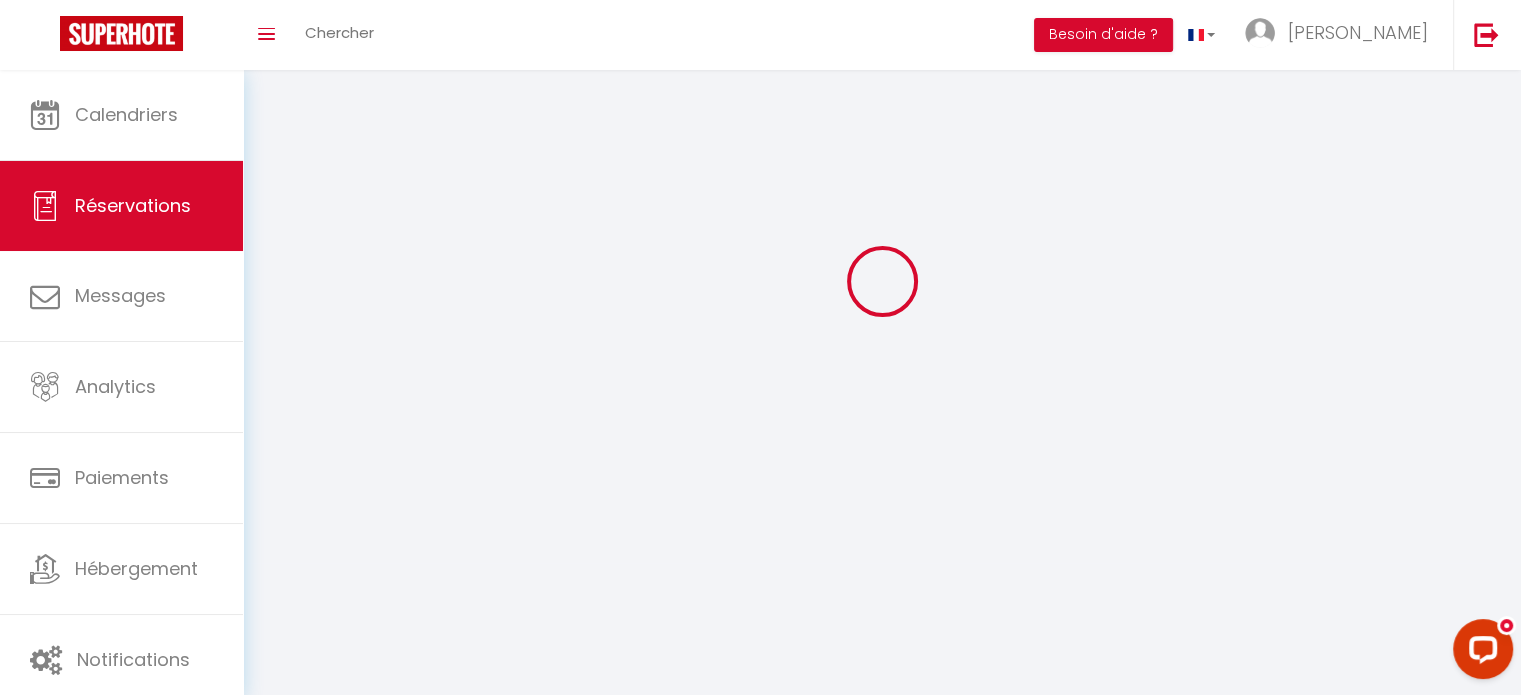 scroll, scrollTop: 0, scrollLeft: 0, axis: both 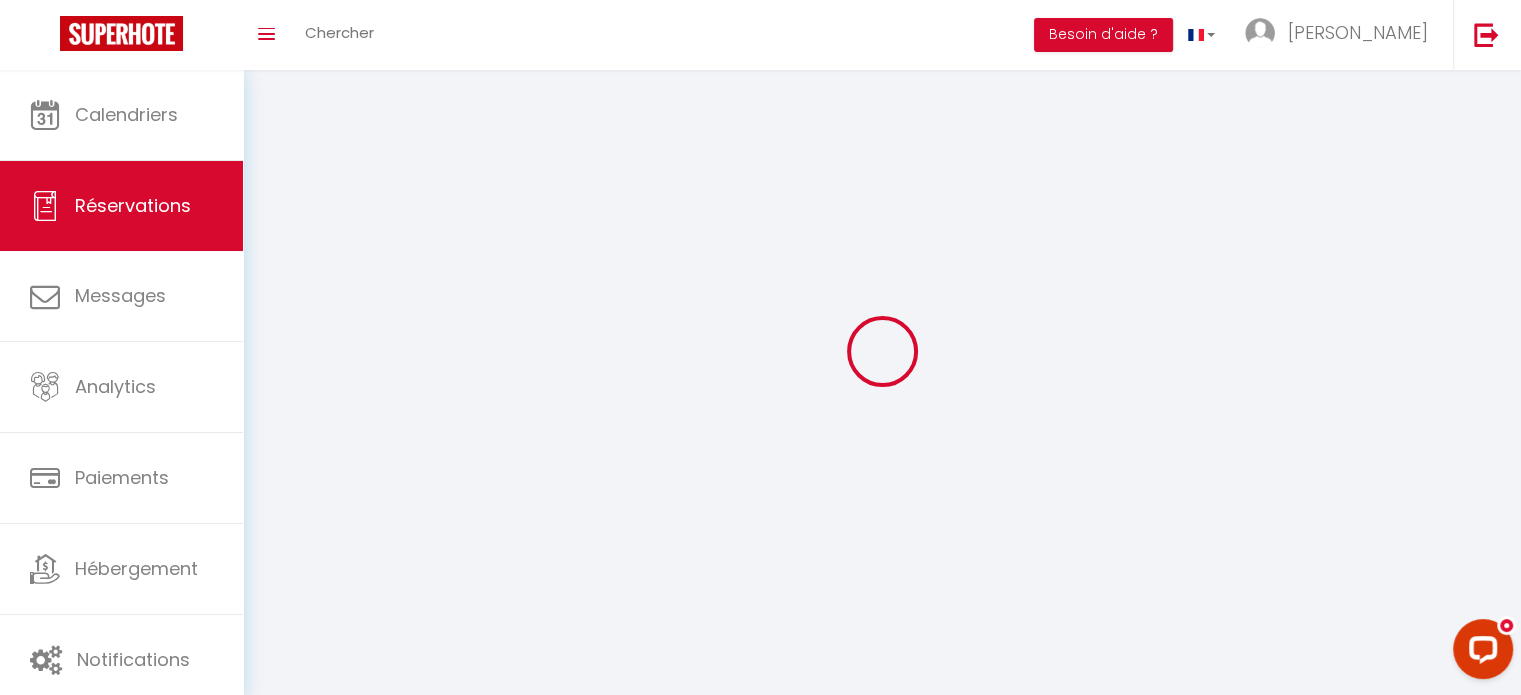 select 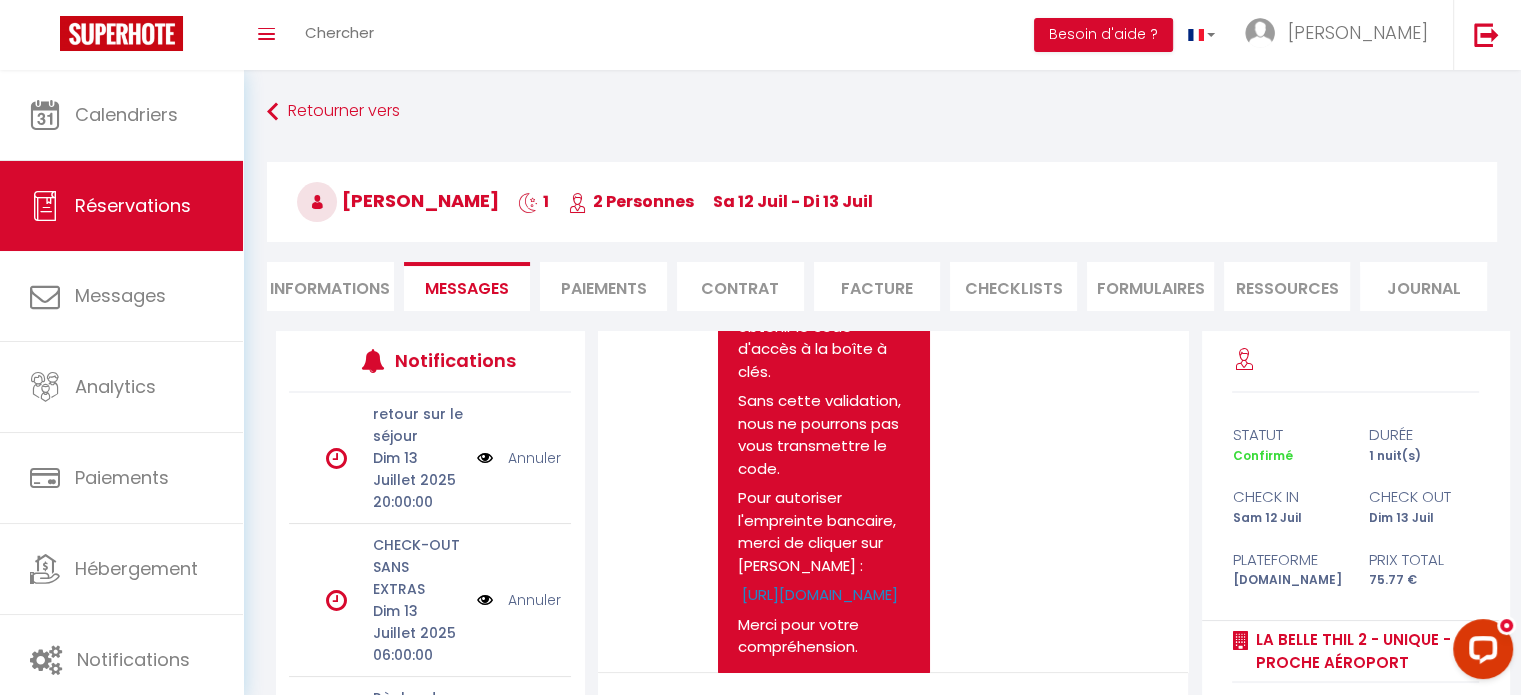 scroll, scrollTop: 1848, scrollLeft: 0, axis: vertical 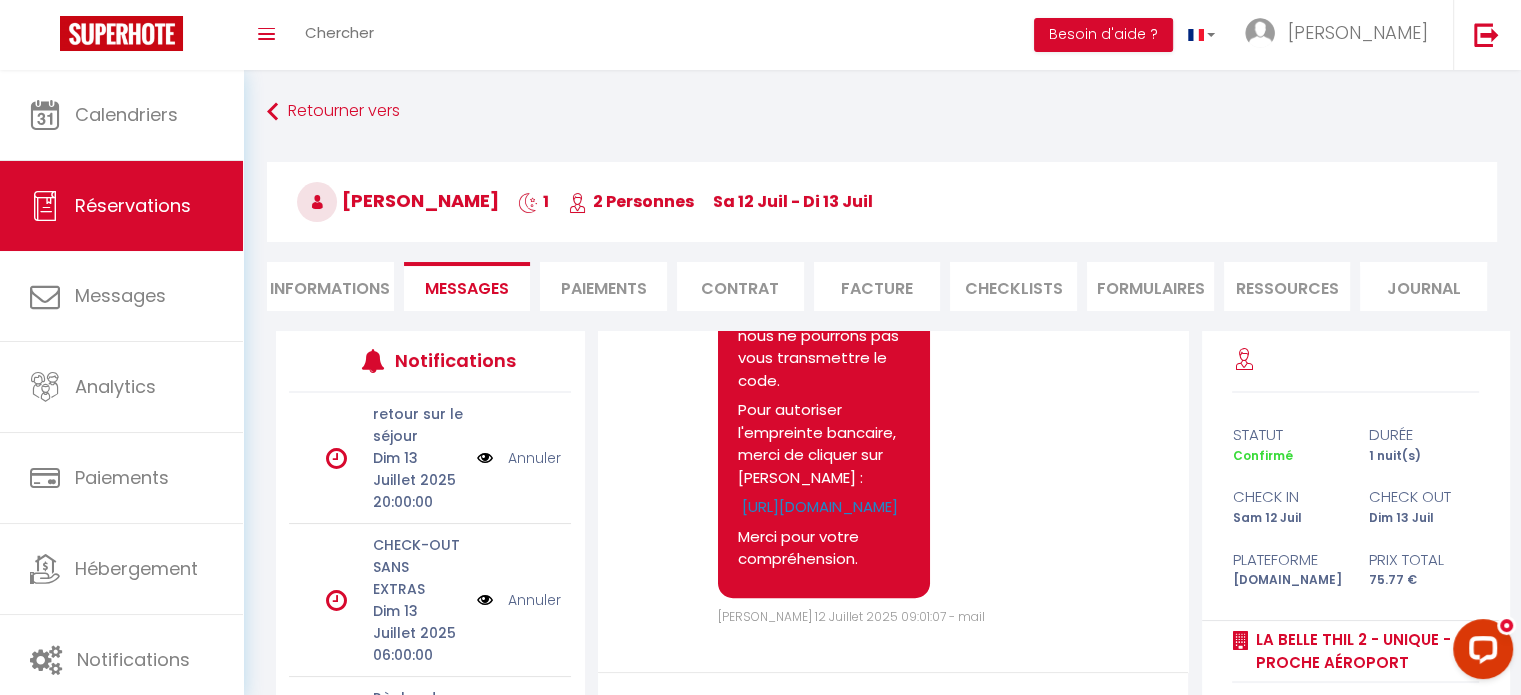 click on "Note Sms        Bonjour Rodriguez ,  Nous nous permettons de revenir vers vous car conformément à l'annonce vous devez autoriser l'empreinte bancaire servant de caution.  Elle est utilisée uniquement comme garantie et est nécessaire pour obtenir le code d'accès à la boîte à clés.  Sans cette validation, nous ne pourrons pas vous transmettre le code.  Pour autoriser l'empreinte bancaire, merci de cliquer sur ce lien :    https://superhote.com/applink/p/hWoARqSm     Merci pour votre compréhension.   Sam 12 Juillet 2025 09:01:07 - mail" at bounding box center [893, 273] 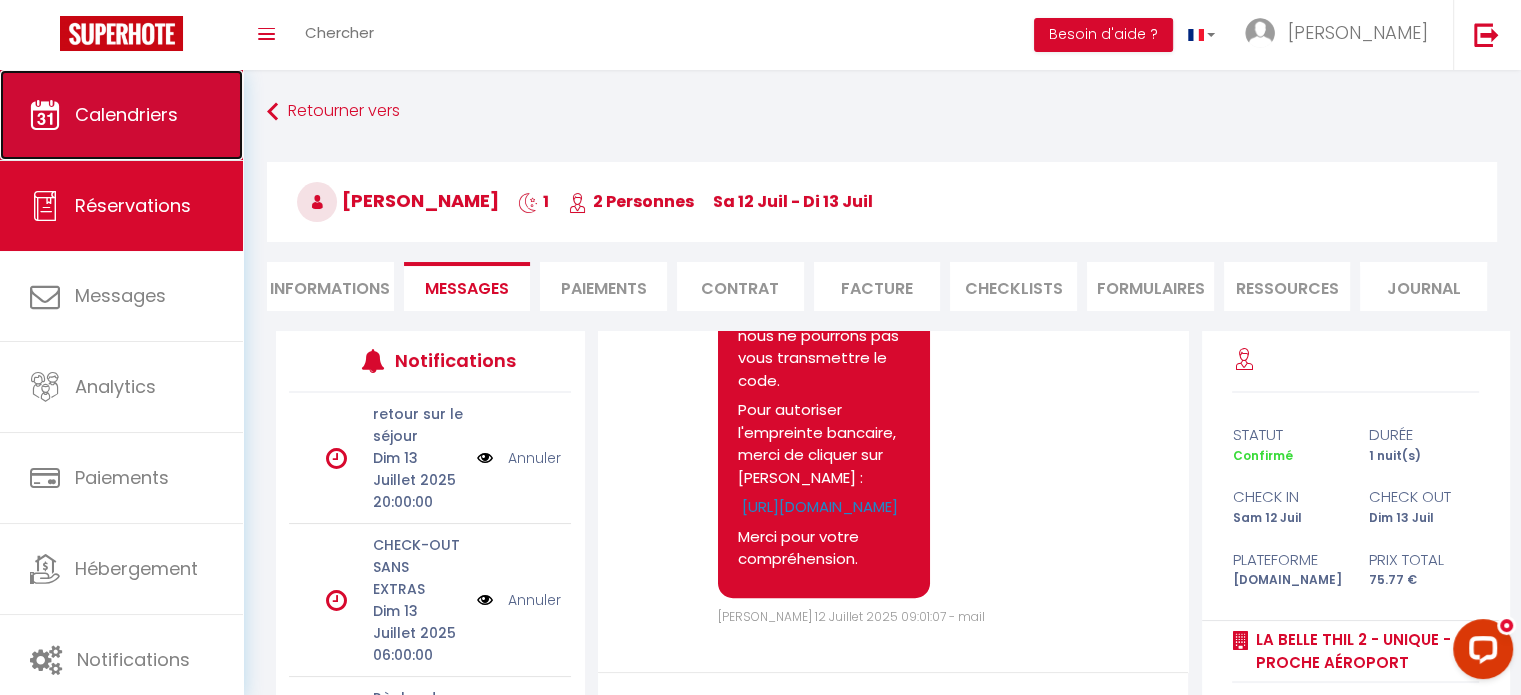 click on "Calendriers" at bounding box center [121, 115] 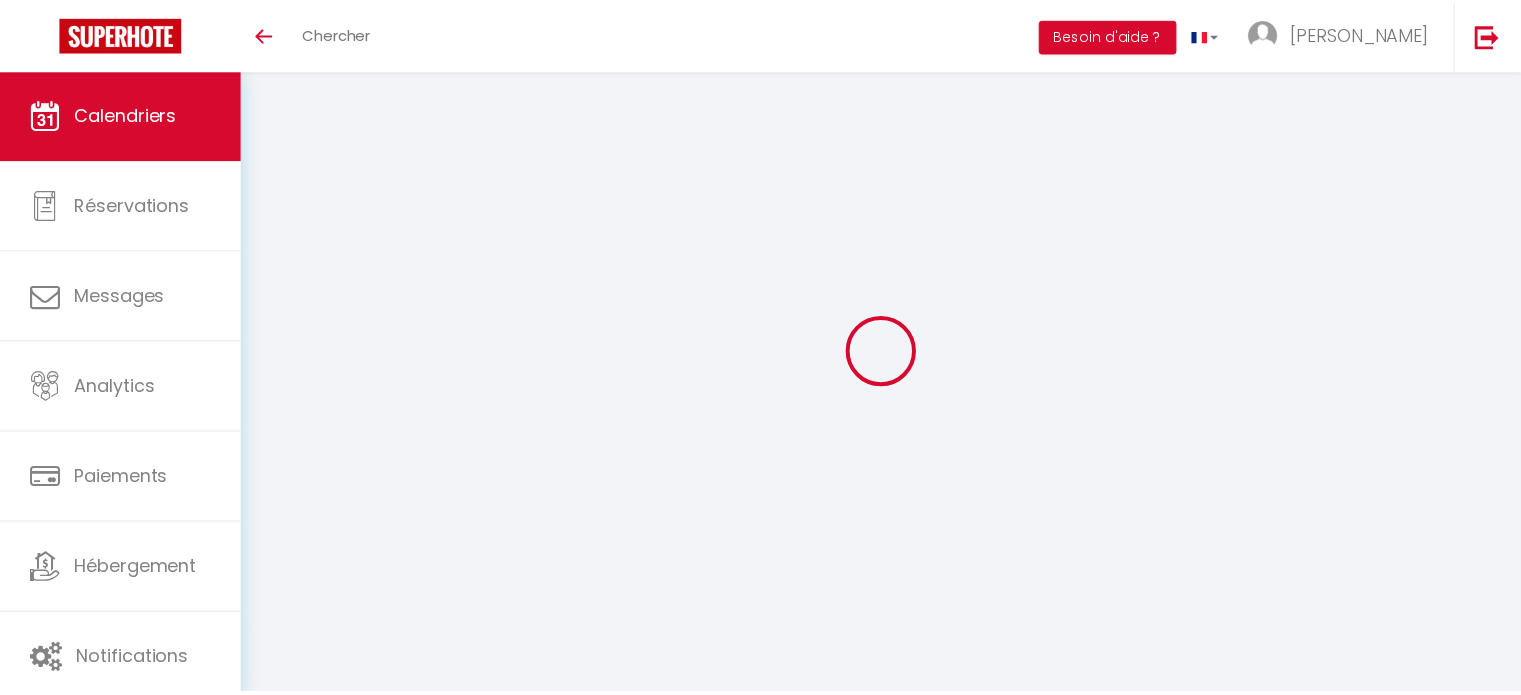 scroll, scrollTop: 0, scrollLeft: 0, axis: both 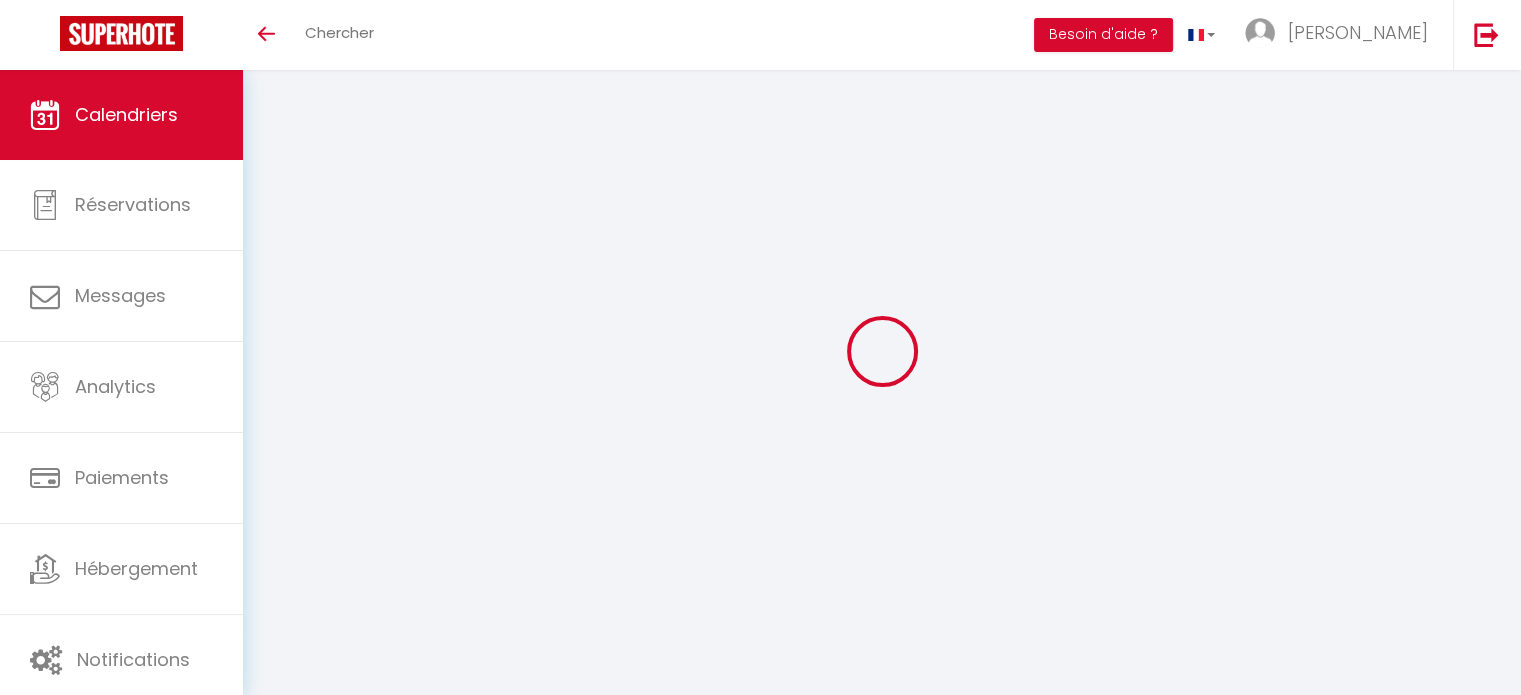 select 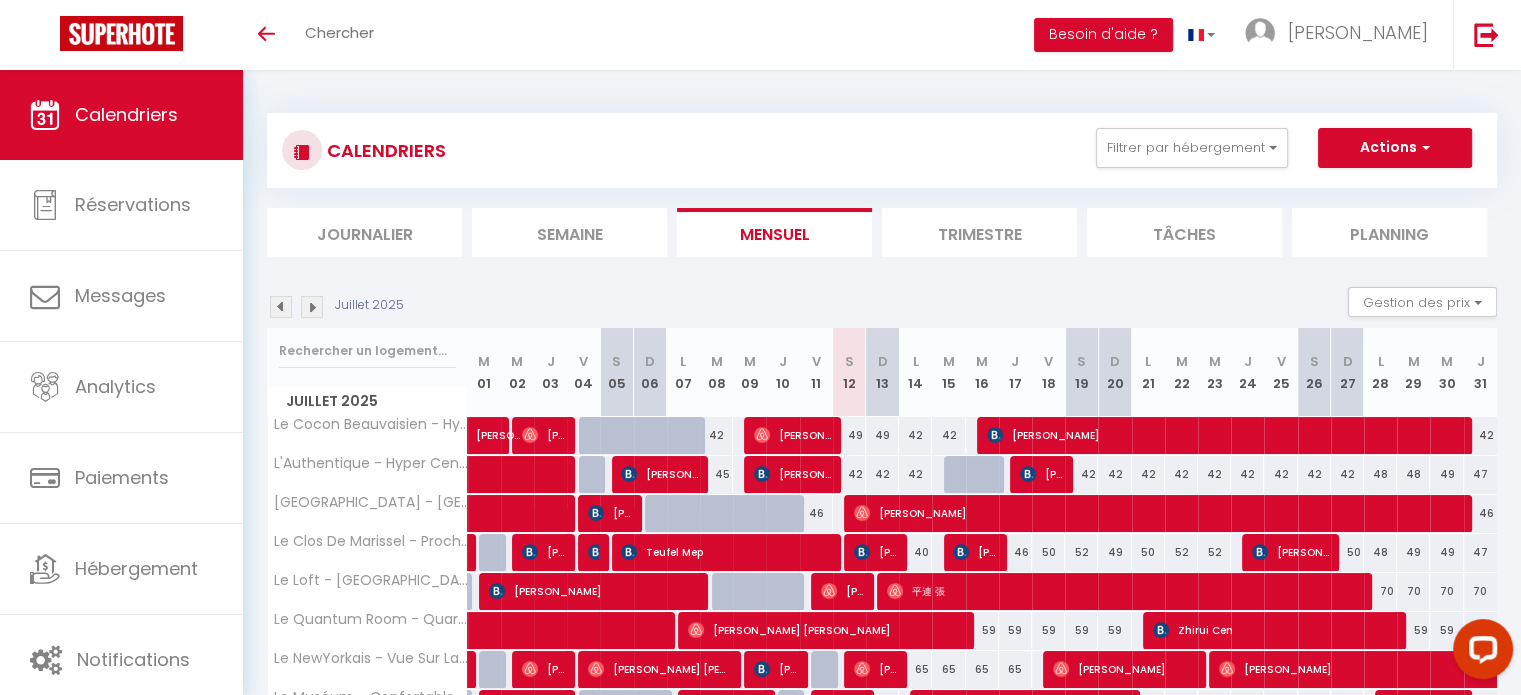 scroll, scrollTop: 0, scrollLeft: 0, axis: both 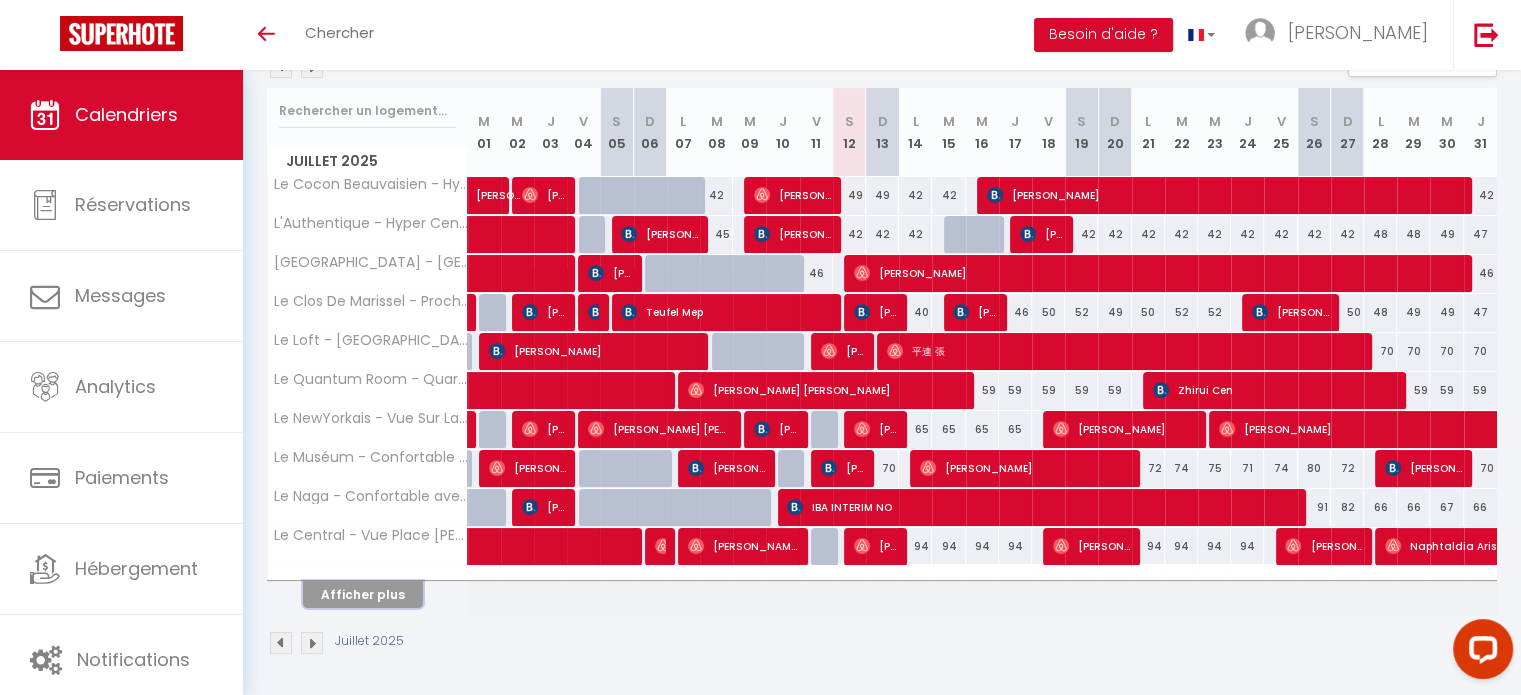 click on "Afficher plus" at bounding box center [363, 594] 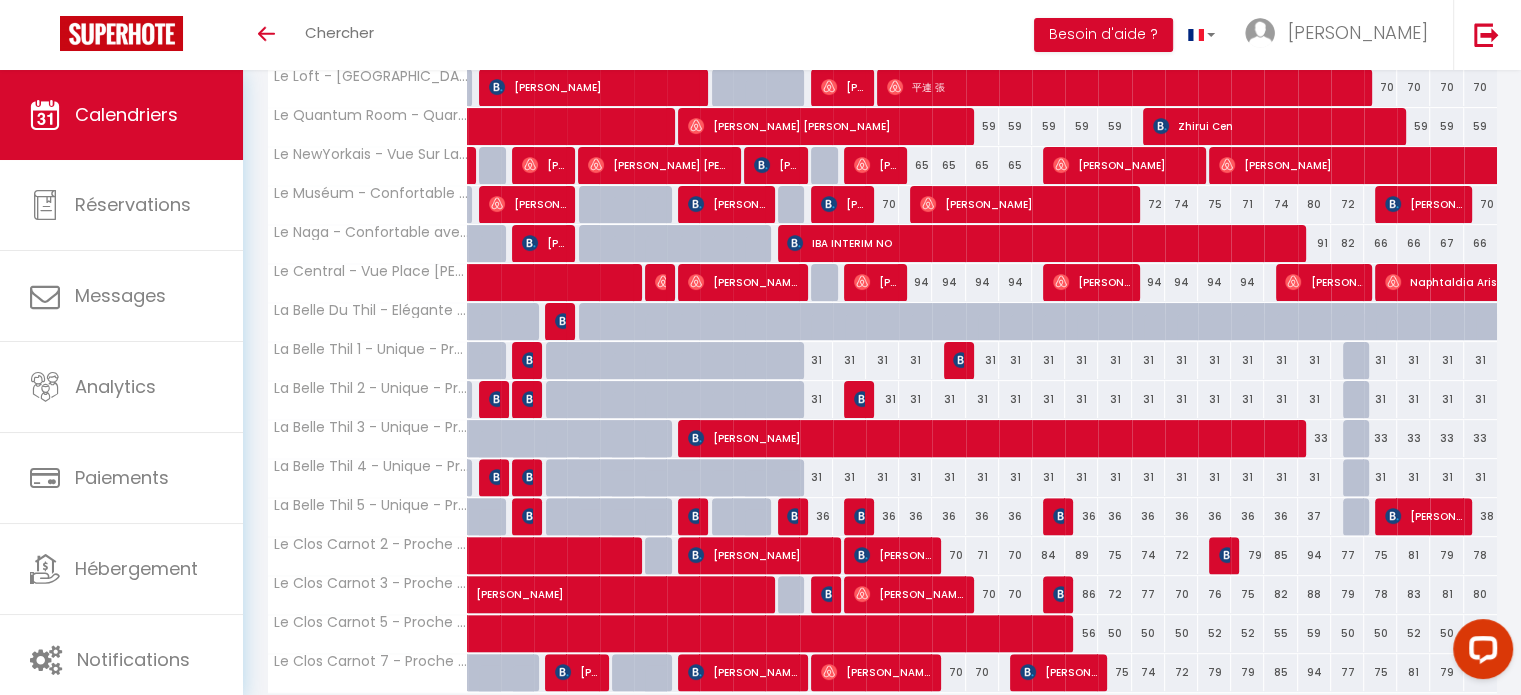 scroll, scrollTop: 579, scrollLeft: 0, axis: vertical 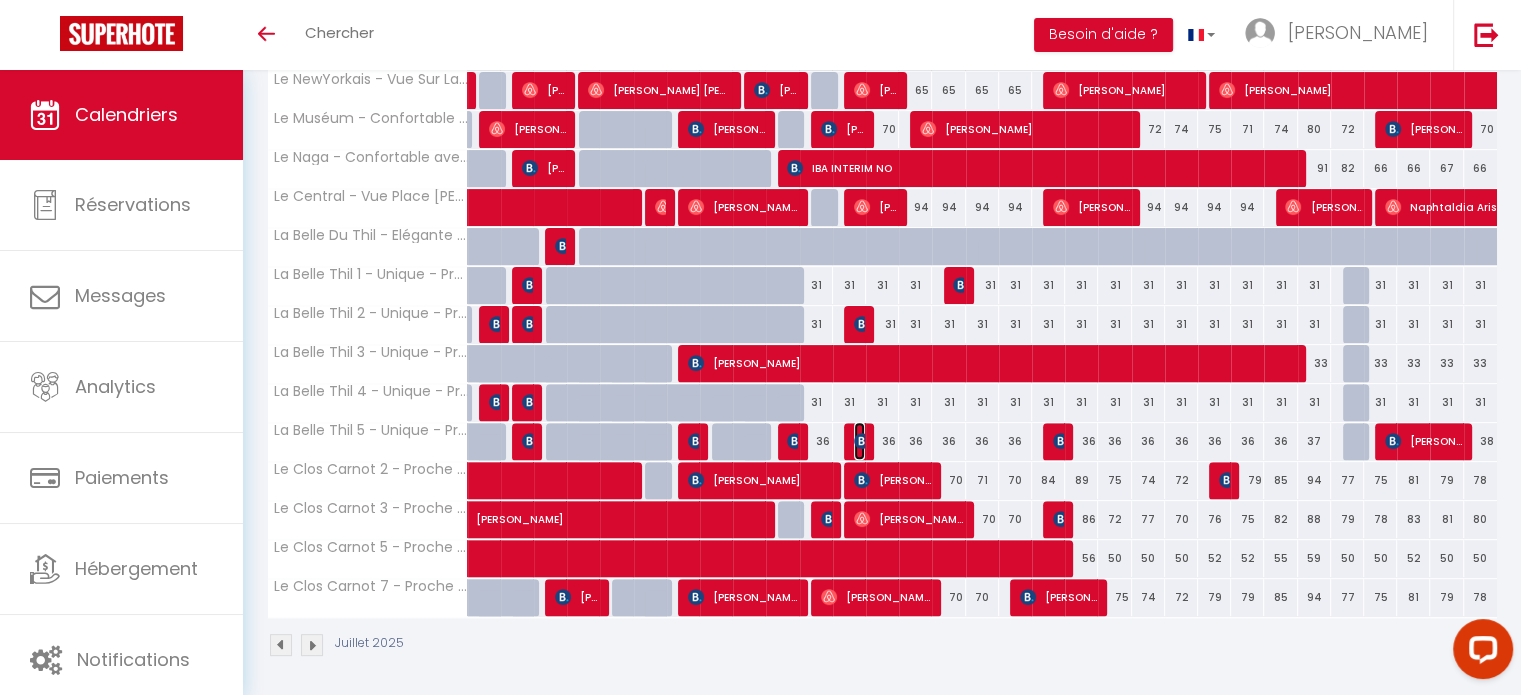 click at bounding box center (862, 441) 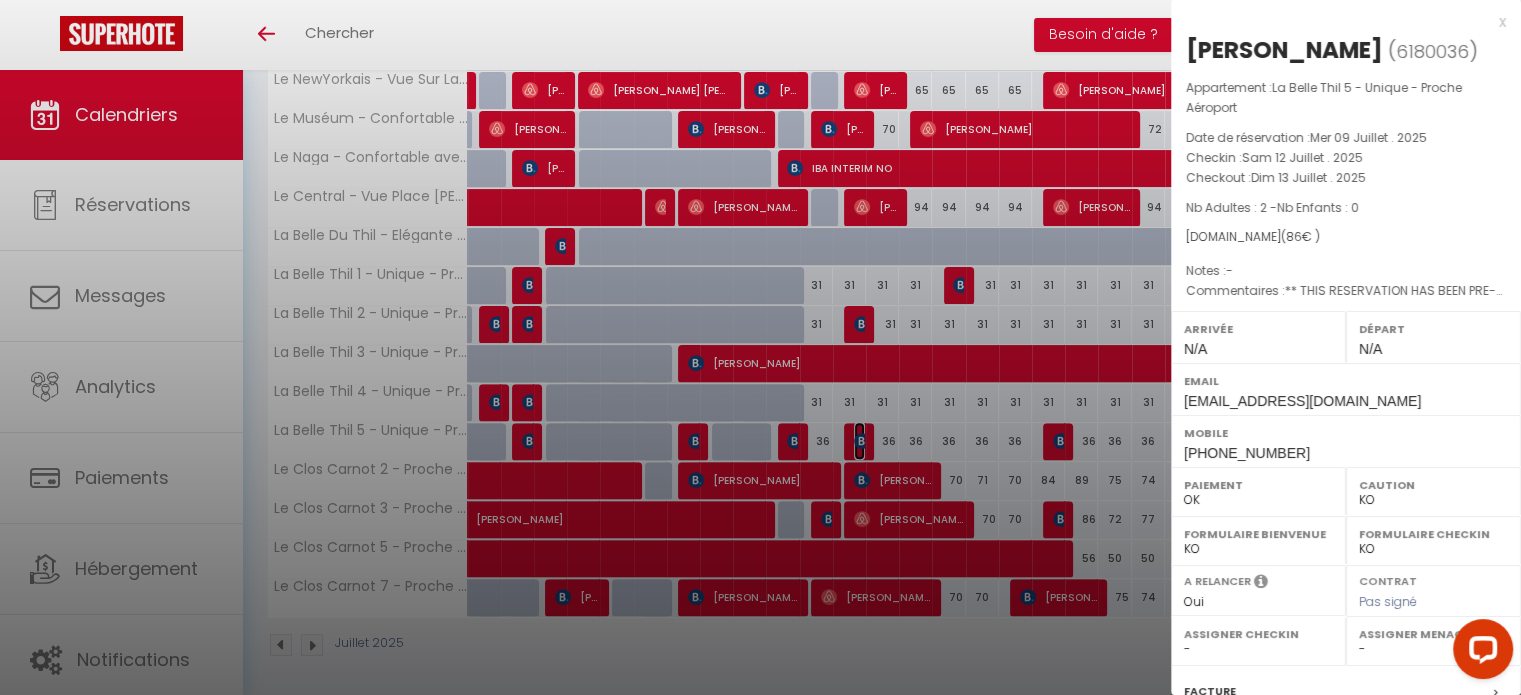 select on "32861" 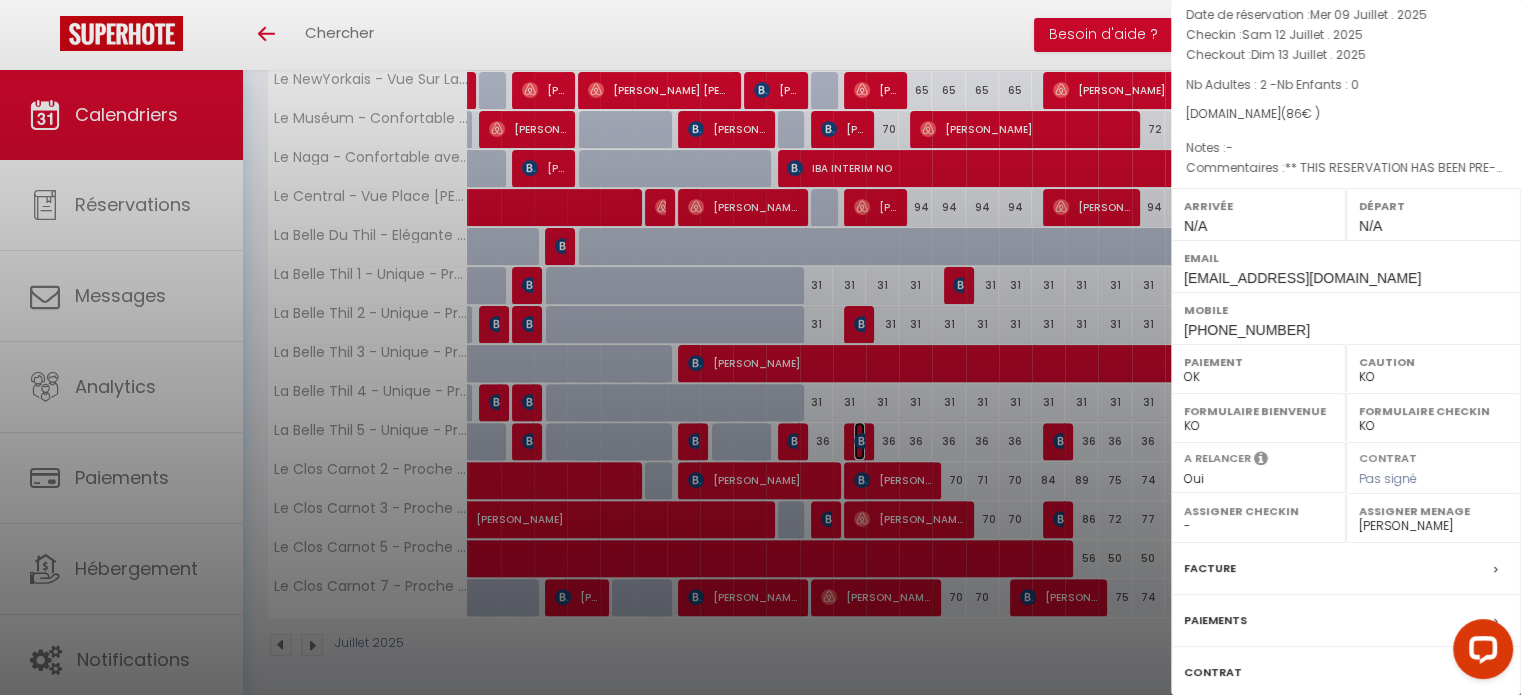 scroll, scrollTop: 285, scrollLeft: 0, axis: vertical 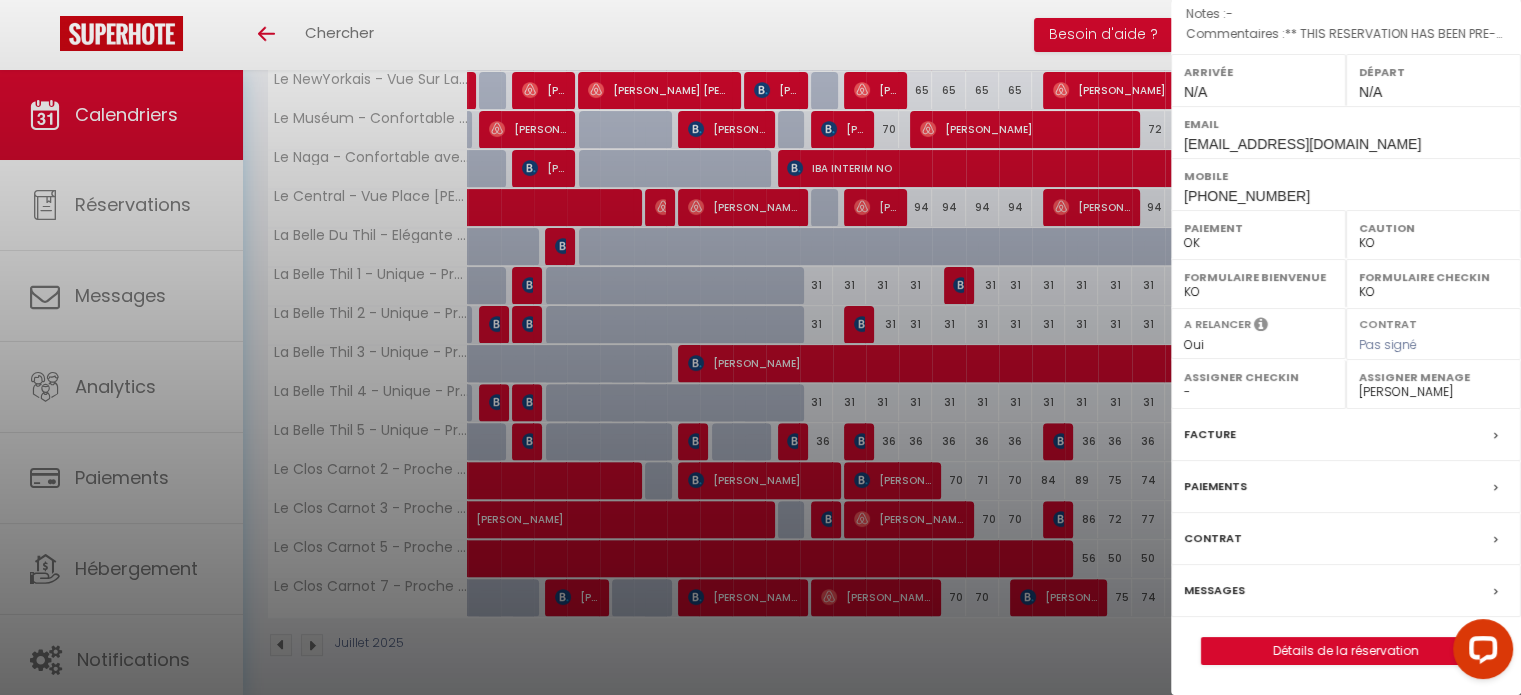 click on "Messages" at bounding box center (1214, 590) 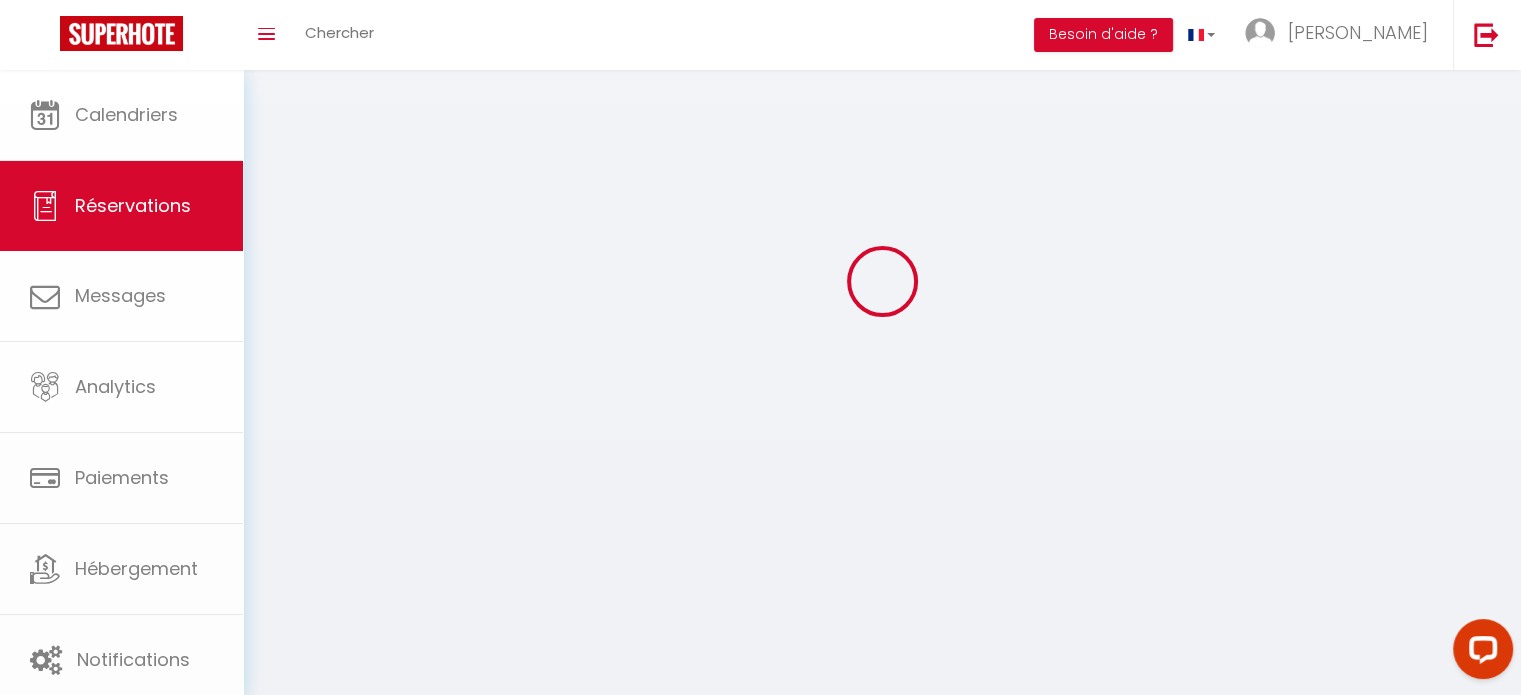scroll, scrollTop: 0, scrollLeft: 0, axis: both 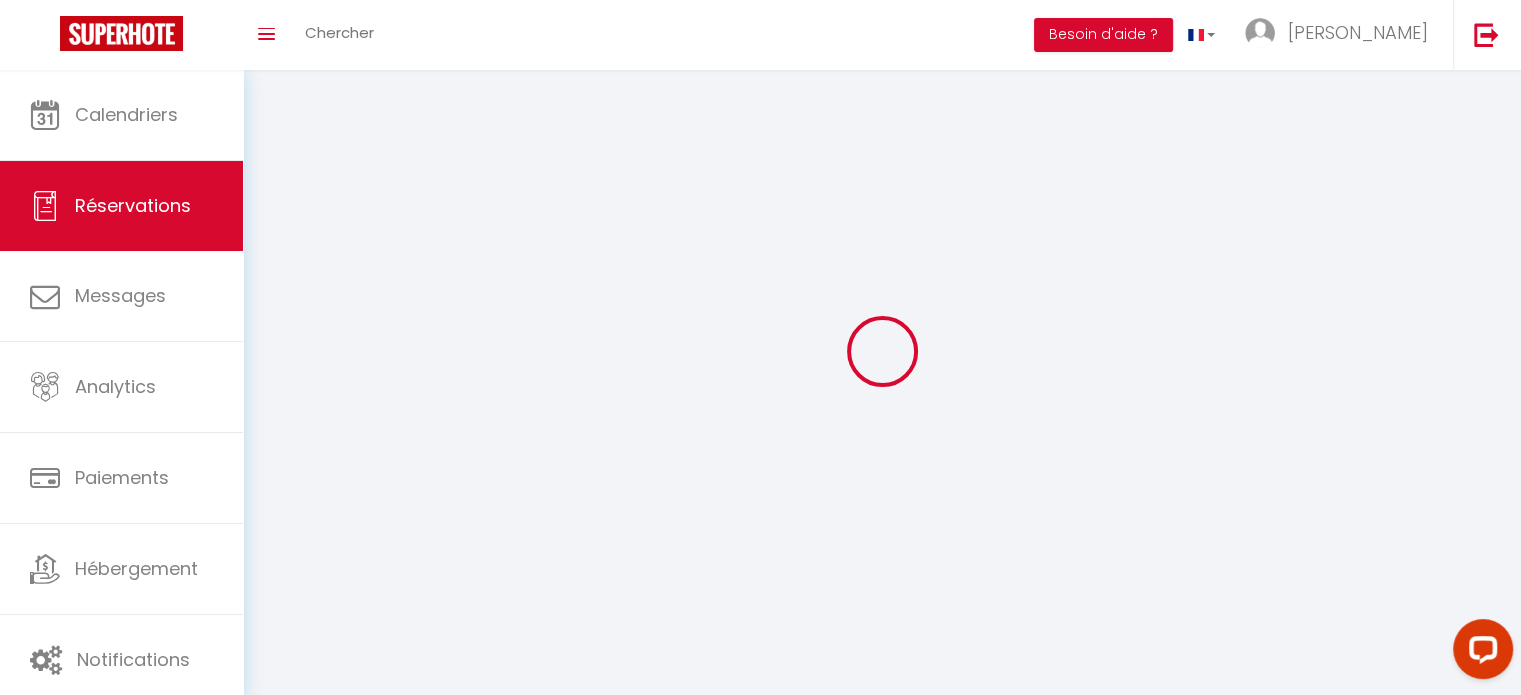 select 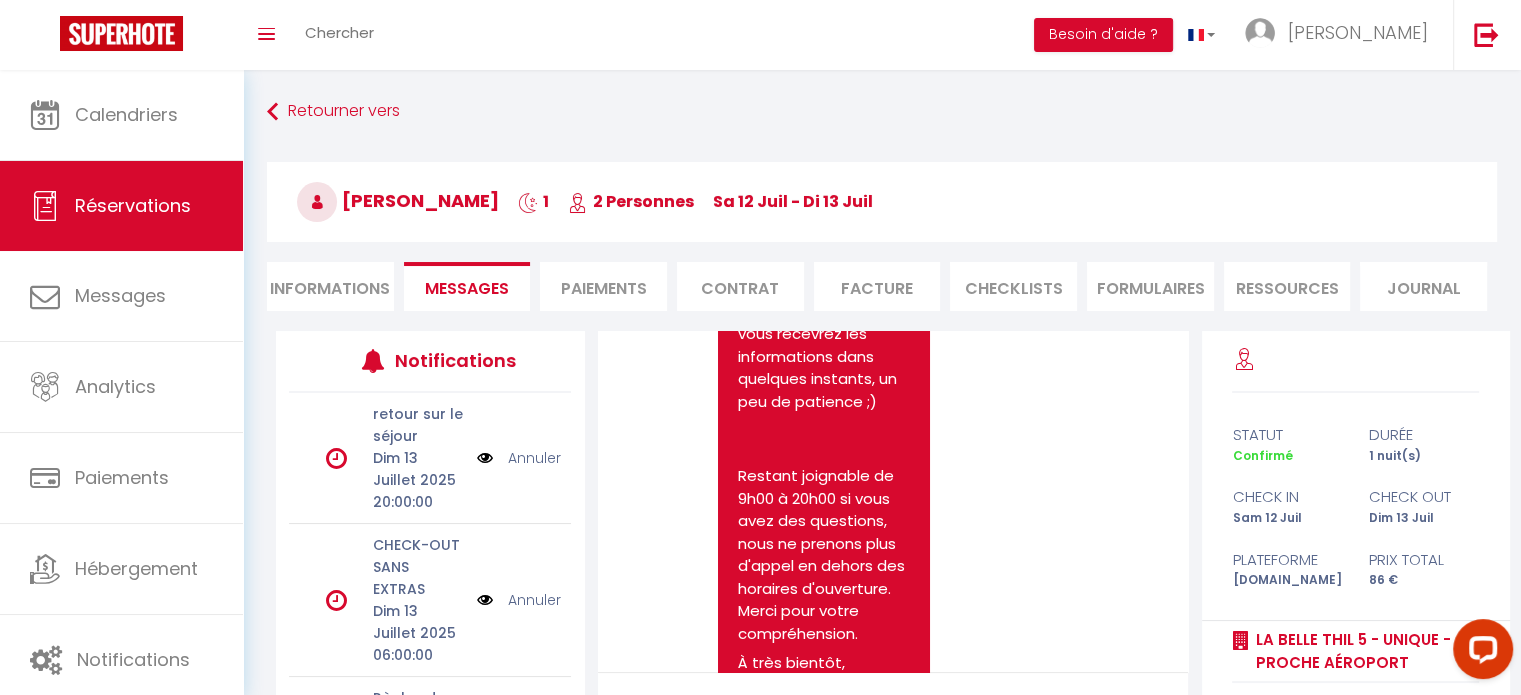scroll, scrollTop: 1057, scrollLeft: 0, axis: vertical 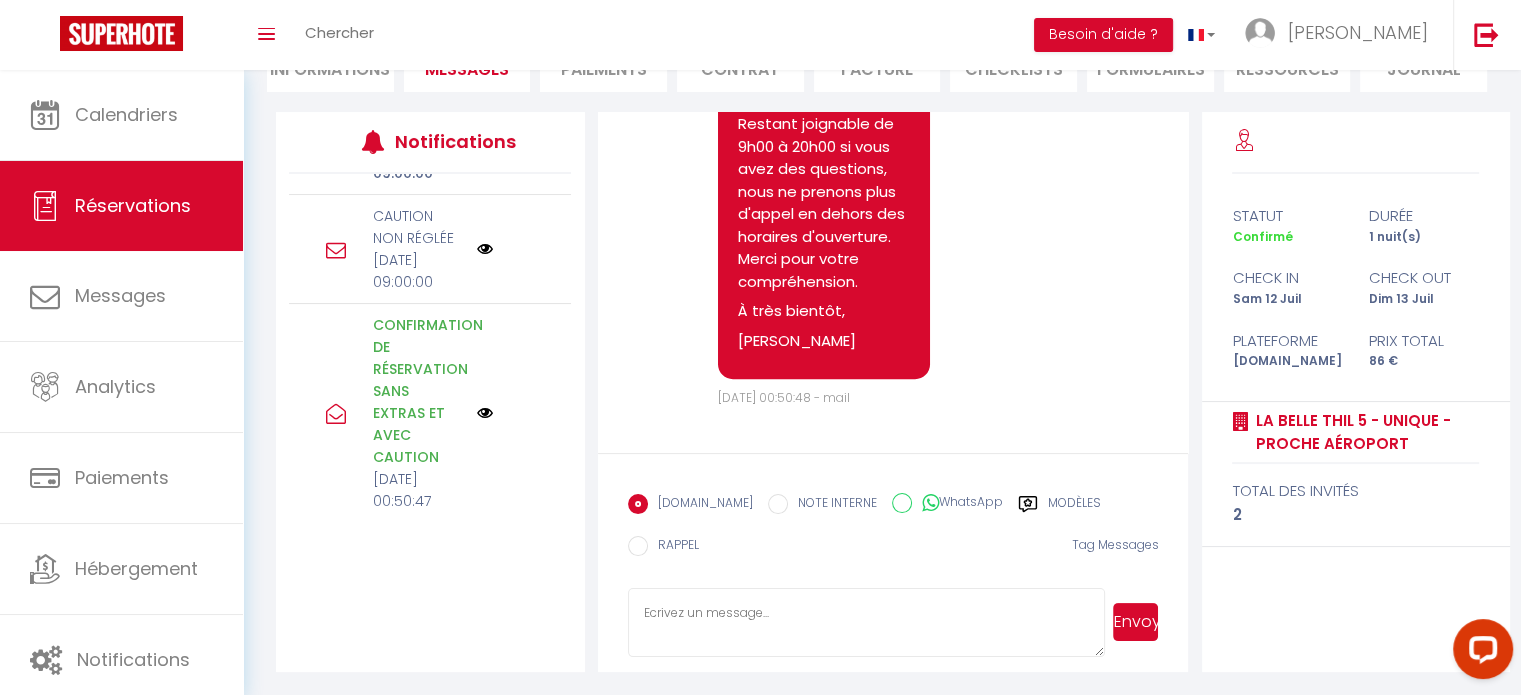 click at bounding box center [485, 249] 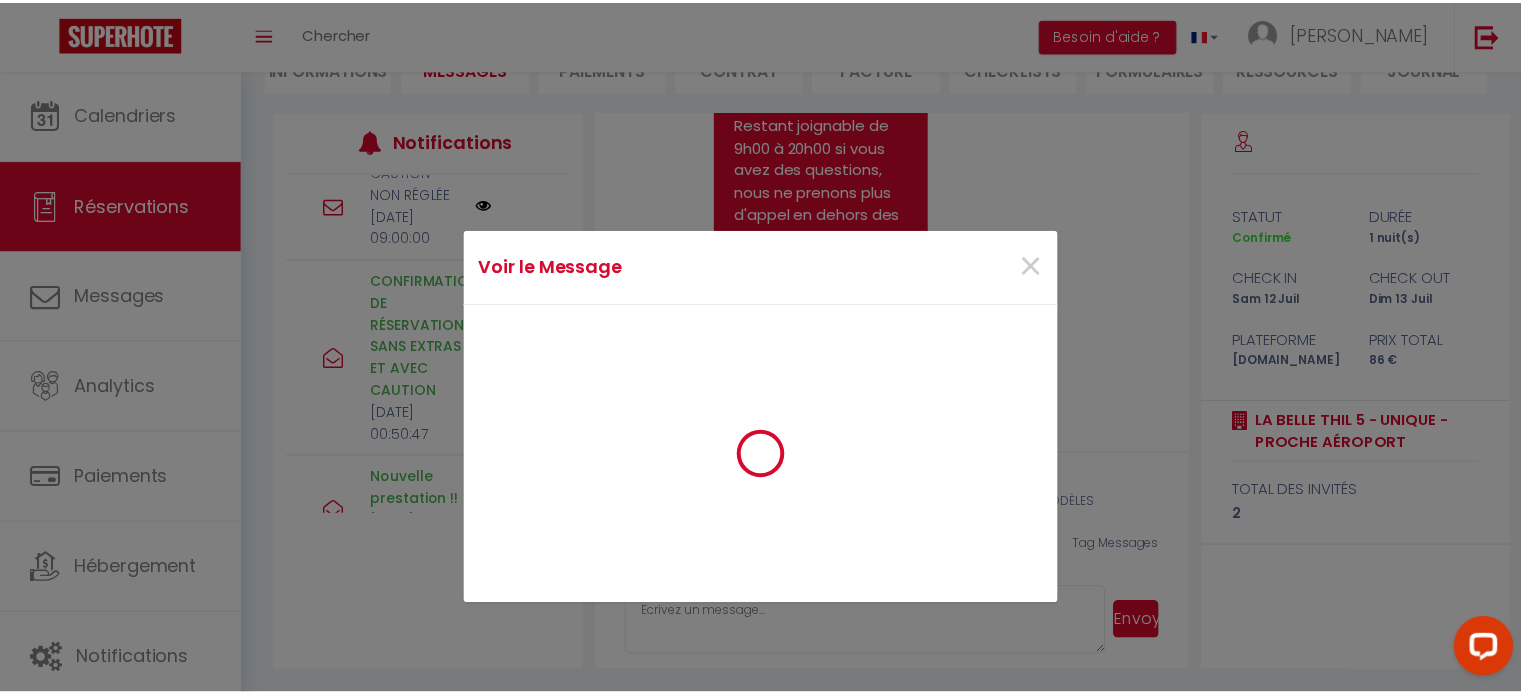 scroll, scrollTop: 1035, scrollLeft: 0, axis: vertical 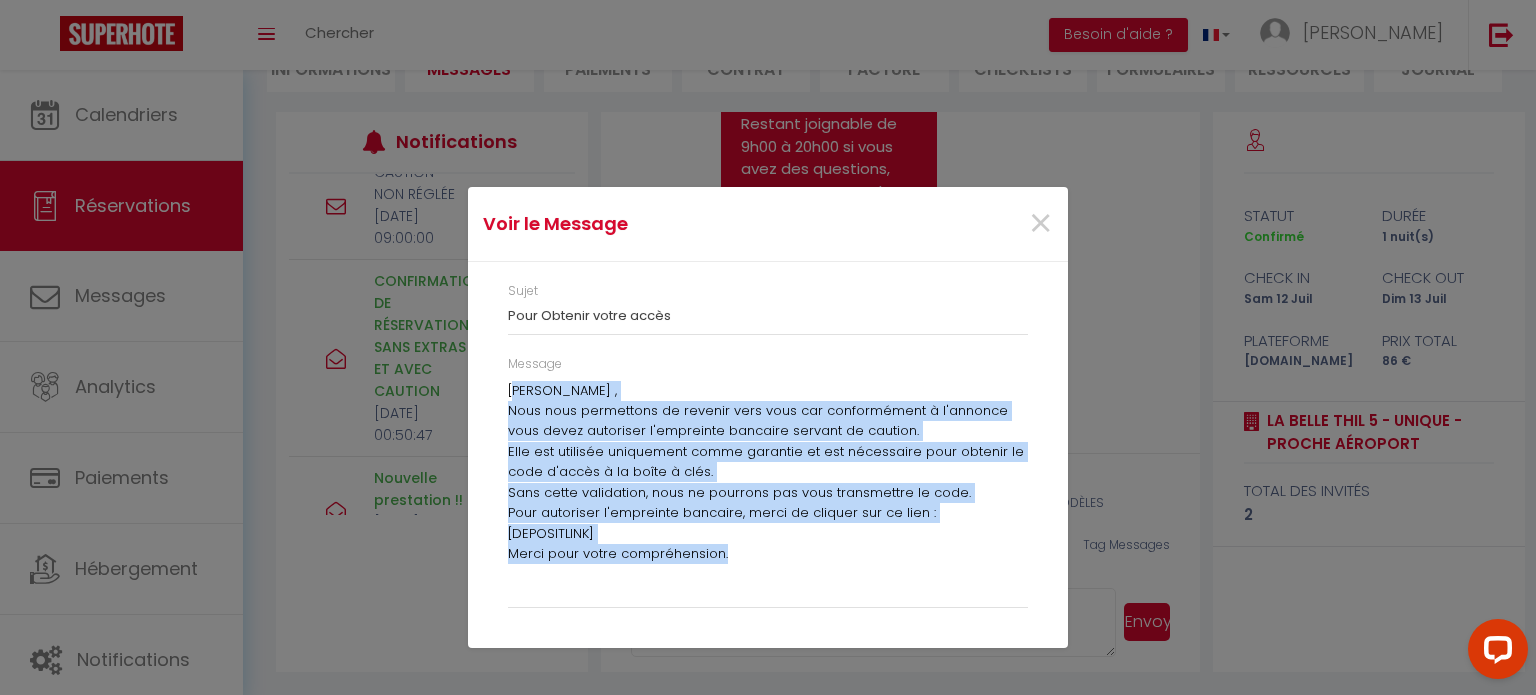 drag, startPoint x: 512, startPoint y: 392, endPoint x: 889, endPoint y: 612, distance: 436.49628 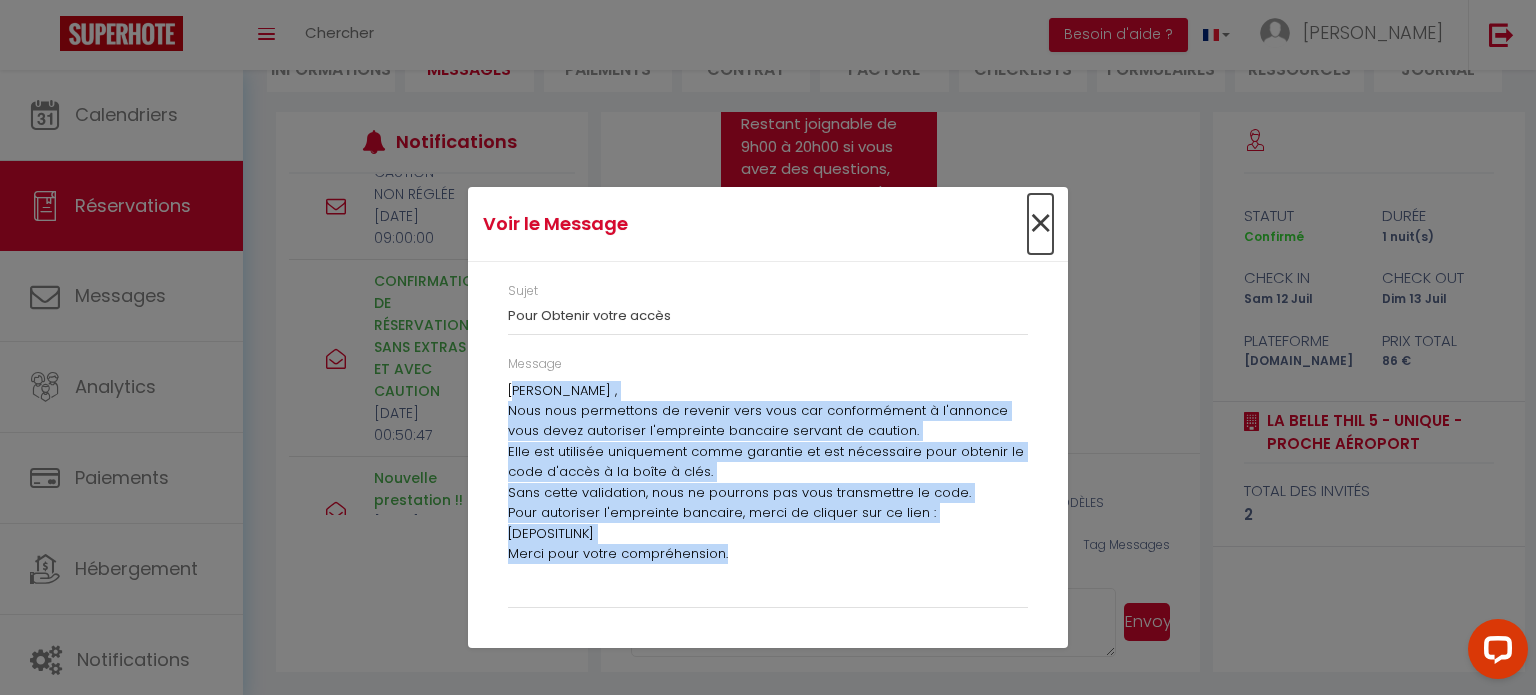 click on "×" at bounding box center (1040, 224) 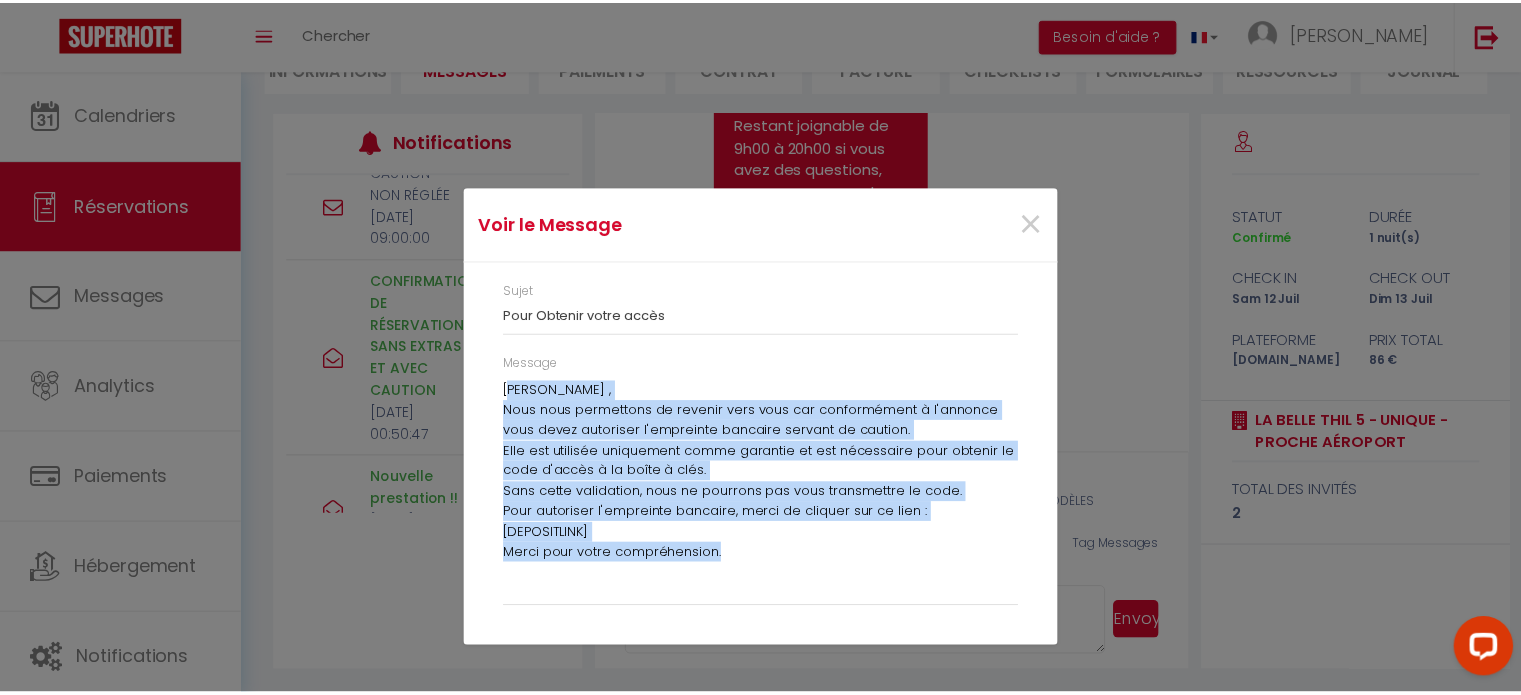 scroll, scrollTop: 1057, scrollLeft: 0, axis: vertical 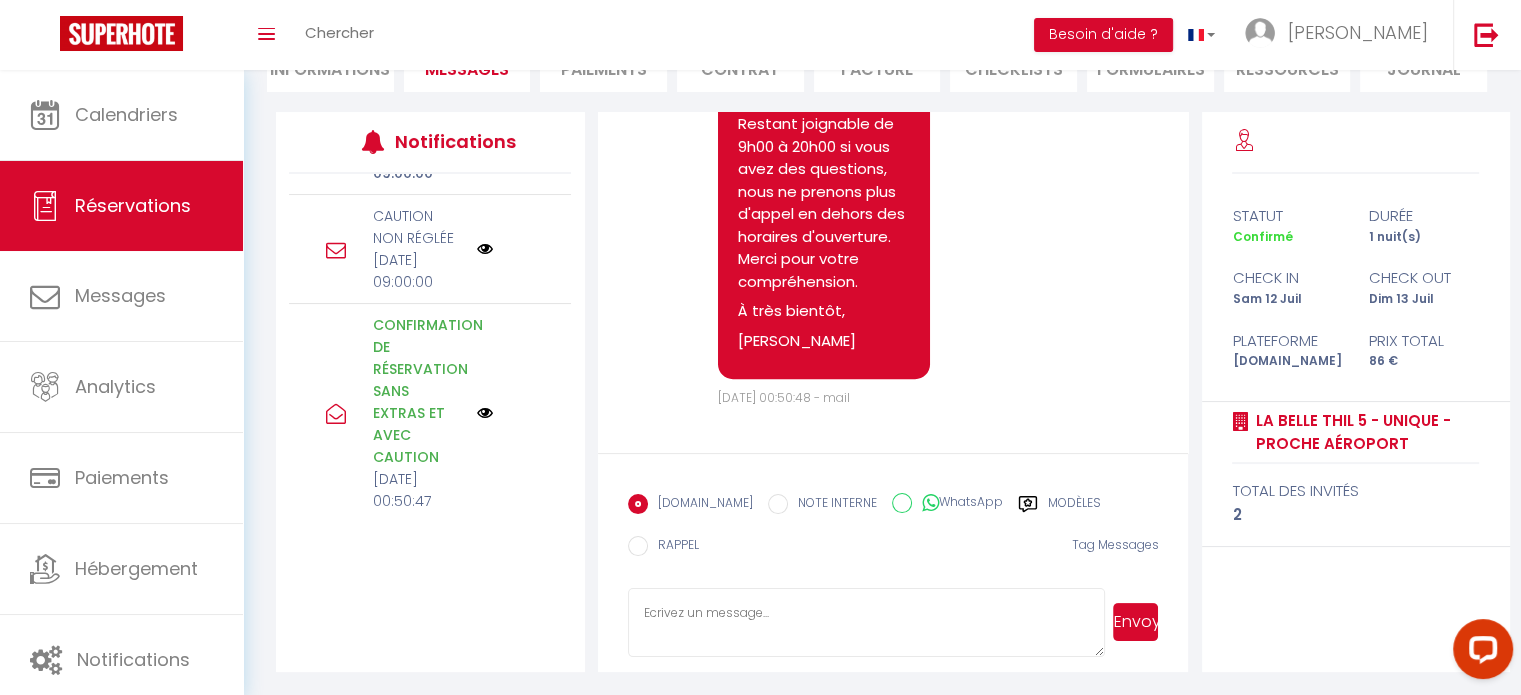click at bounding box center (867, 623) 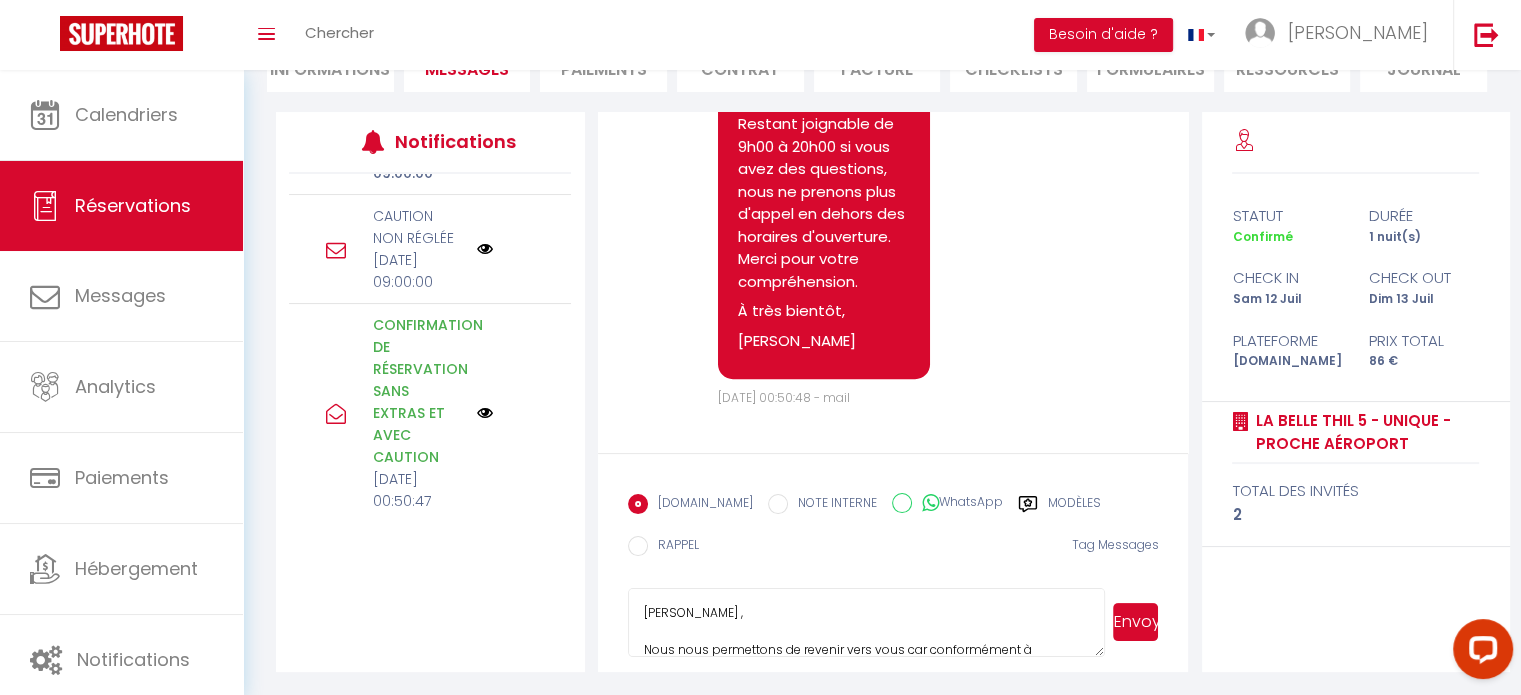 scroll, scrollTop: 228, scrollLeft: 0, axis: vertical 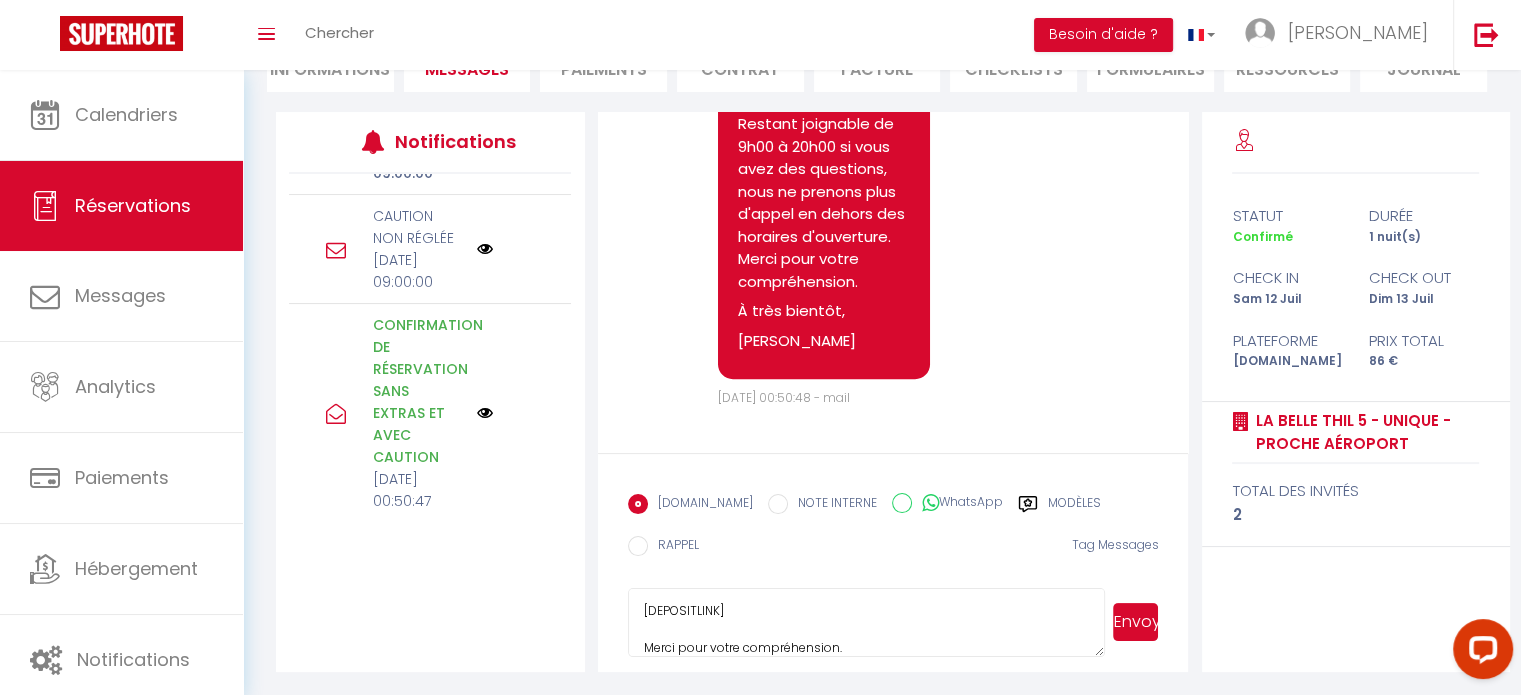 type on "Bonjour Abdelsalam ,
Nous nous permettons de revenir vers vous car conformément à l'annonce vous devez autoriser l'empreinte bancaire servant de caution.
Elle est utilisée uniquement comme garantie et est nécessaire pour obtenir le code d'accès à la boîte à clés.
Sans cette validation, nous ne pourrons pas vous transmettre le code.
Pour autoriser l'empreinte bancaire, merci de cliquer sur ce lien :
[DEPOSITLINK]
Merci pour votre compréhension." 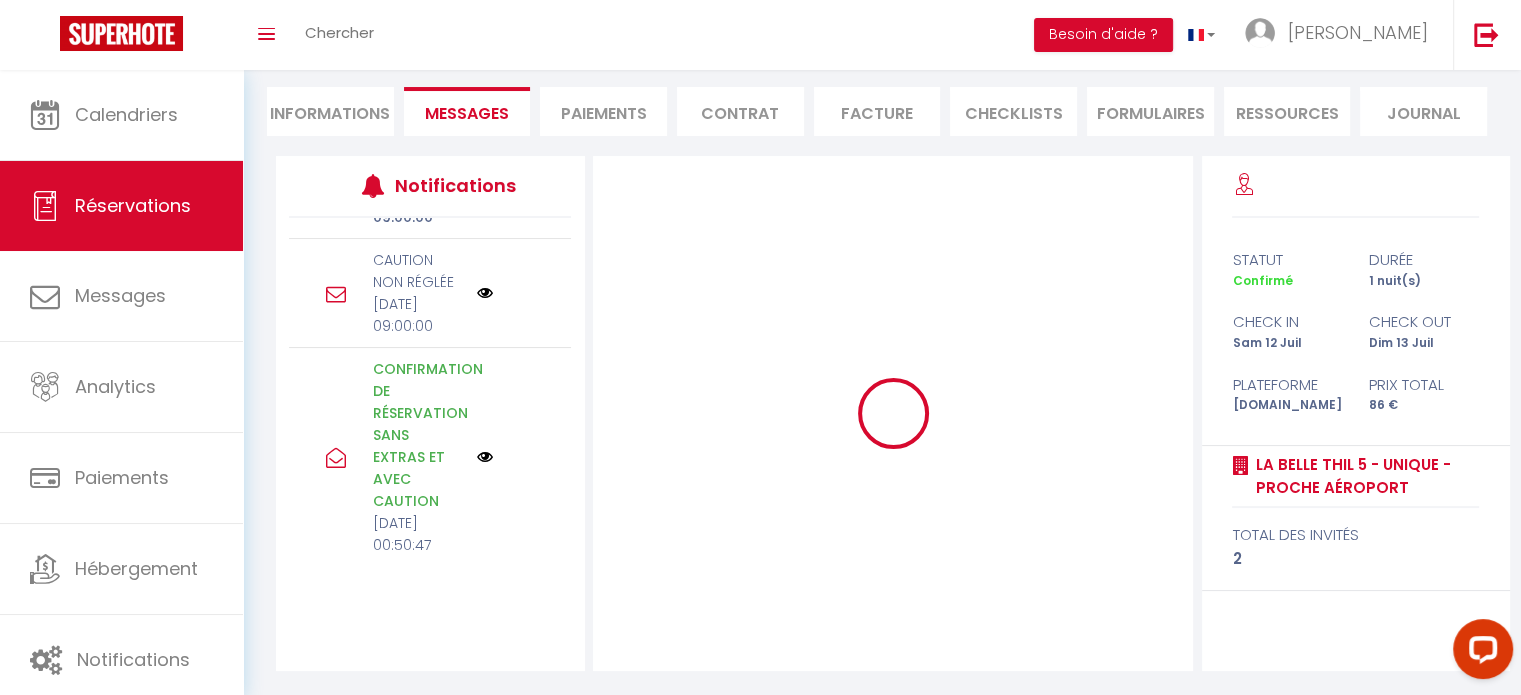 scroll, scrollTop: 175, scrollLeft: 0, axis: vertical 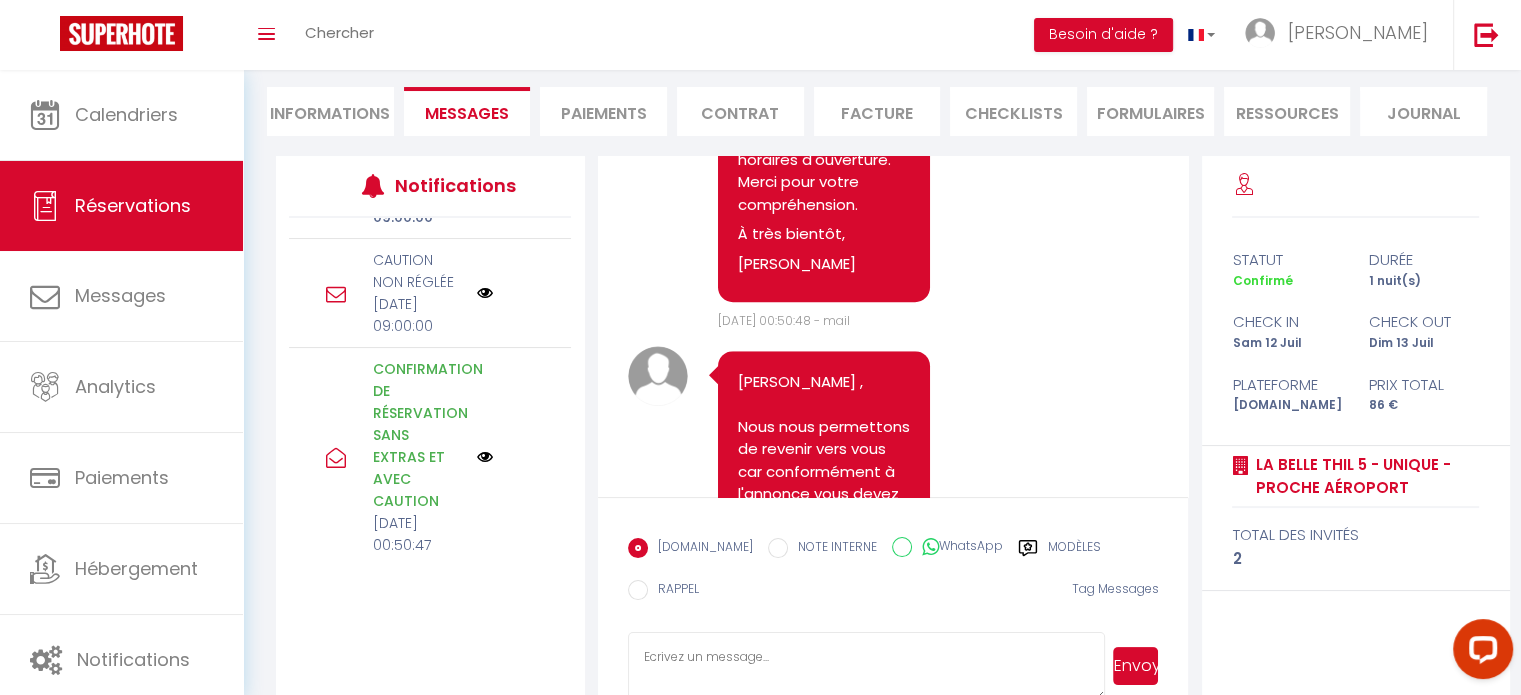 drag, startPoint x: 886, startPoint y: 405, endPoint x: 736, endPoint y: 471, distance: 163.878 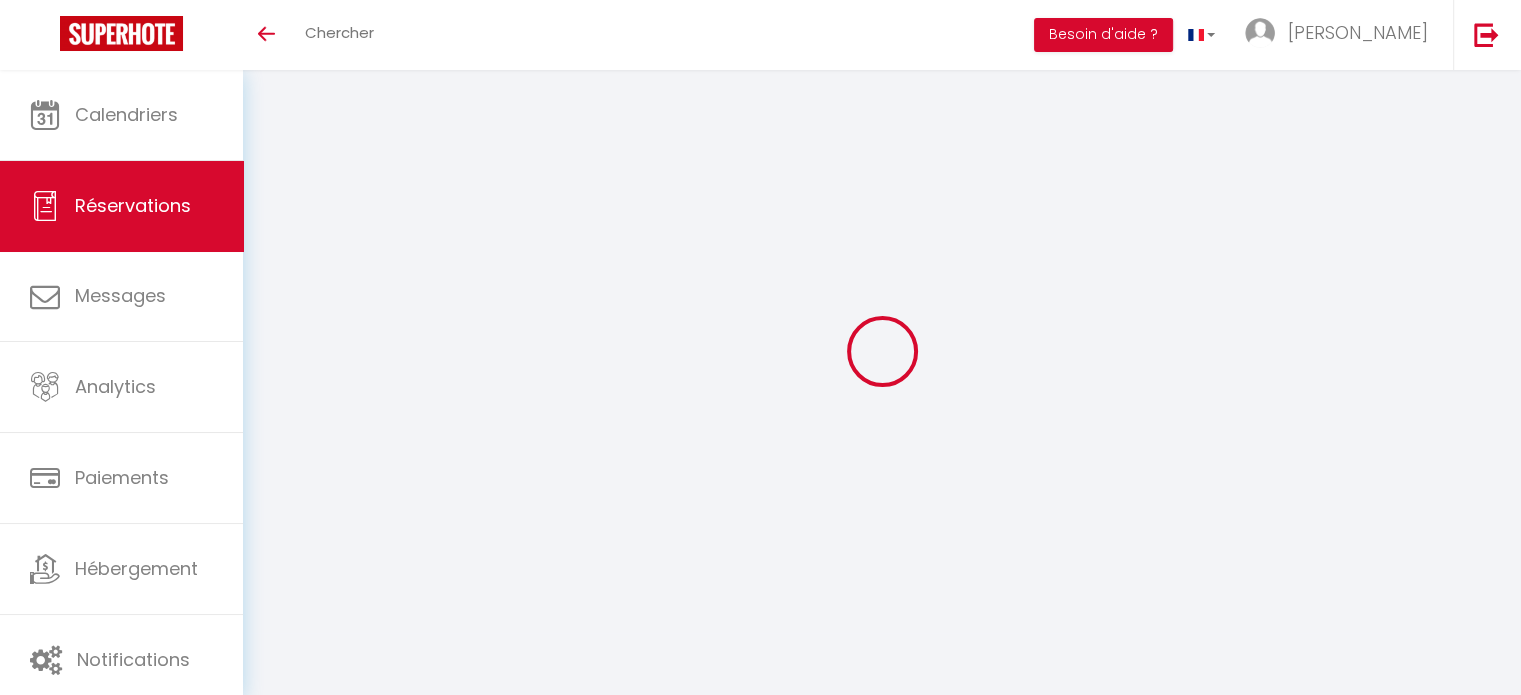 scroll, scrollTop: 70, scrollLeft: 0, axis: vertical 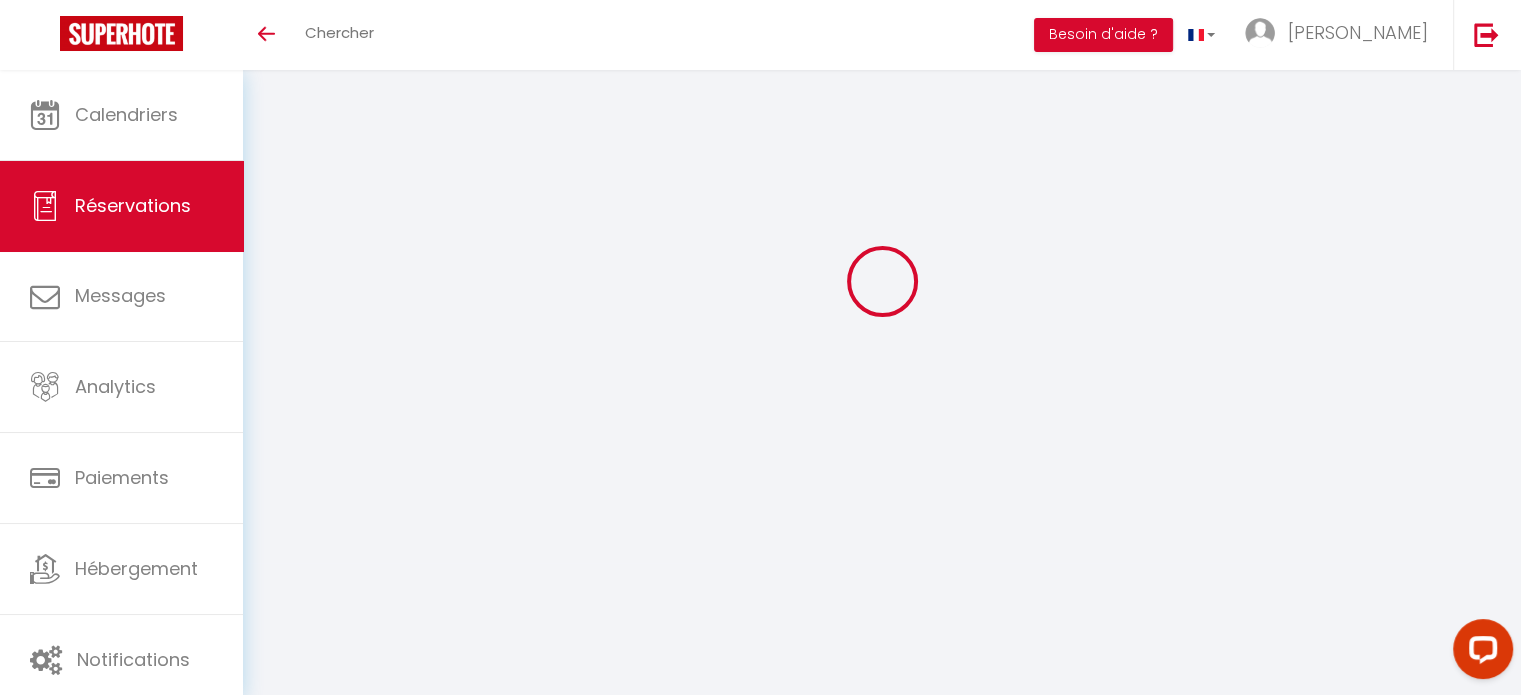 select 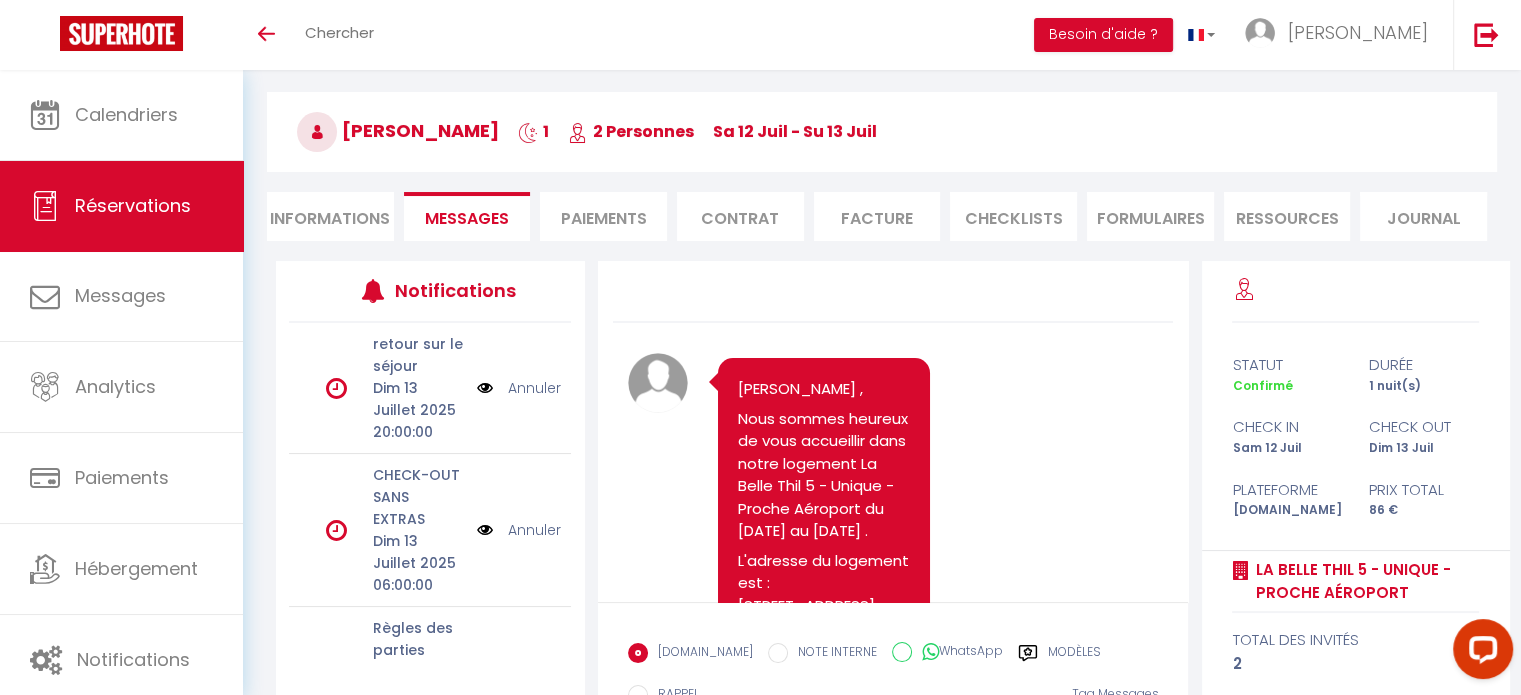 scroll, scrollTop: 1956, scrollLeft: 0, axis: vertical 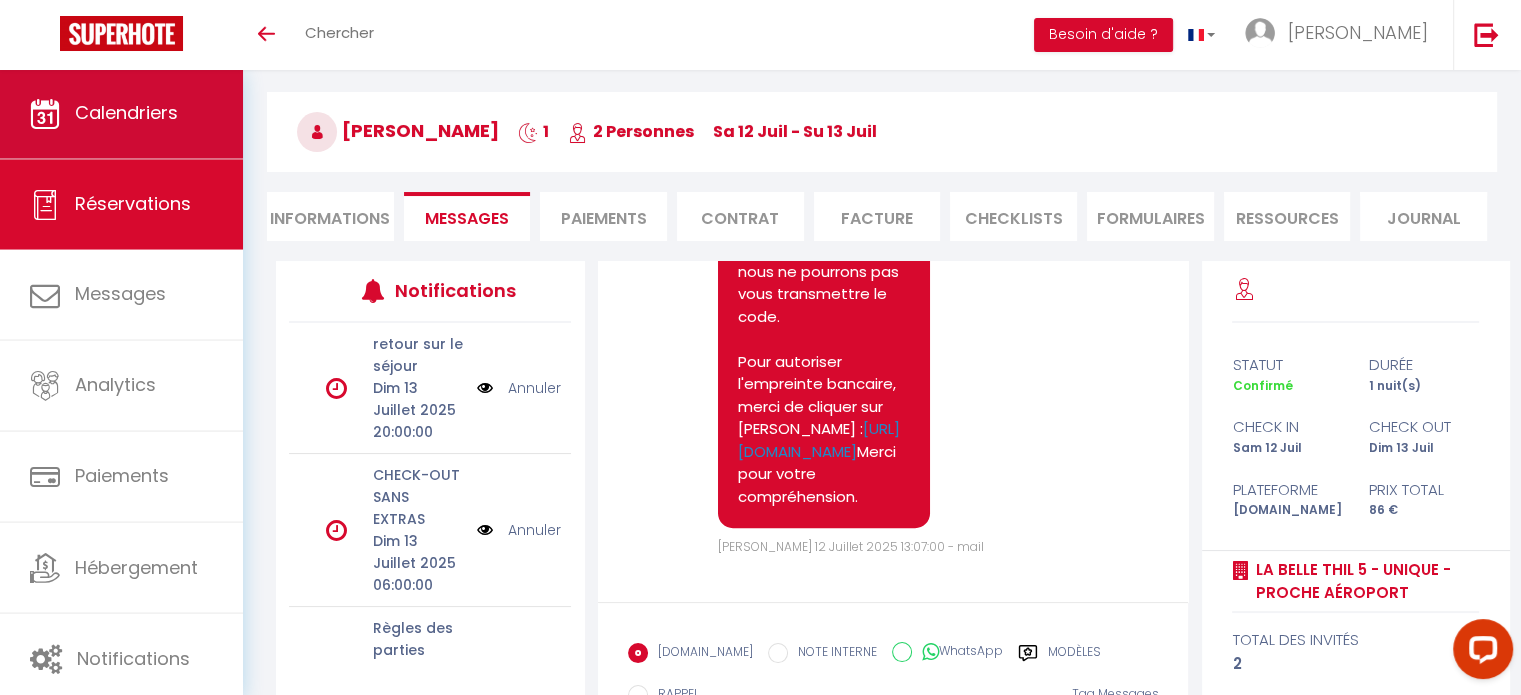 click on "Calendriers" at bounding box center [121, 114] 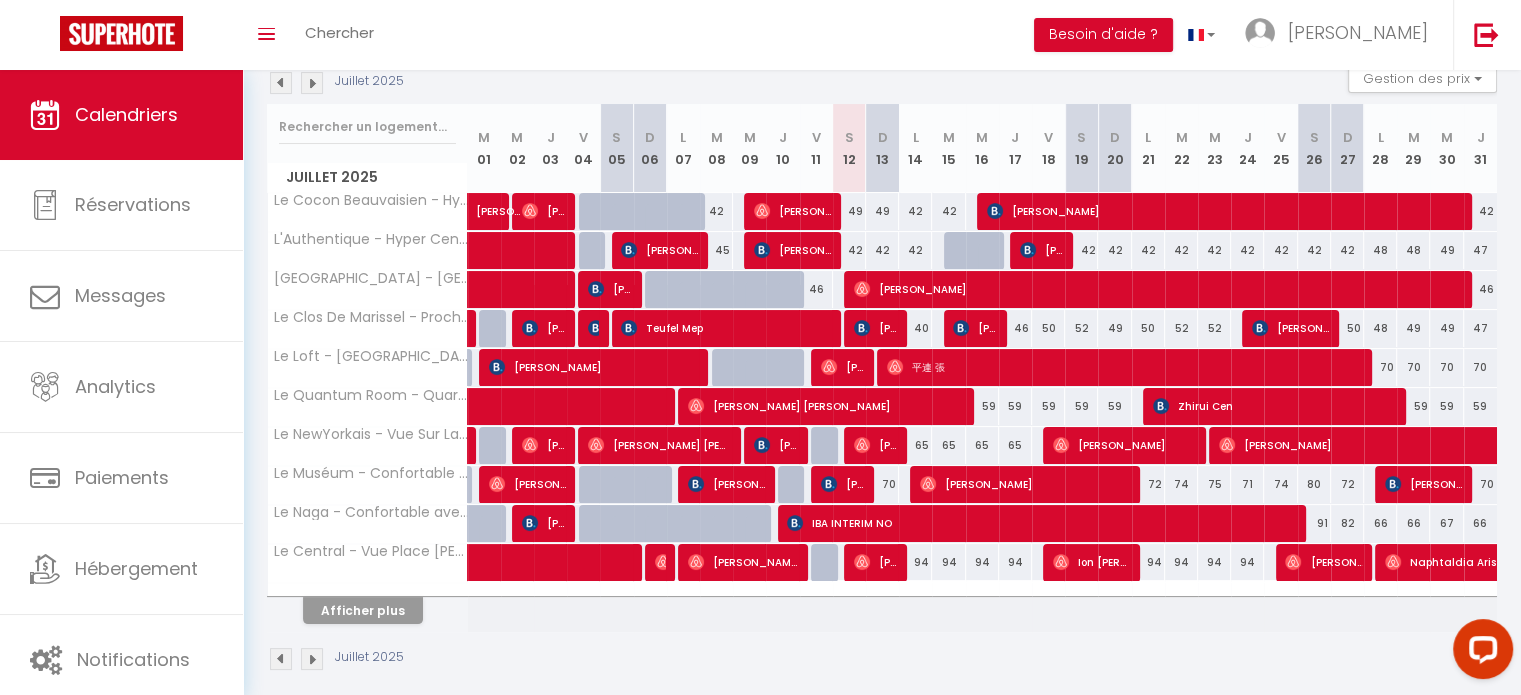 scroll, scrollTop: 240, scrollLeft: 0, axis: vertical 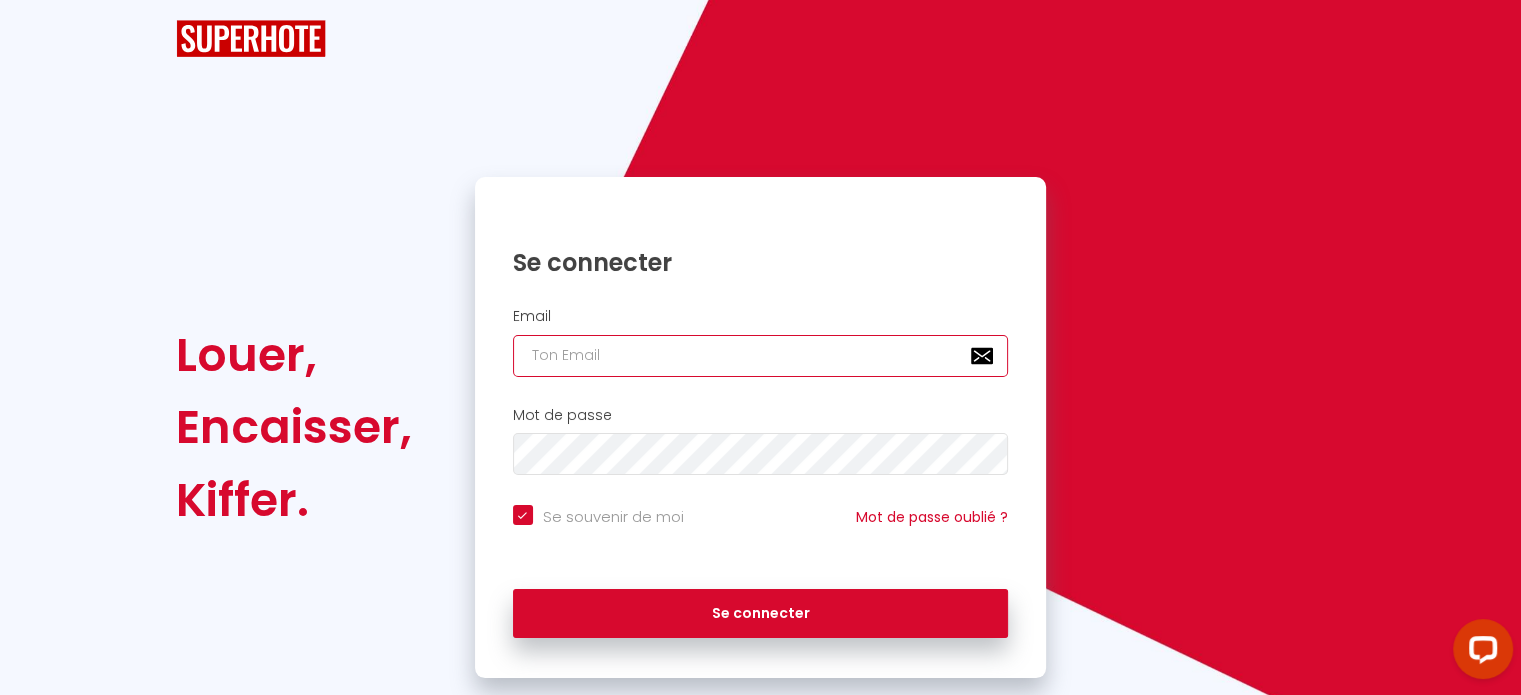 type on "[DOMAIN_NAME][EMAIL_ADDRESS][DOMAIN_NAME]" 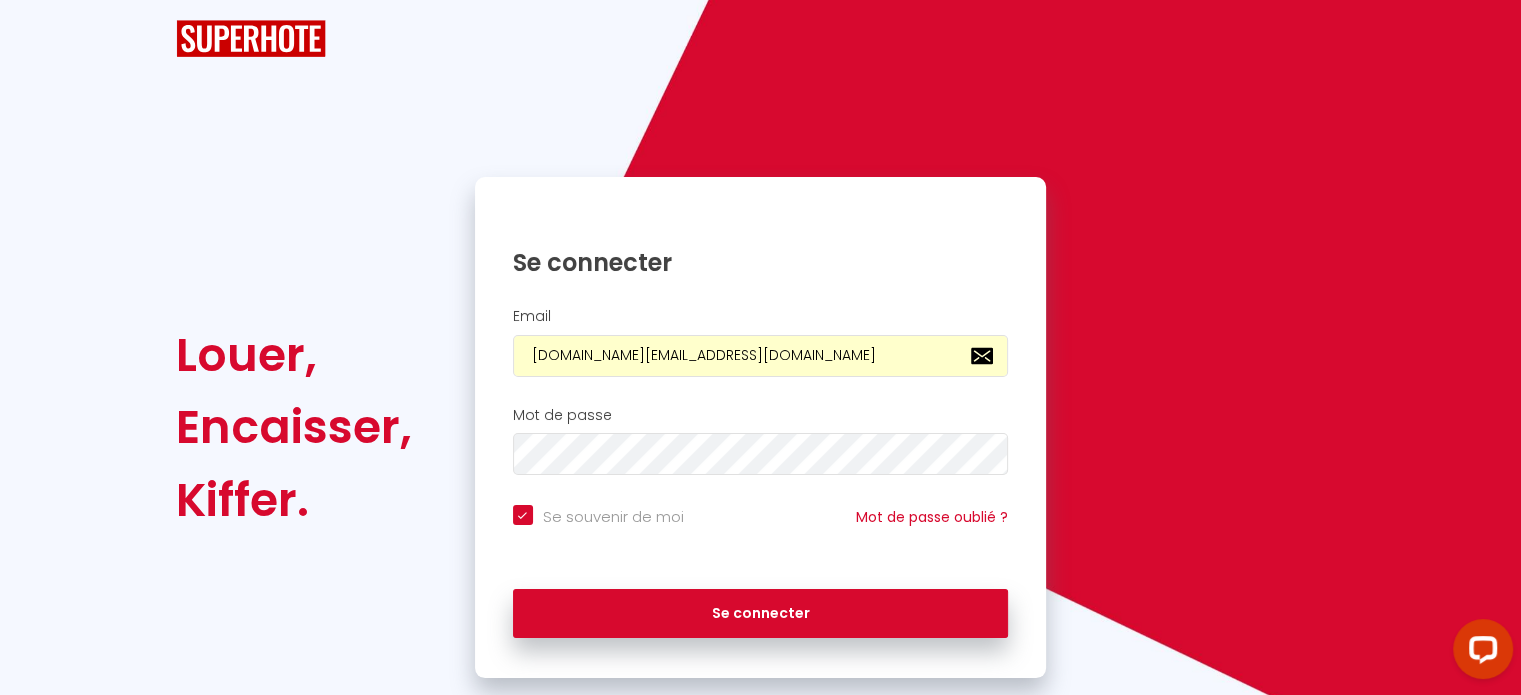 checkbox on "true" 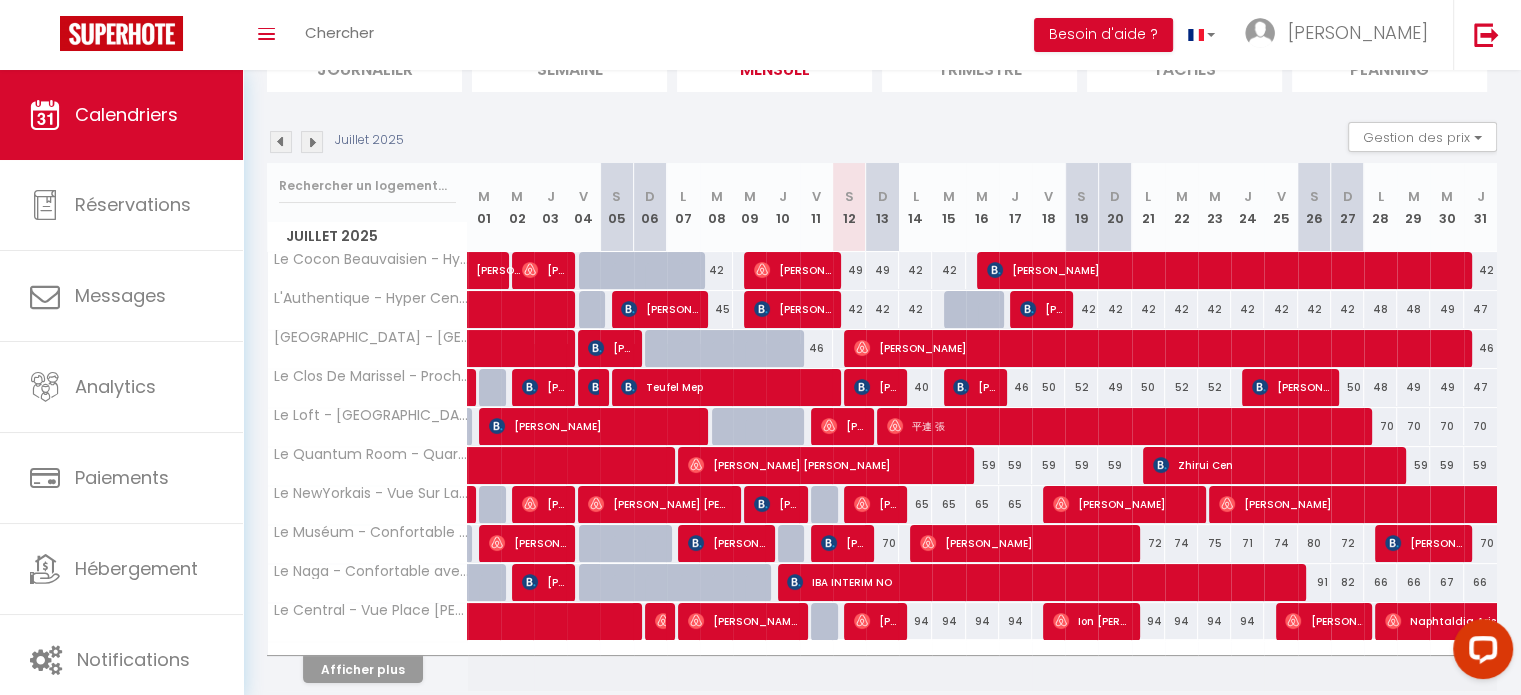 scroll, scrollTop: 168, scrollLeft: 0, axis: vertical 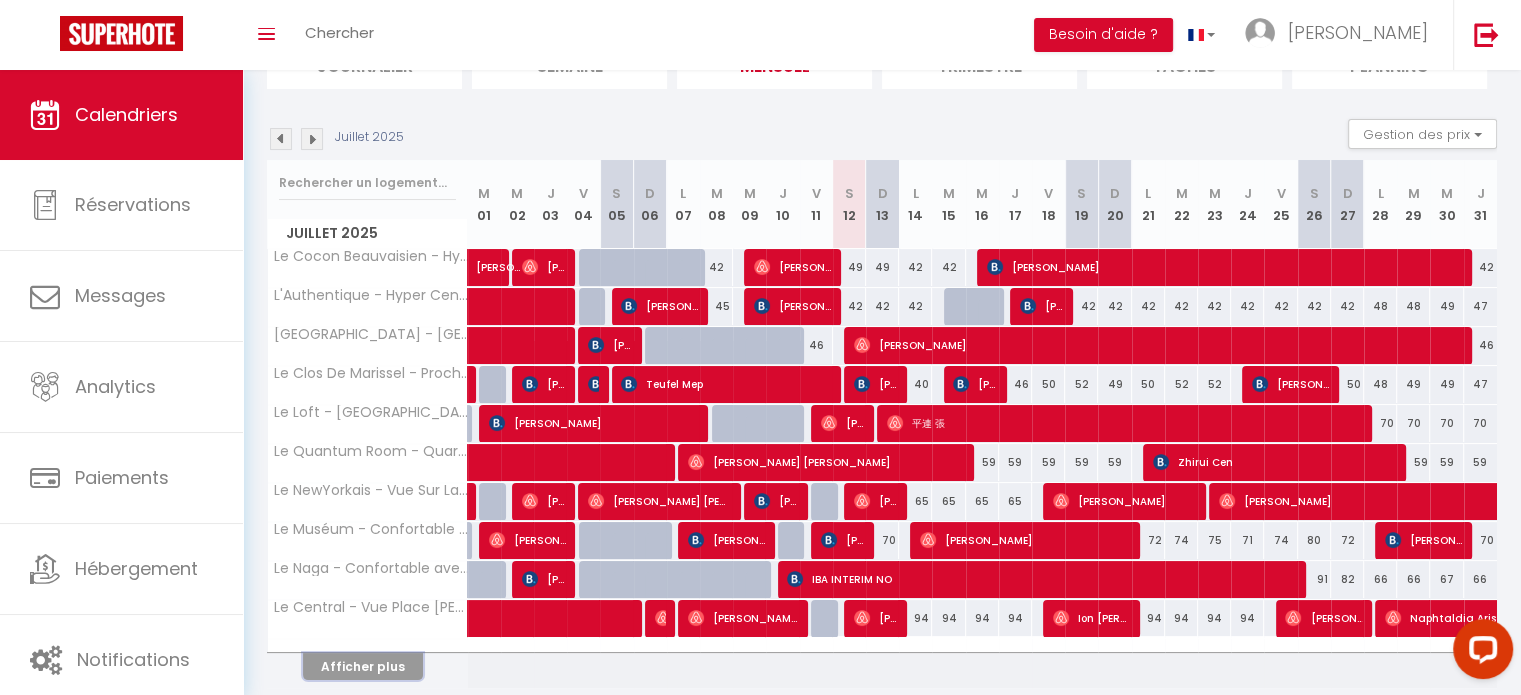 click on "Afficher plus" at bounding box center (363, 666) 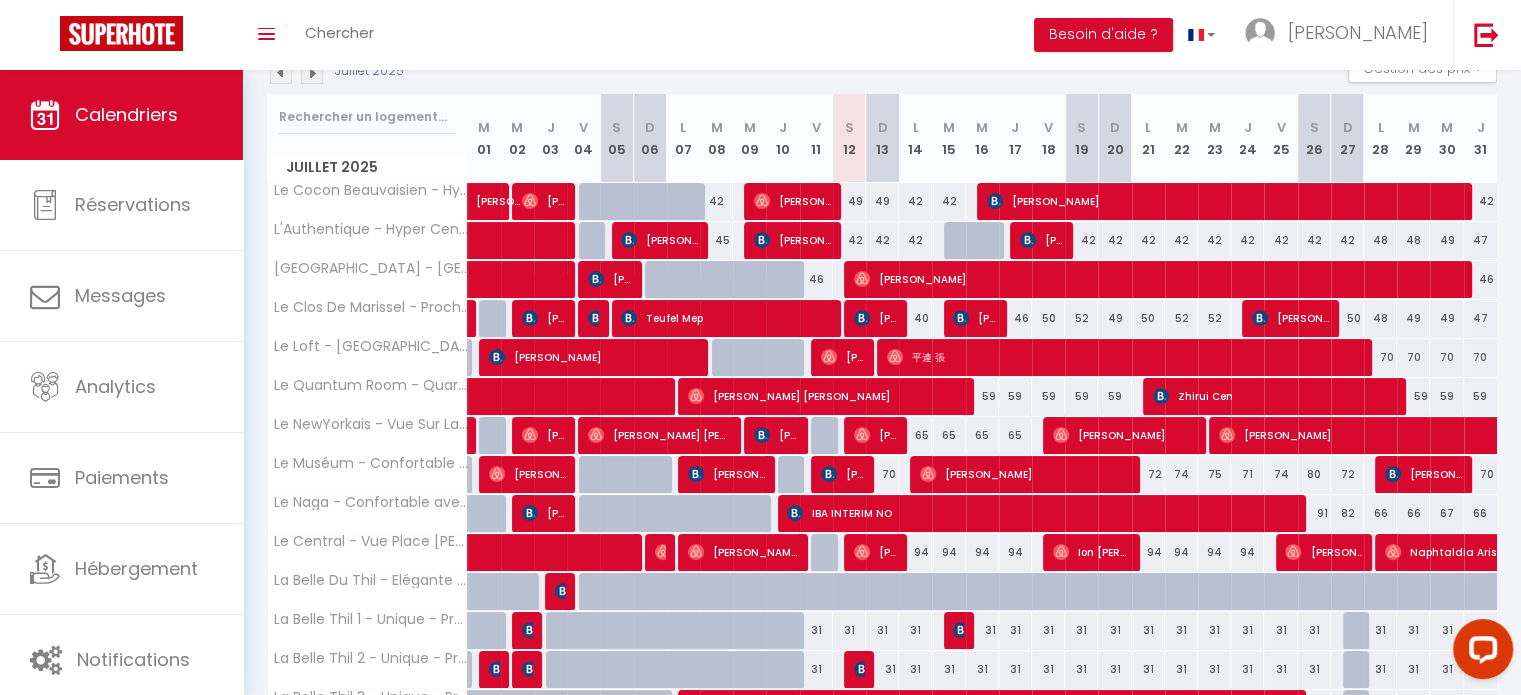 scroll, scrollTop: 209, scrollLeft: 0, axis: vertical 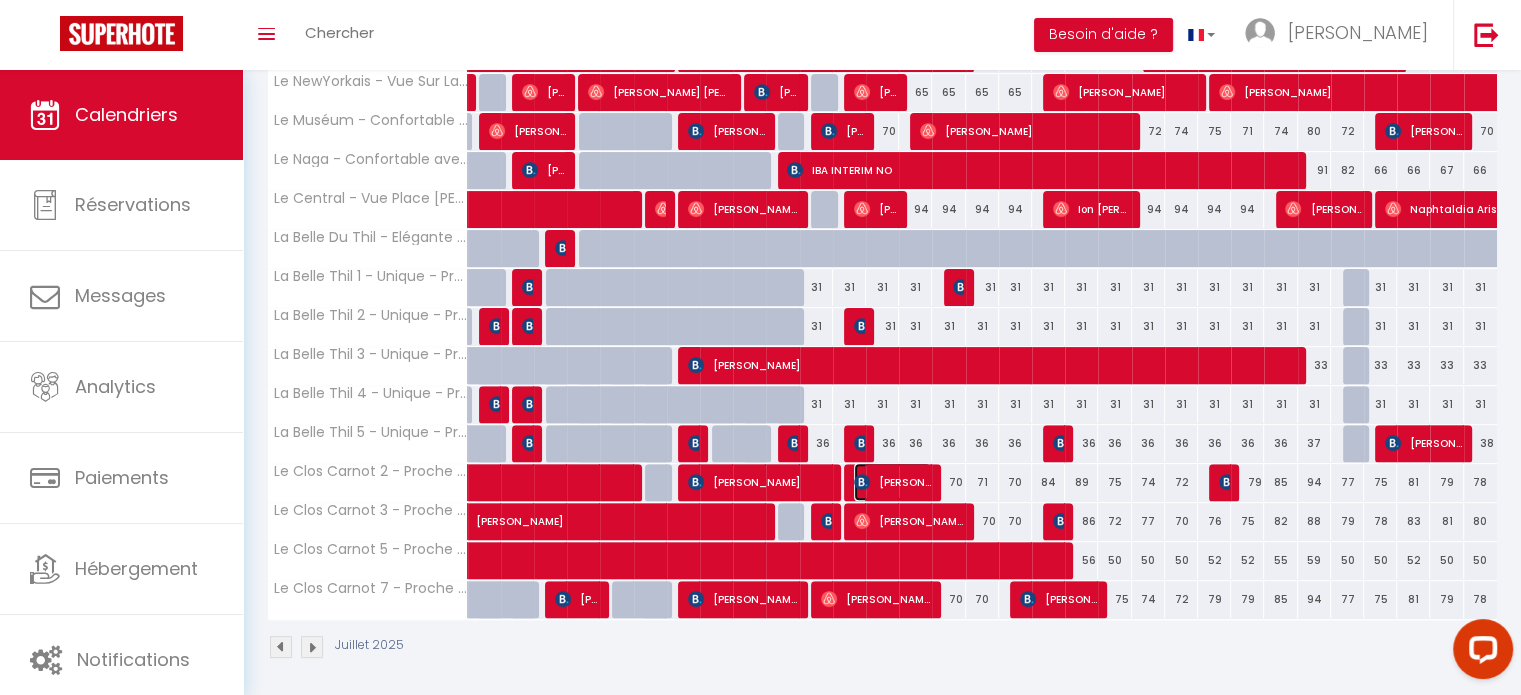 click on "[PERSON_NAME]" at bounding box center (892, 482) 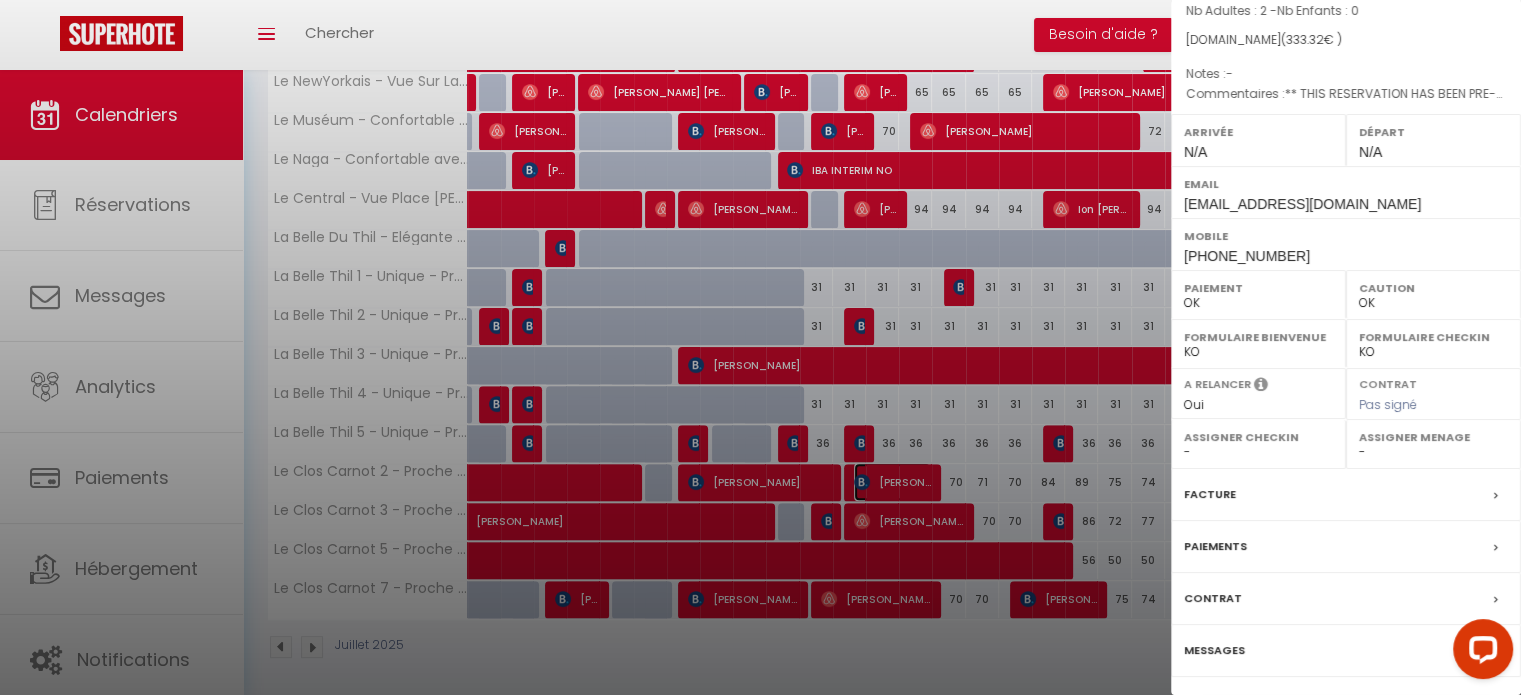 scroll, scrollTop: 253, scrollLeft: 0, axis: vertical 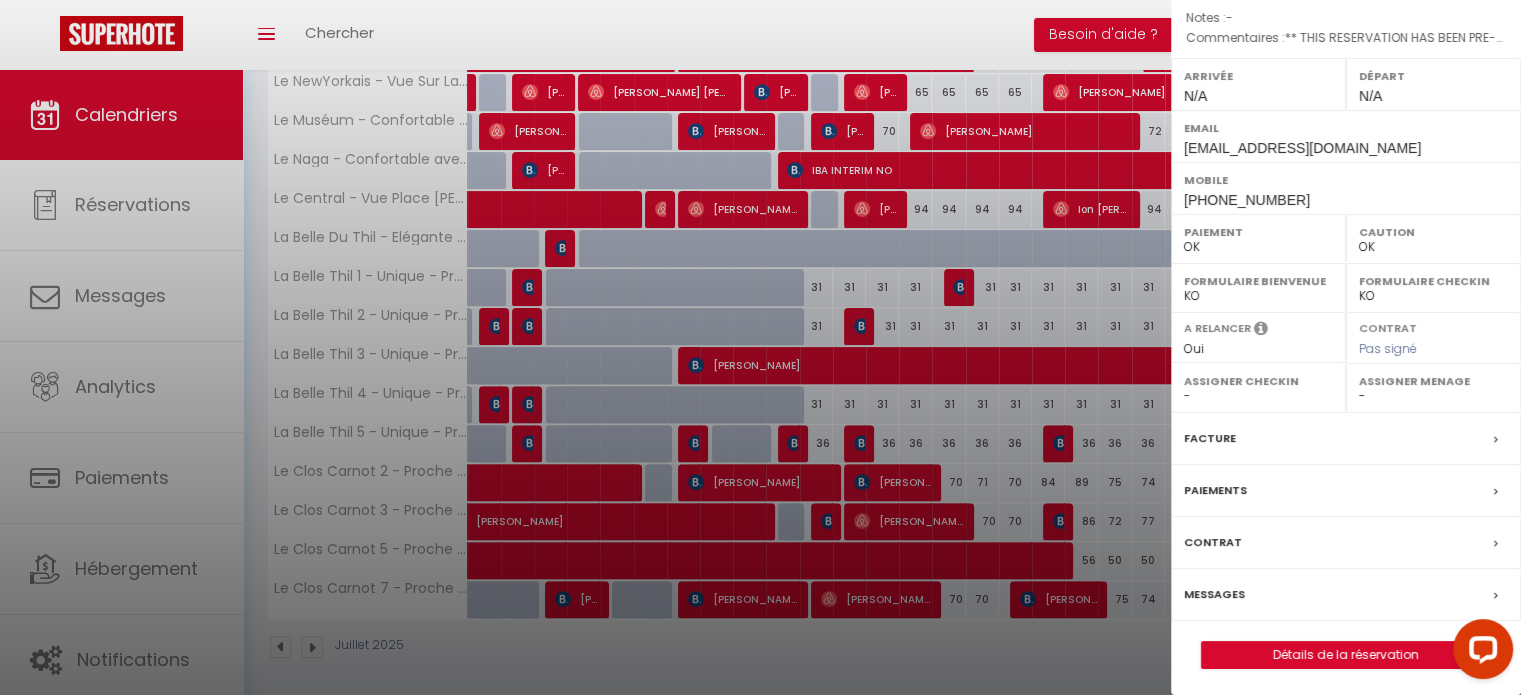 click on "Messages" at bounding box center [1214, 594] 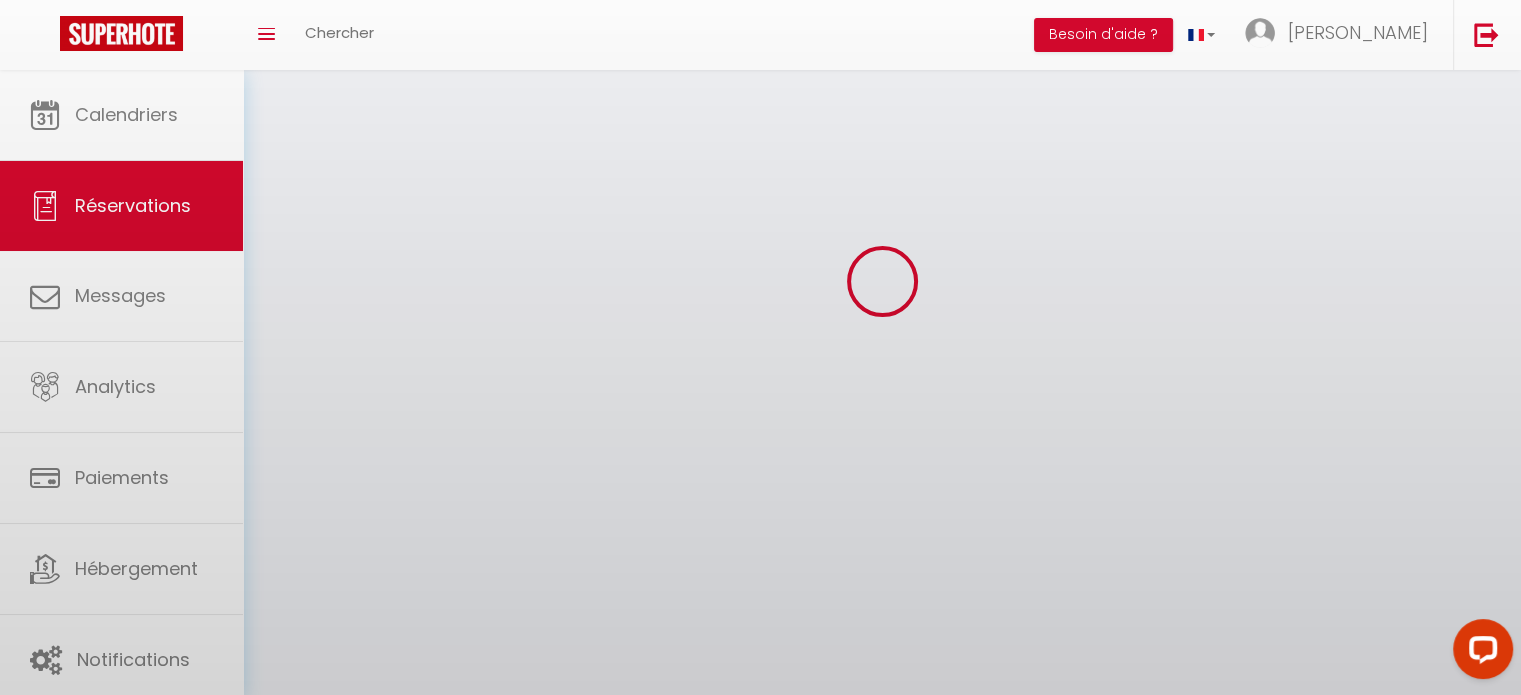 scroll, scrollTop: 0, scrollLeft: 0, axis: both 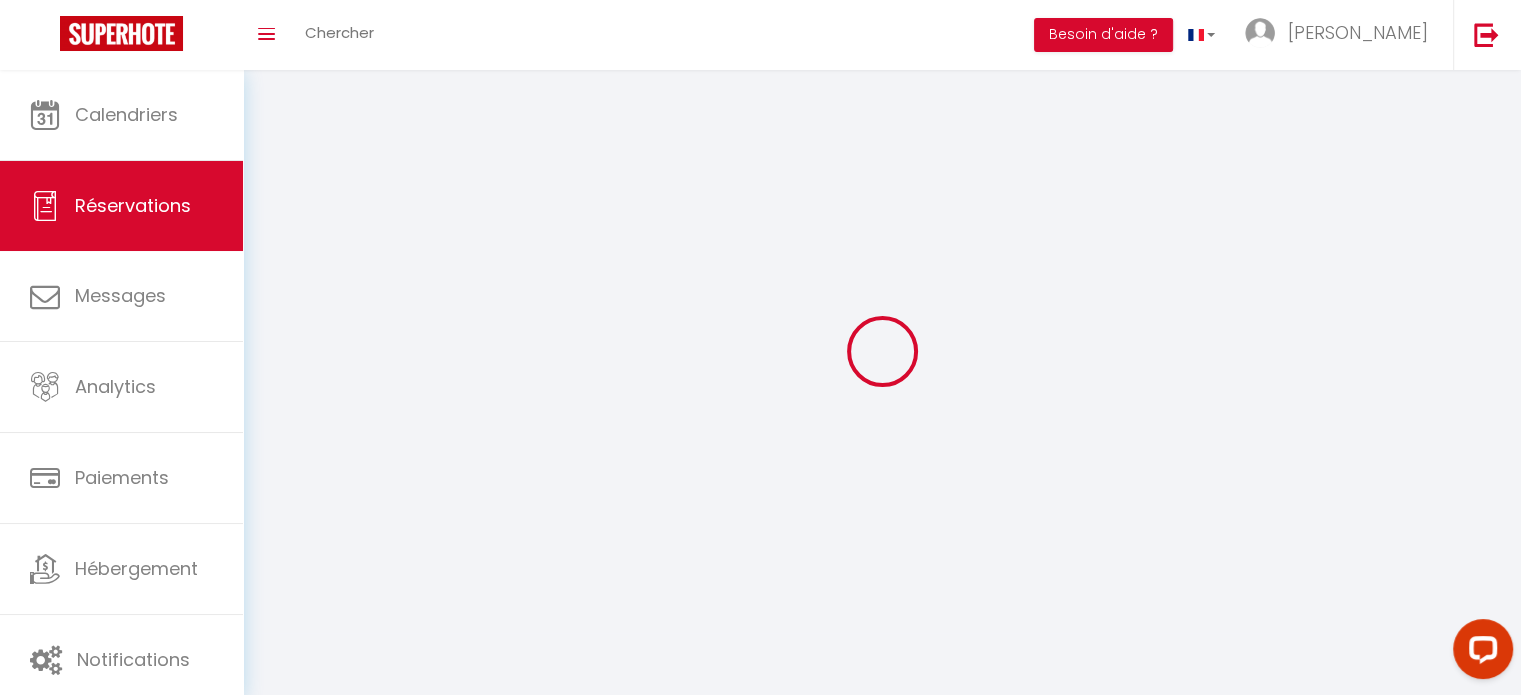 type on "Grosu" 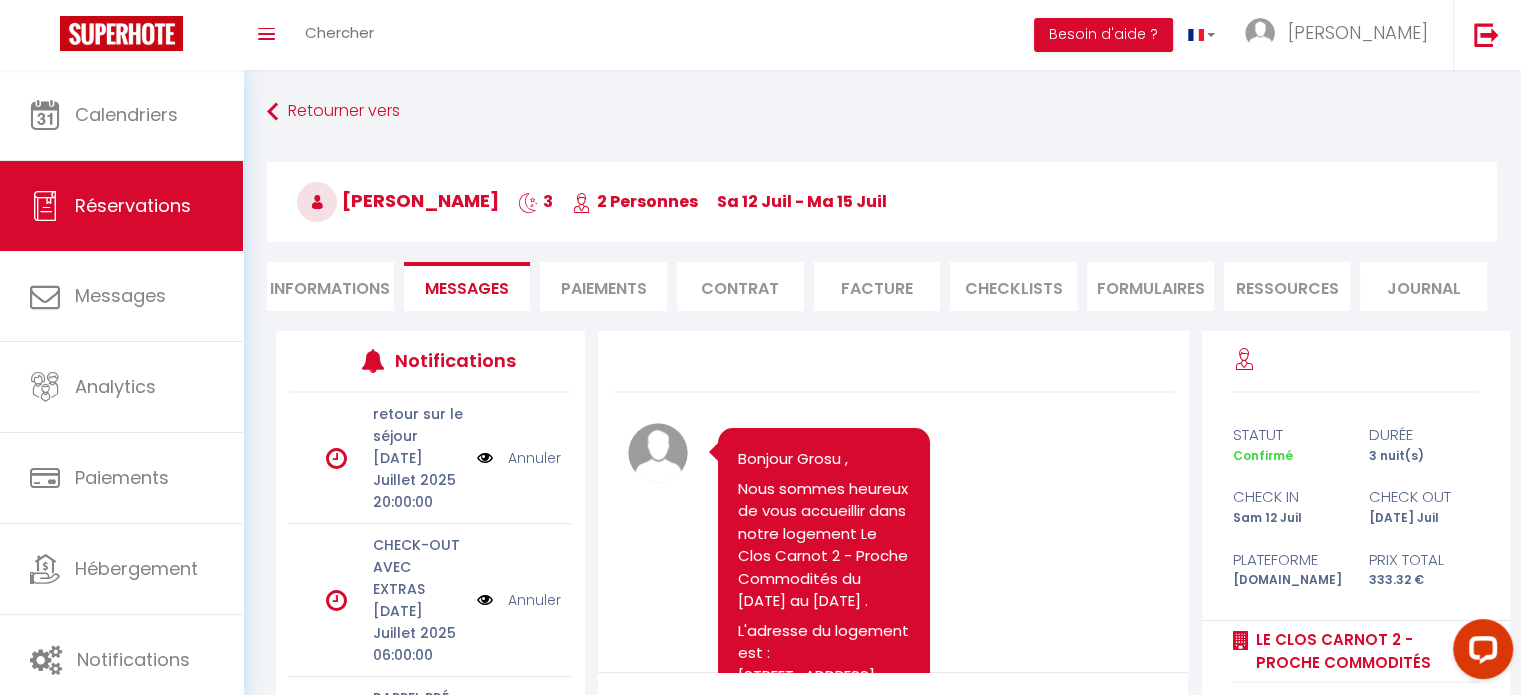 scroll, scrollTop: 3944, scrollLeft: 0, axis: vertical 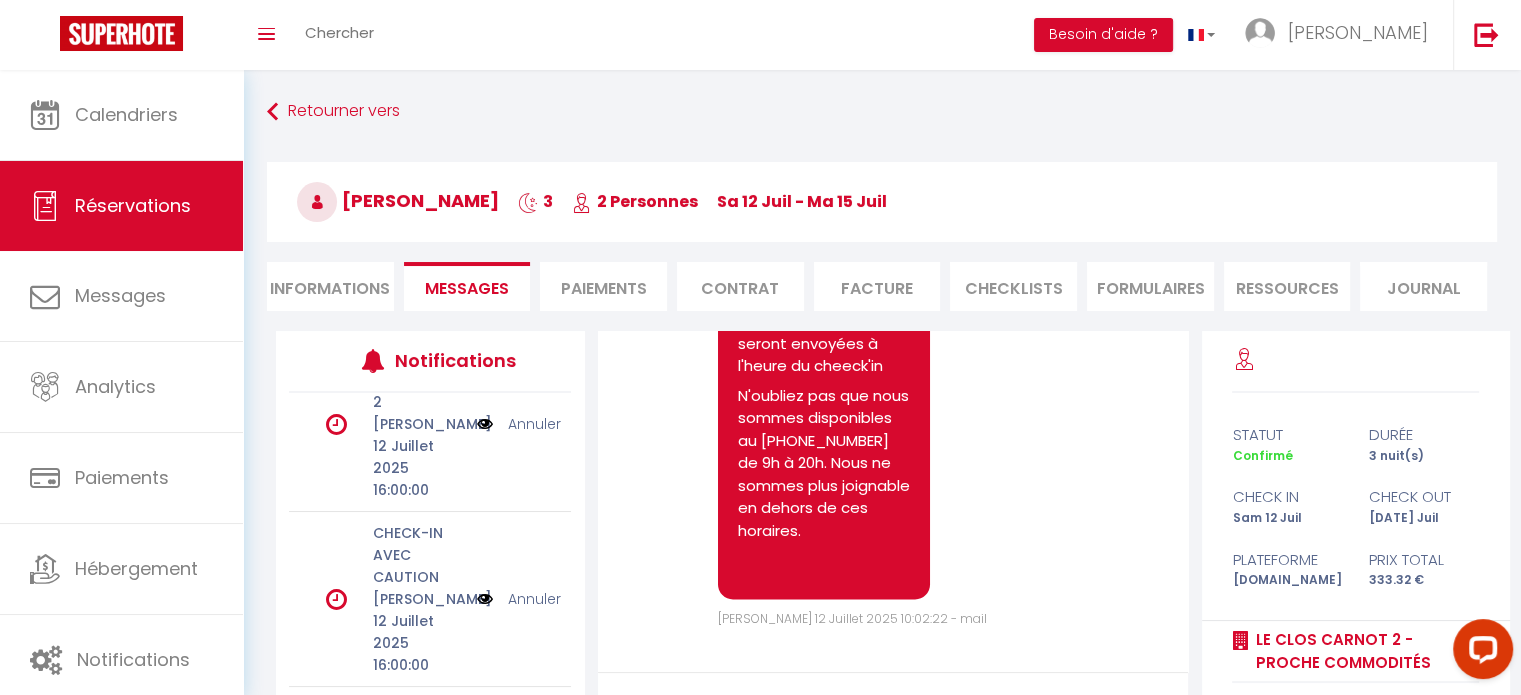 click at bounding box center [485, 599] 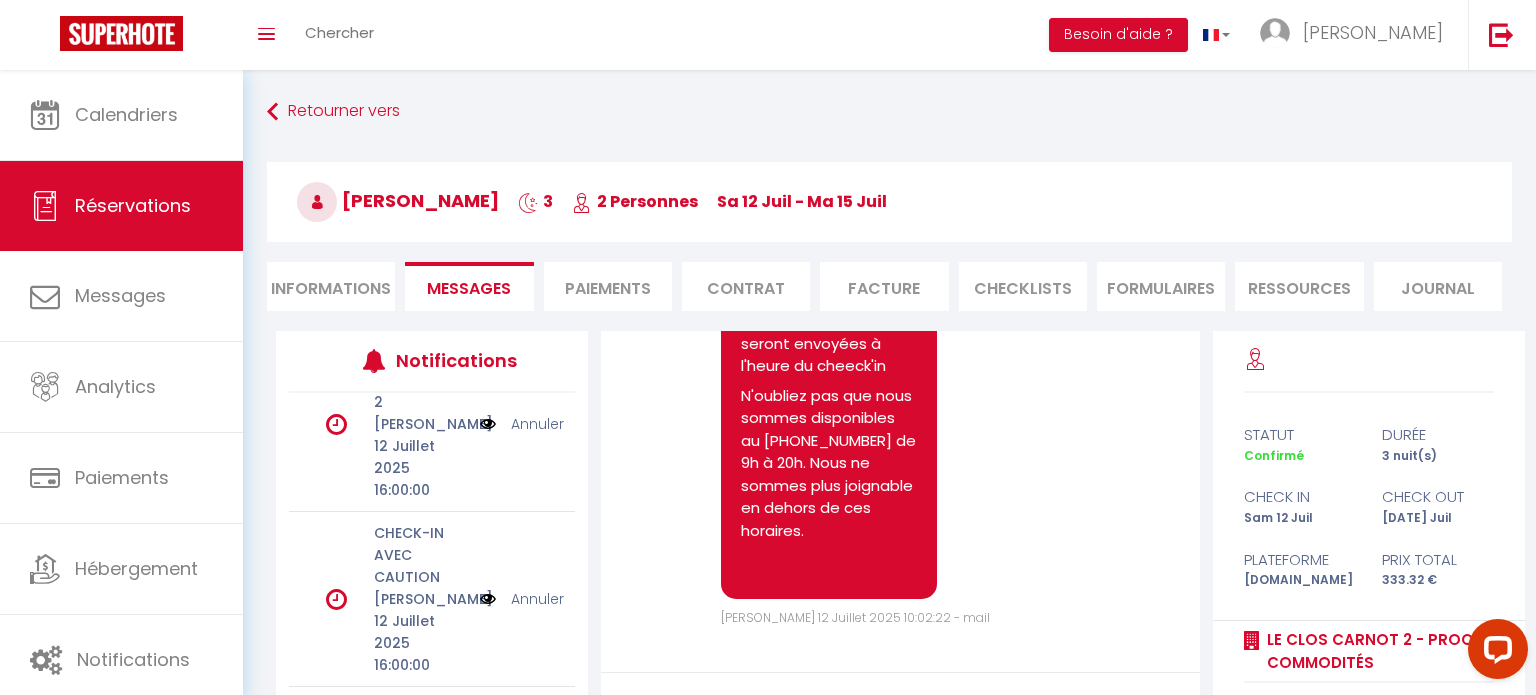 scroll, scrollTop: 3922, scrollLeft: 0, axis: vertical 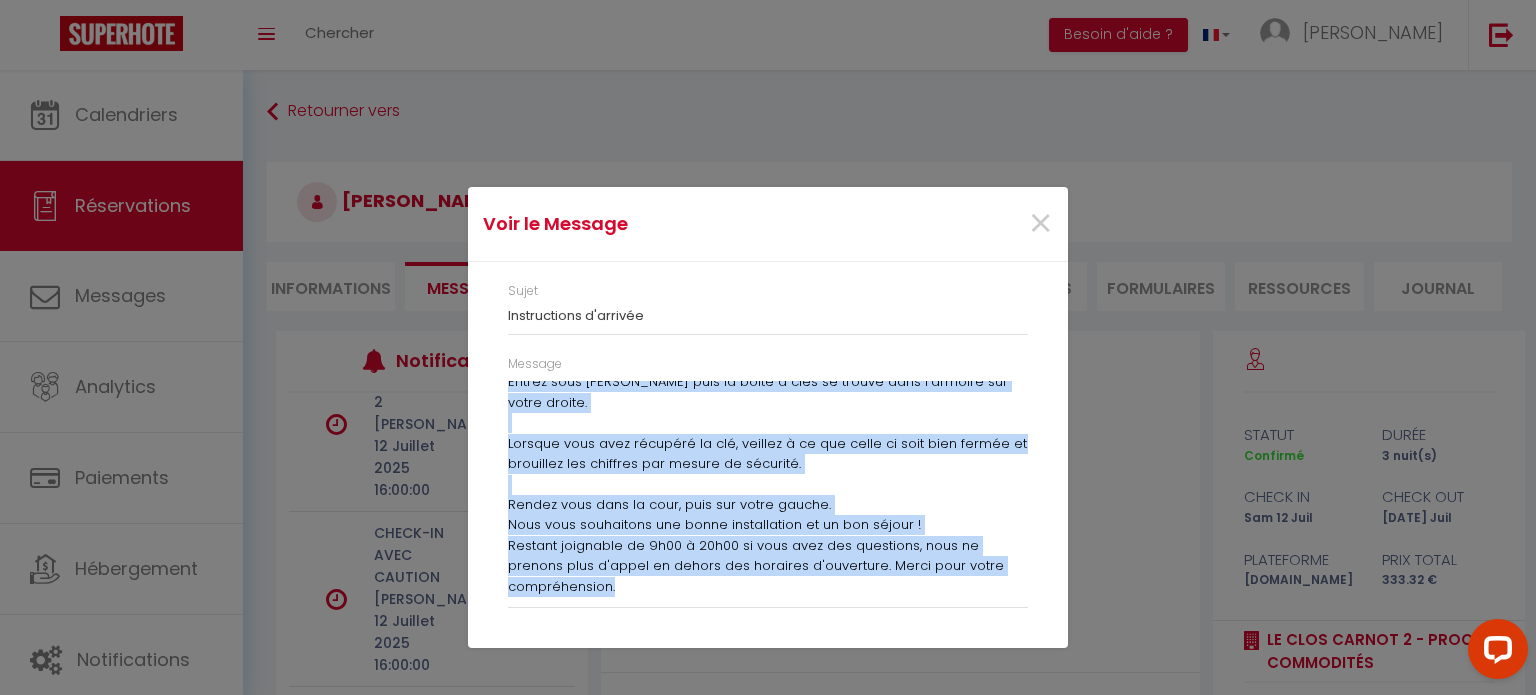 drag, startPoint x: 508, startPoint y: 384, endPoint x: 663, endPoint y: 631, distance: 291.6059 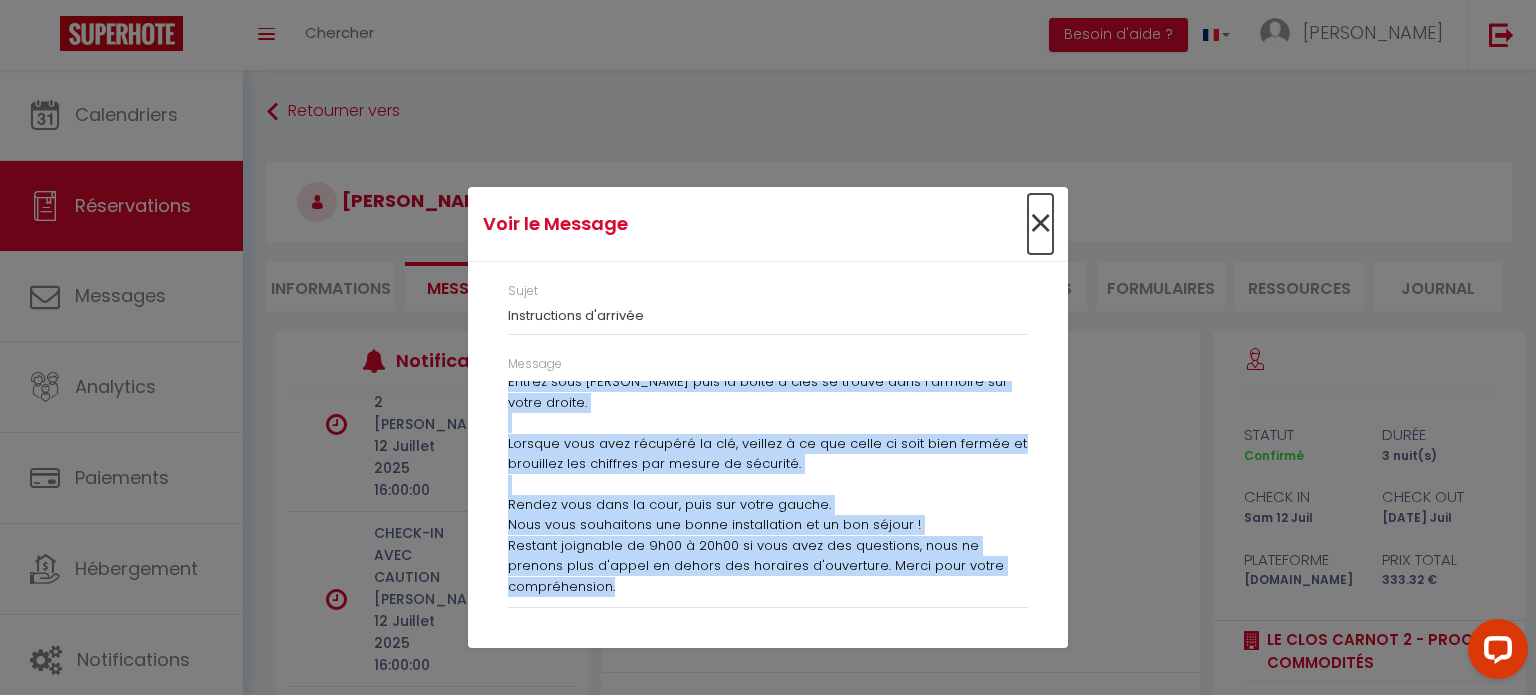 click on "×" at bounding box center [1040, 224] 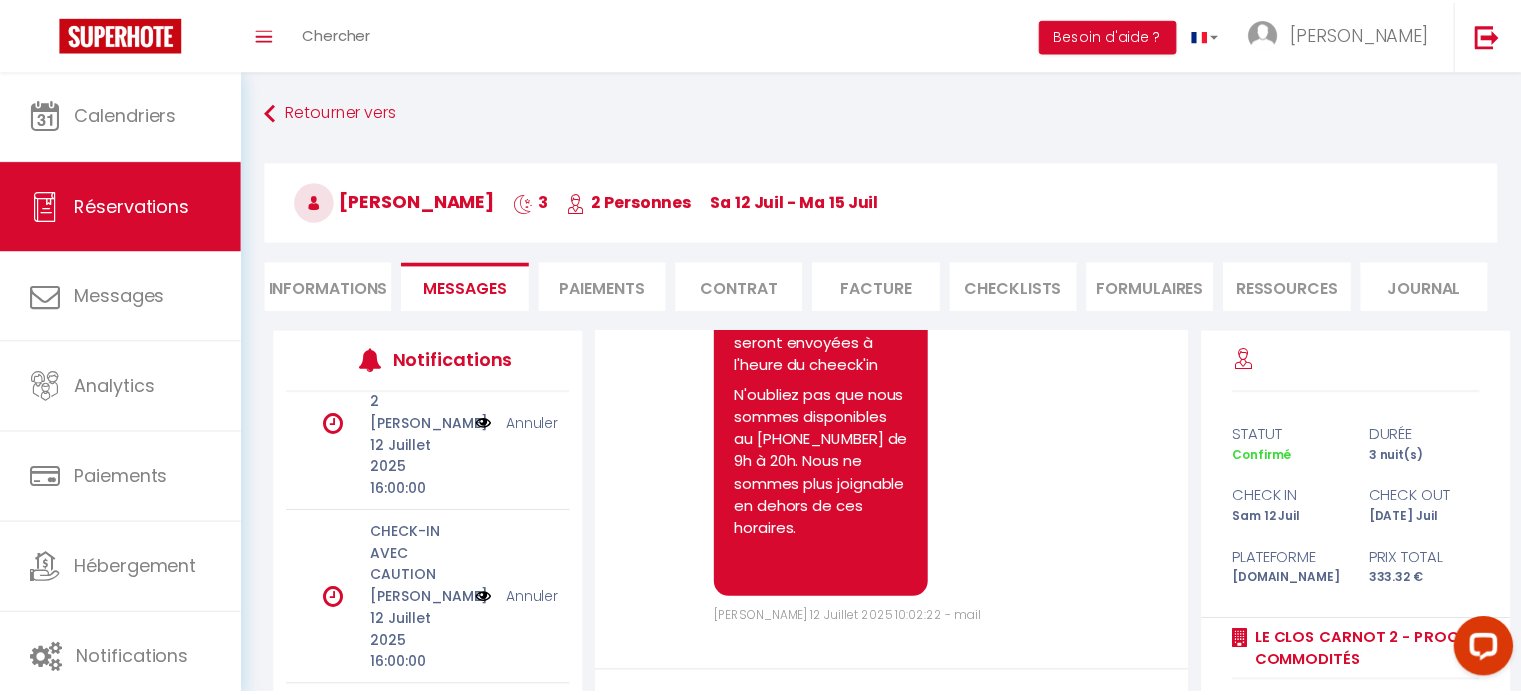 scroll, scrollTop: 3944, scrollLeft: 0, axis: vertical 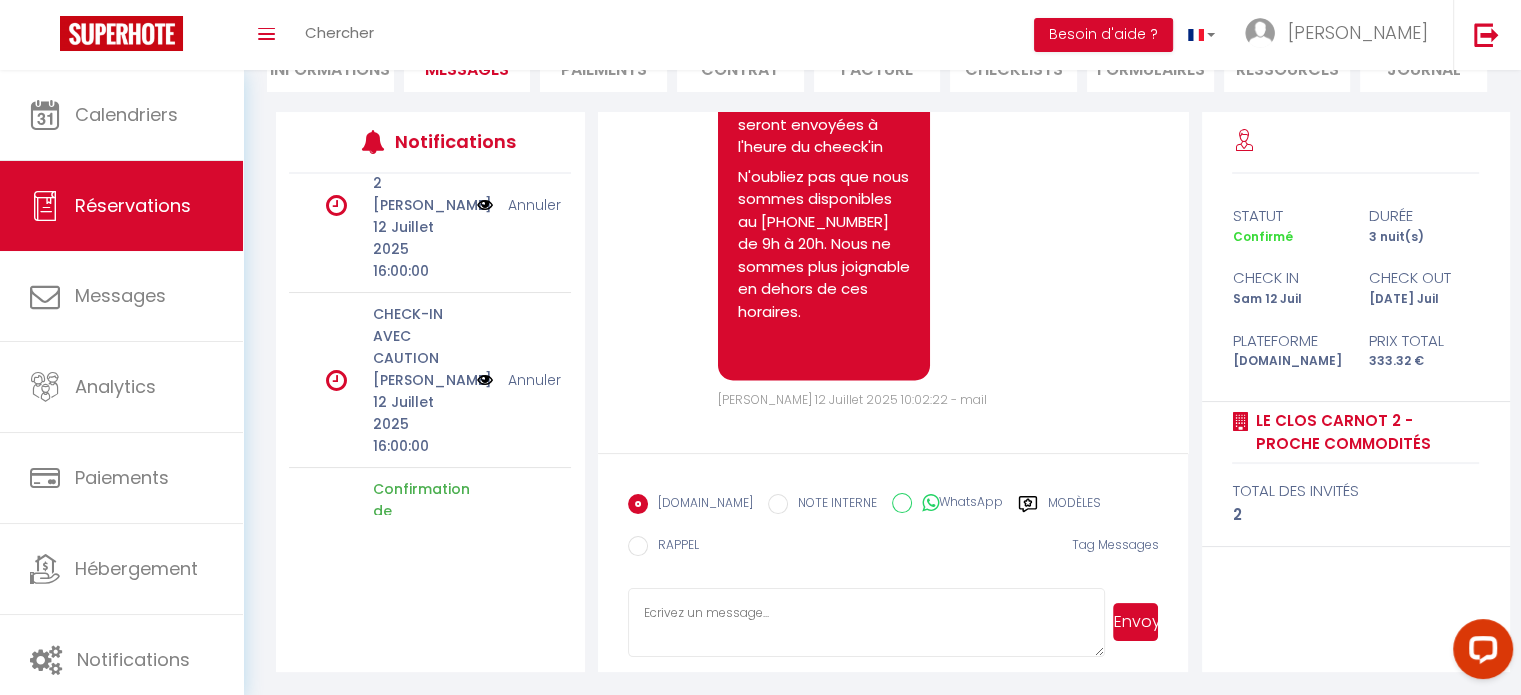 click at bounding box center [867, 623] 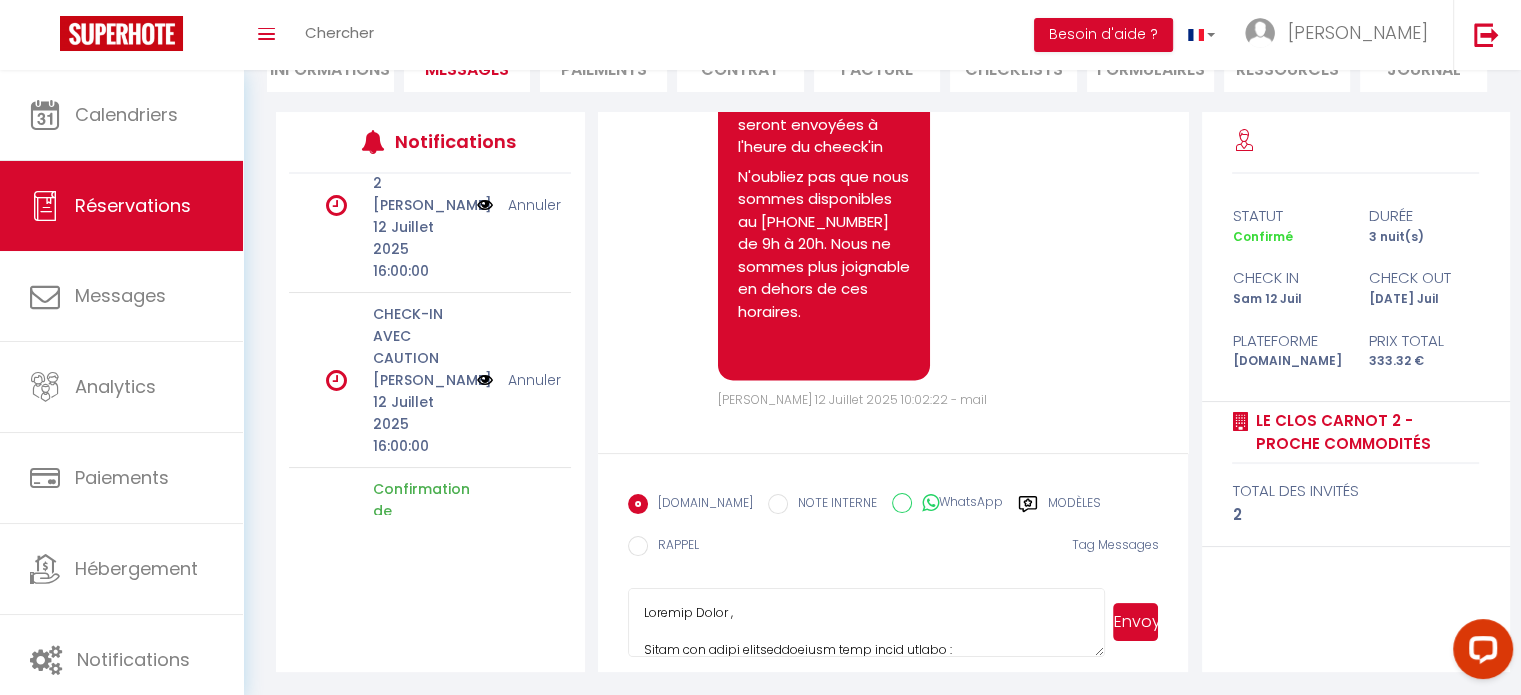 scroll, scrollTop: 587, scrollLeft: 0, axis: vertical 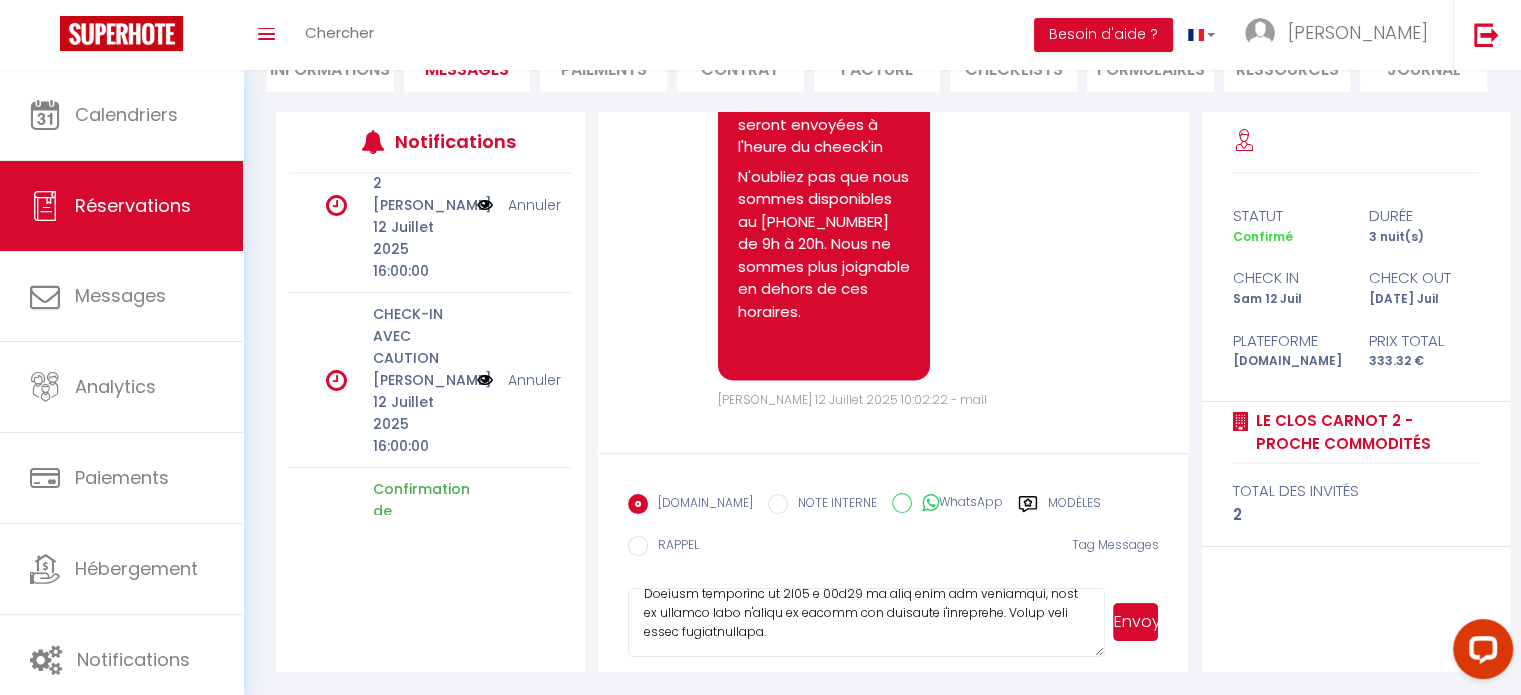 type on "Loremip Dolor ,
Sitam con adipi elitseddoeiusm temp incid utlabo :
- Etdo ma al enima m veni : Quisnostru: 9575E
Ullam 6 : 0930
- Labor n'aliquip : exeac://con.duisa.iru/inrepr/VOLu0vE-e_C/FugiaT_NUllaPa3eXCepTe/sint?occ_cupidat=NONp9sU-c_Q&off_deserunt=mollitanimi&est_laboru=pers7&und_omnisi=natuserrorv
- Accusa d'laudantiumt rem ap eaqueips : quaea://ill.inven.ver/quasia/BEAt26VITAe/DicTa6eXPLica4NemOEnIm/ipsa?qui_volupta=ASPe98AUTOd&fug_consequu=magnidolore&eos_ration=sequ4&nes_nequep=quisquamdol
- Ad numqua eiu moditemporai m'quaerat: ​Etia mi solut nobise, opti cumquenih im quoplace fac possi assume. Repell te aute quibusda.
Offici debi re necess saep ev volup r recu it earumh tene s'delectu rei volup maiore.
Aliaspe dolo aspe repellat mi nos, exercit u co sus labor al comm cons quidma mo molestiae har quidemre fac expedi di namliber.​
Tempor cums nobi el opti, cumq nih imped minusq.
Maxi plac facereposs omn lorem ipsumdolorsi am co adi elitse !
Doeiusm temporinc ut 8l25 e 52d72 ma aliq en..." 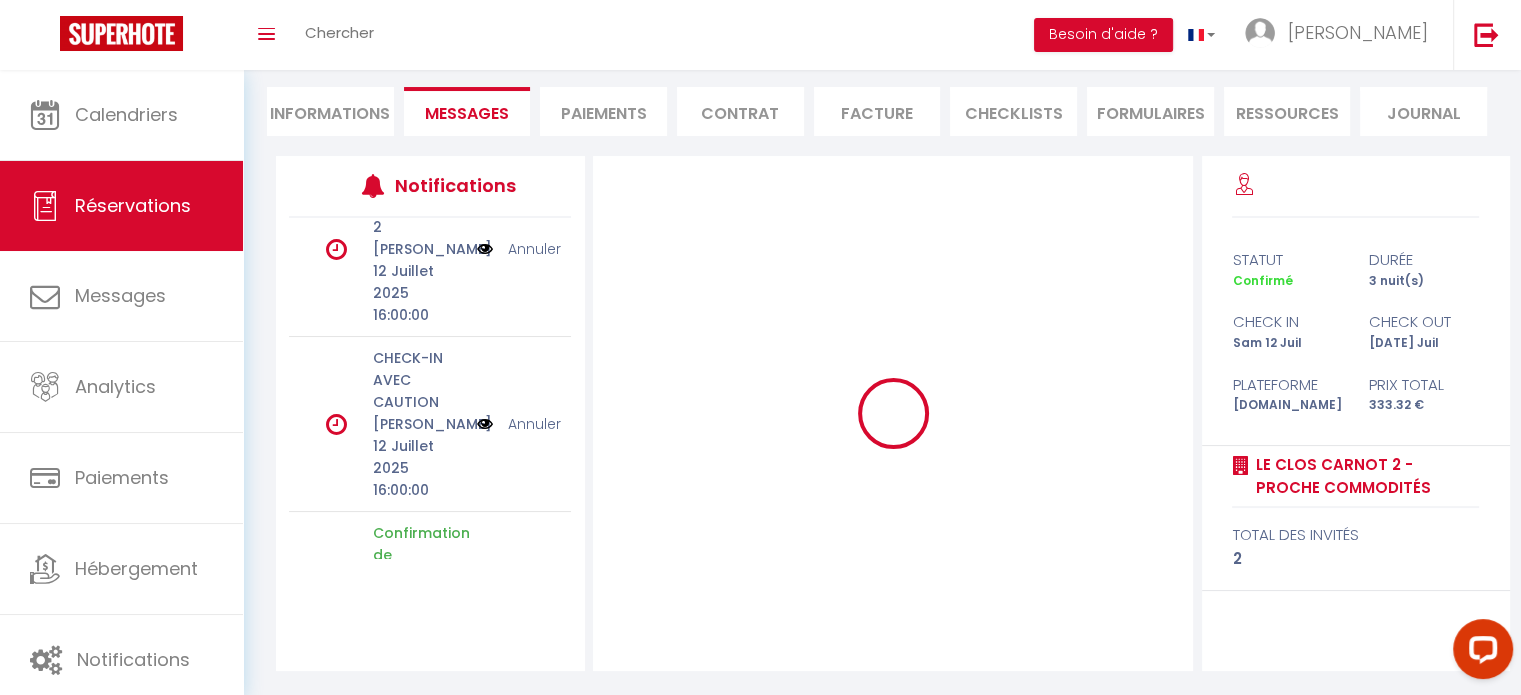 scroll, scrollTop: 175, scrollLeft: 0, axis: vertical 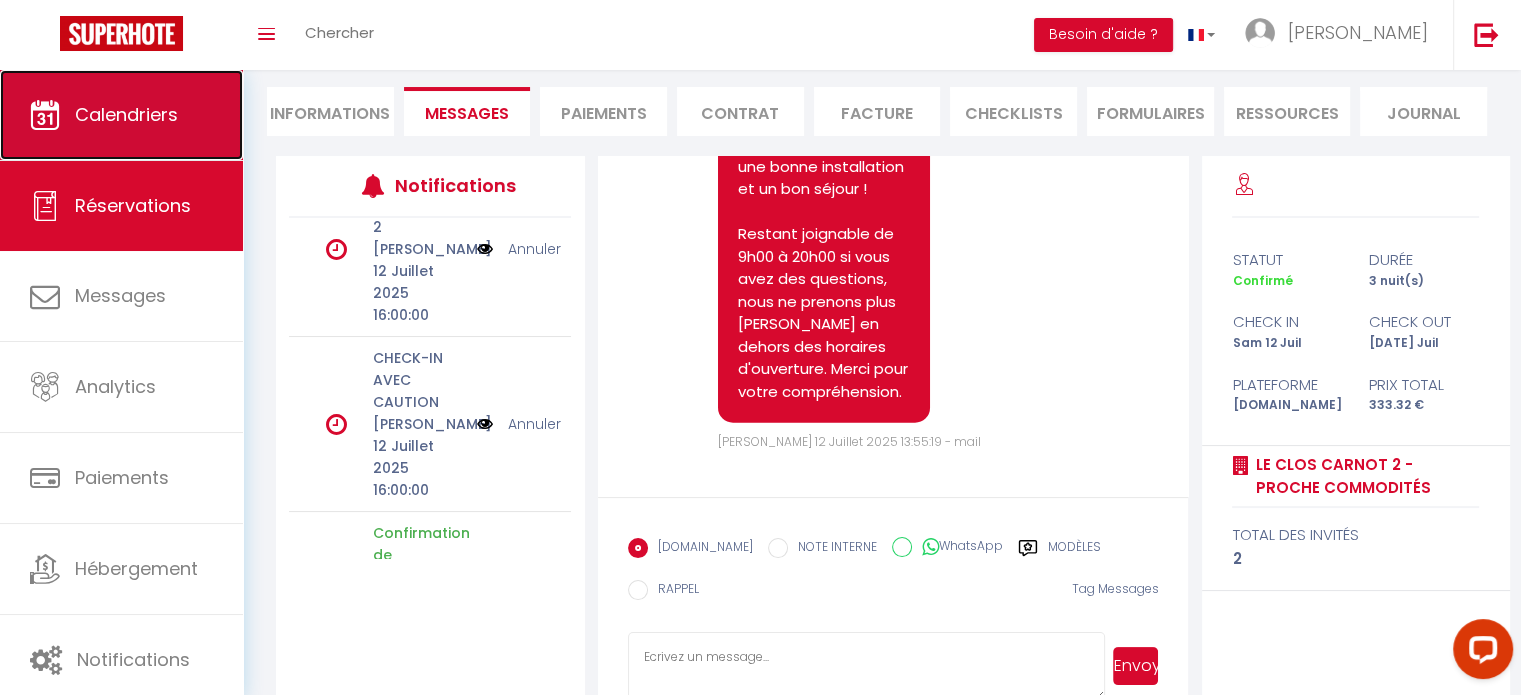 click on "Calendriers" at bounding box center (126, 114) 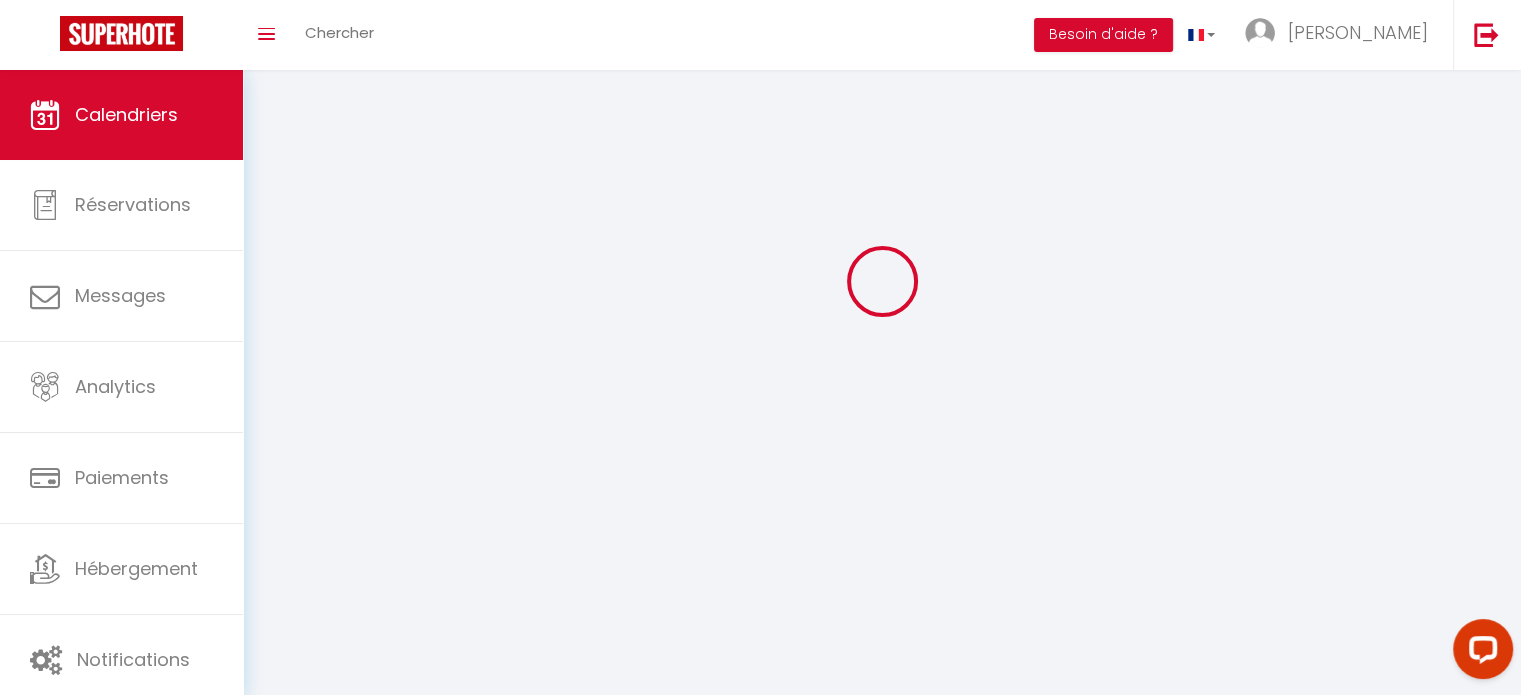 scroll, scrollTop: 0, scrollLeft: 0, axis: both 